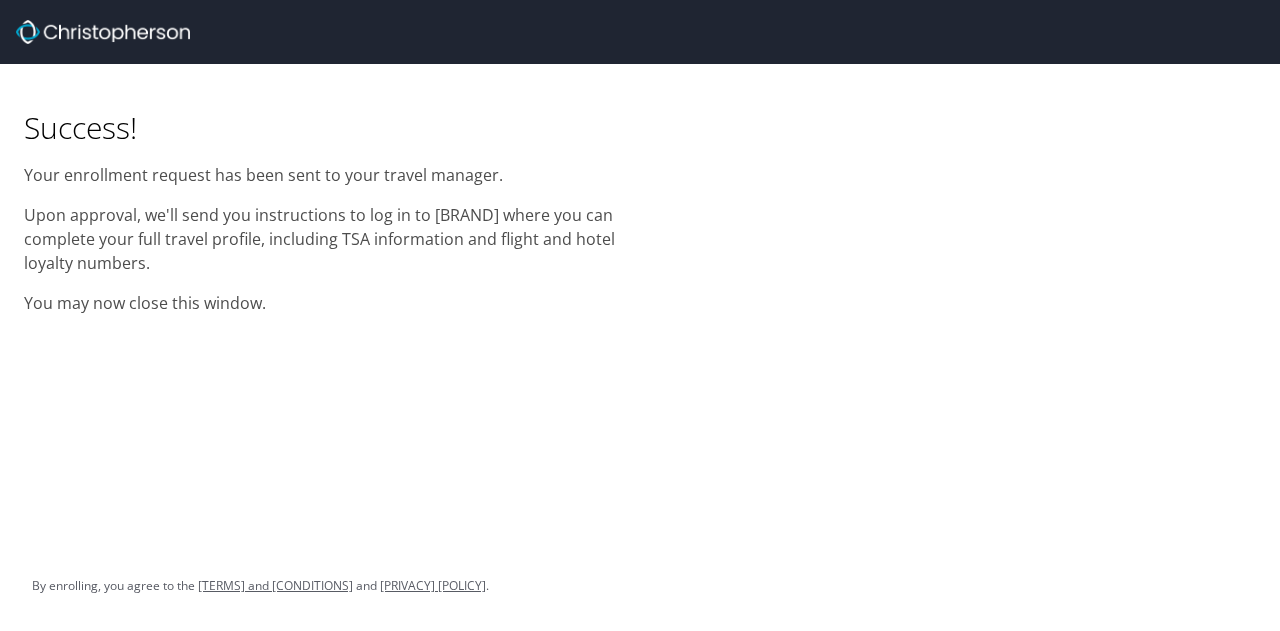 scroll, scrollTop: 0, scrollLeft: 0, axis: both 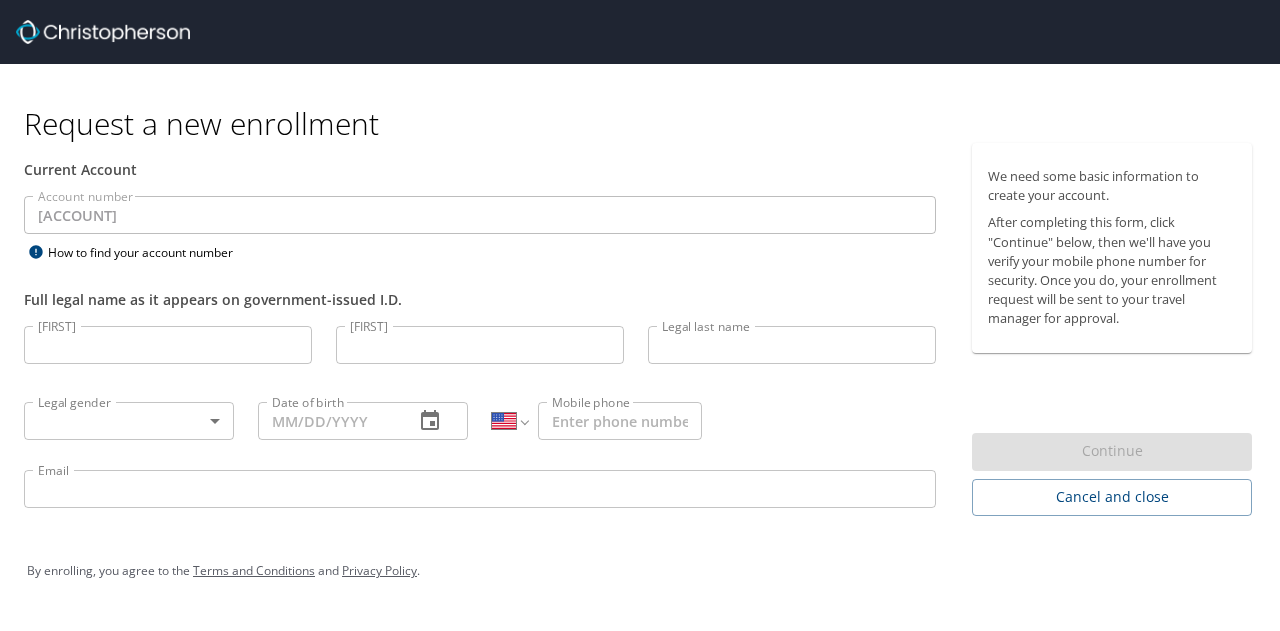 drag, startPoint x: 183, startPoint y: 334, endPoint x: 206, endPoint y: 347, distance: 26.41969 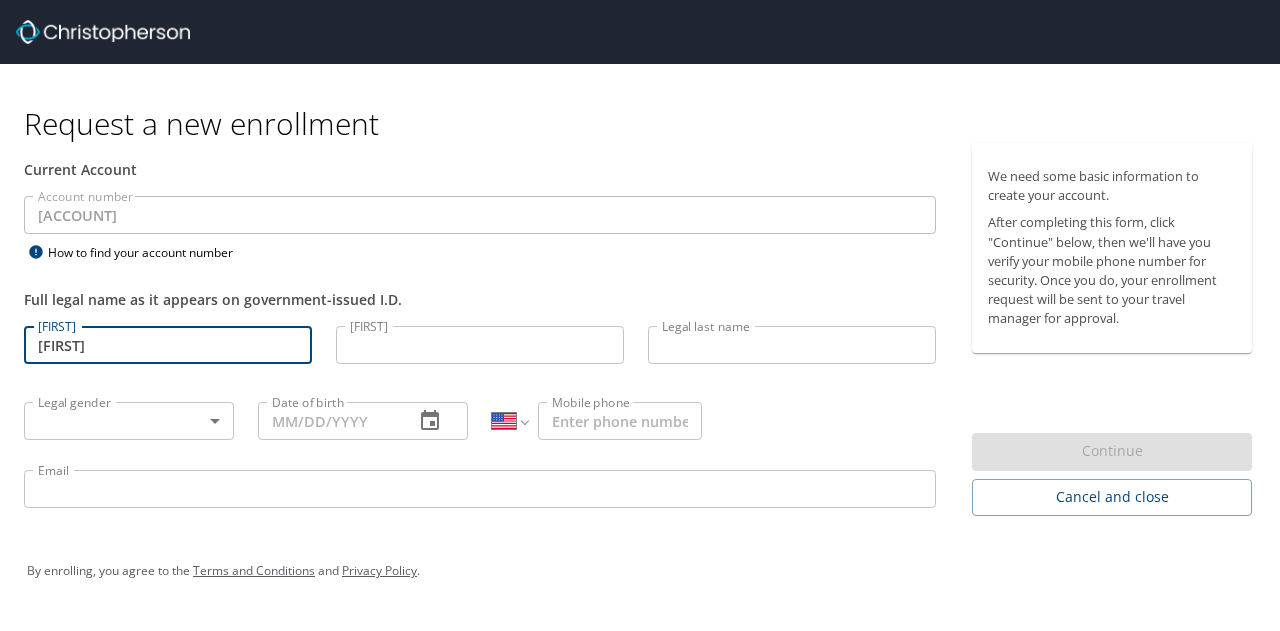 type on "[FIRST]" 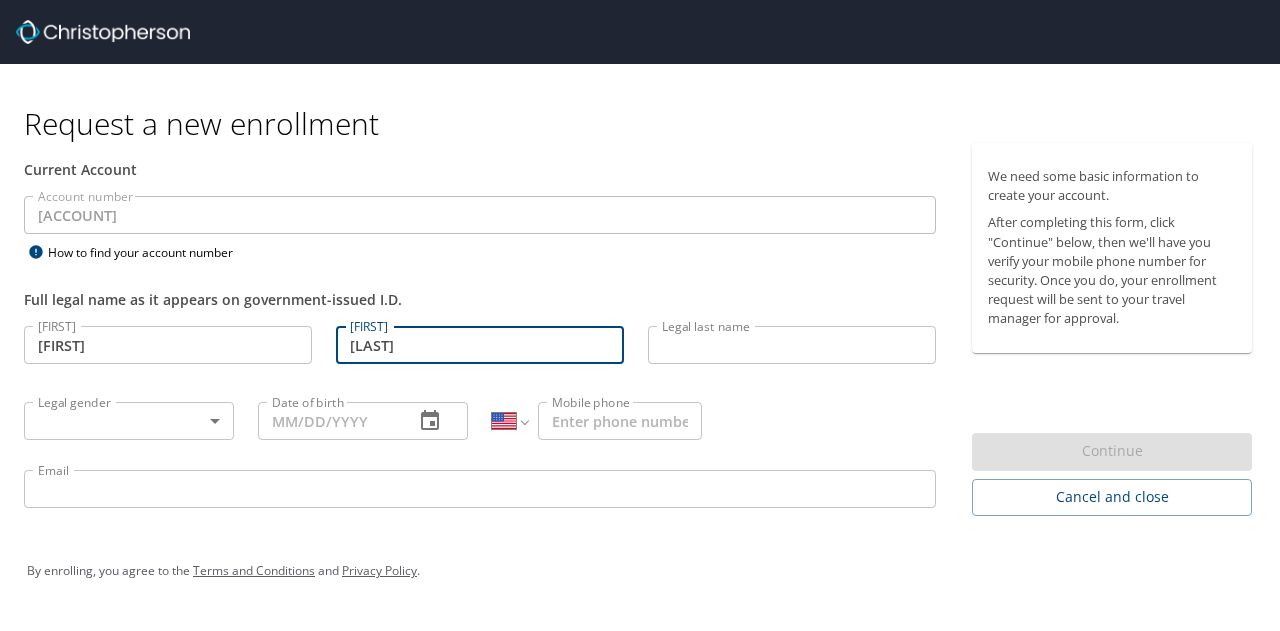 type on "[LAST]" 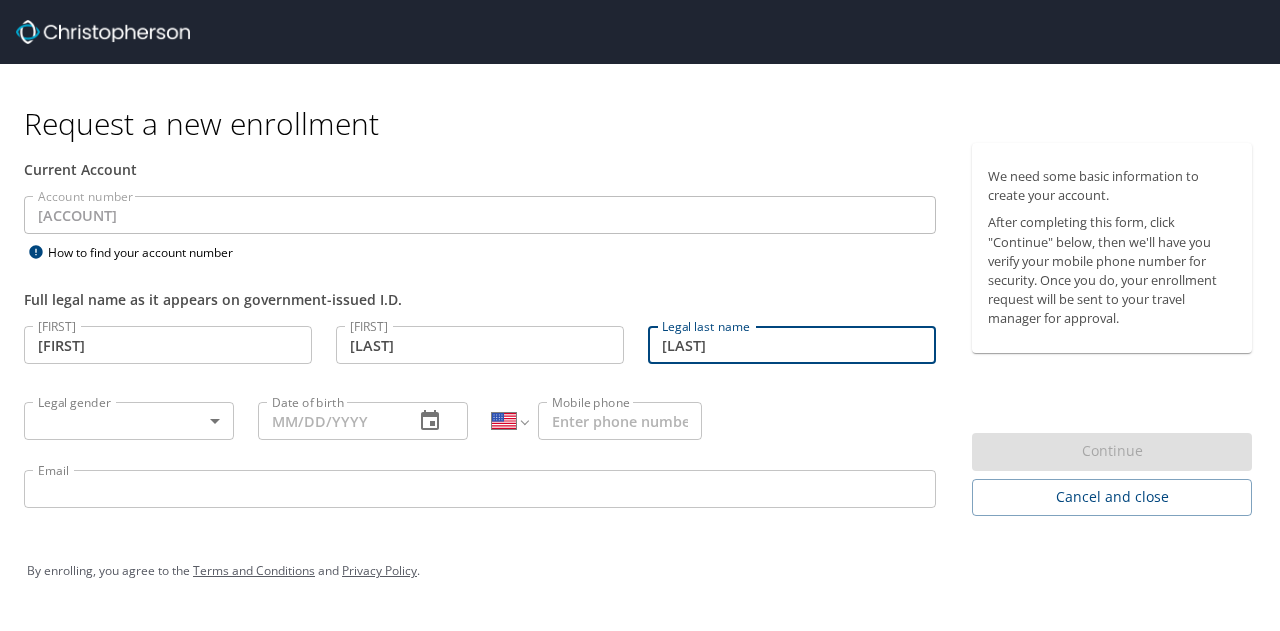 type on "[LAST]" 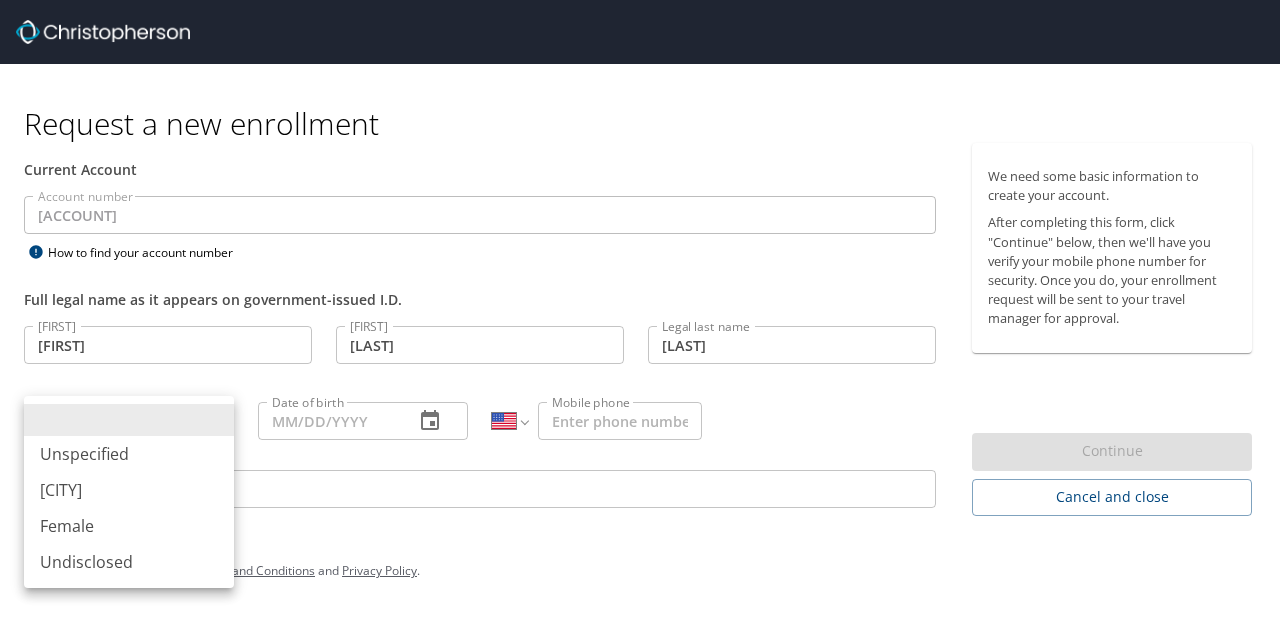 click on "Request a new enrollment Current Account Account number 301281 Account number  How to find your account number Full legal name as it appears on government-issued I.D. Legal first name Alex Legal first name Legal middle name (optional) Harrison Legal middle name (optional) Legal last name Joy Legal last name Legal gender ​ Legal gender Date of birth Date of birth International Afghanistan Åland Islands Albania Algeria American Samoa Andorra Angola Anguilla Antigua and Barbuda Argentina Armenia Aruba Ascension Island Australia Austria Azerbaijan Bahamas Bahrain Bangladesh Barbados Belarus Belgium Belize Benin Bermuda Bhutan Bolivia Bonaire, Sint Eustatius and Saba Bosnia and Herzegovina Botswana Brazil British Indian Ocean Territory Brunei Darussalam Bulgaria Burkina Faso Burma Burundi Cambodia Cameroon Canada Cape Verde Cayman Islands Central African Republic Chad Chile China Christmas Island Cocos (Keeling) Islands Colombia Comoros Congo Congo, Democratic Republic of the Cook Islands Costa Rica Croatia" at bounding box center (640, 315) 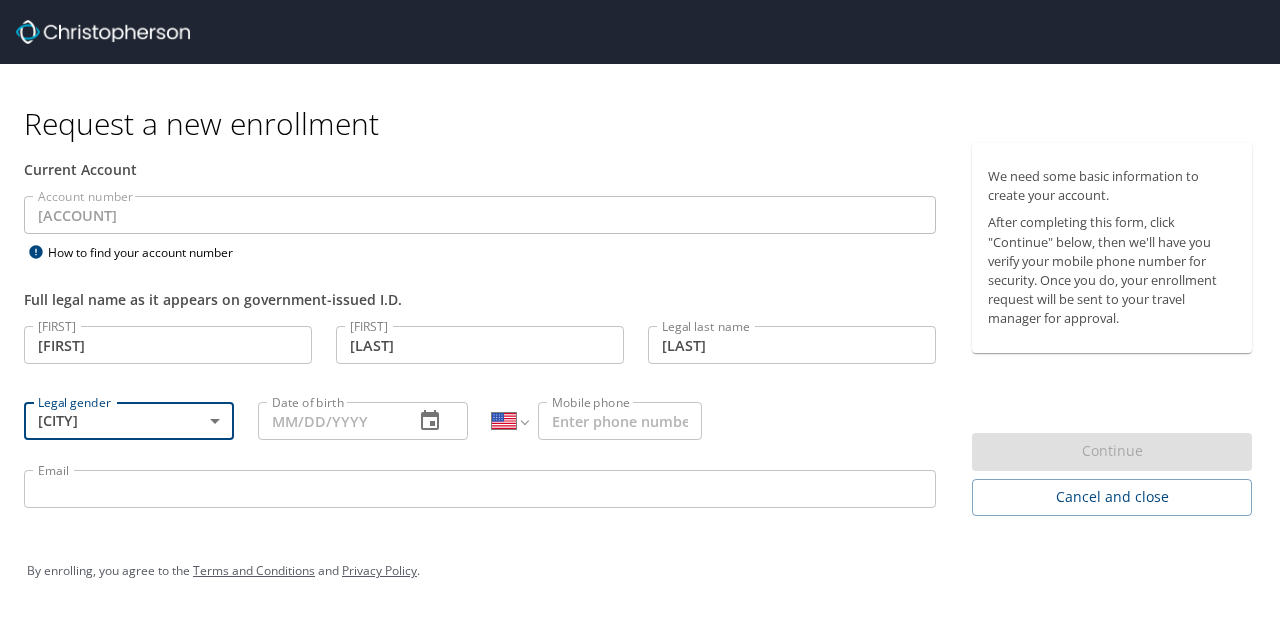 drag, startPoint x: 285, startPoint y: 419, endPoint x: 515, endPoint y: 442, distance: 231.14714 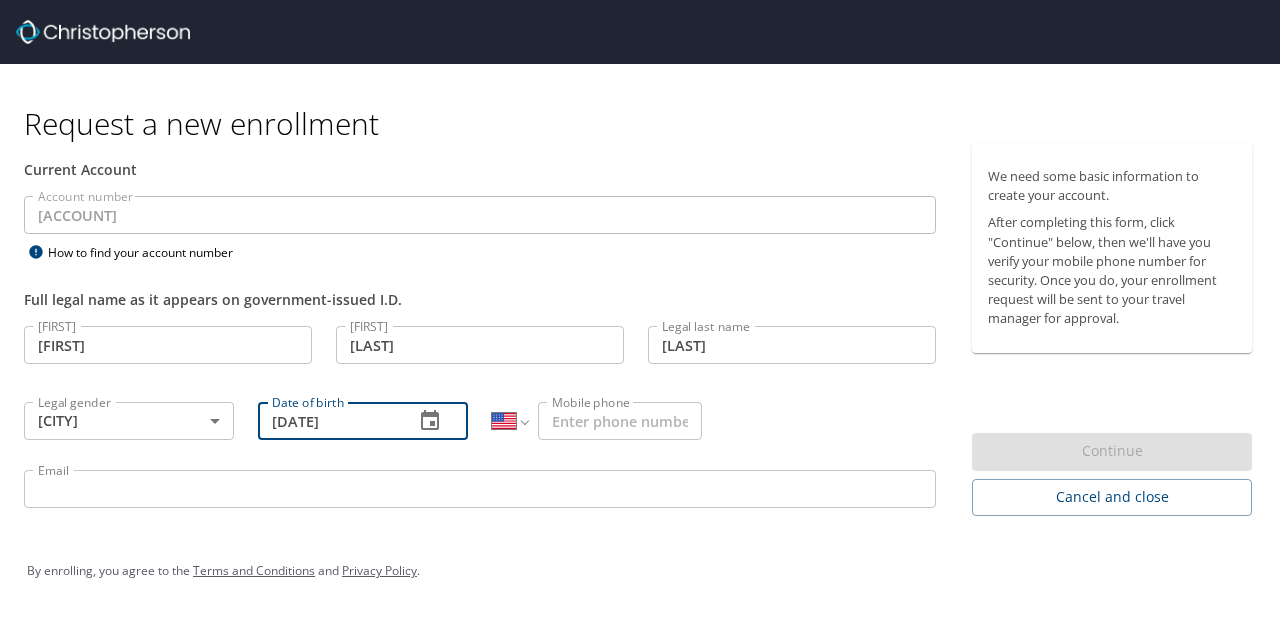 type on "10/01/1984" 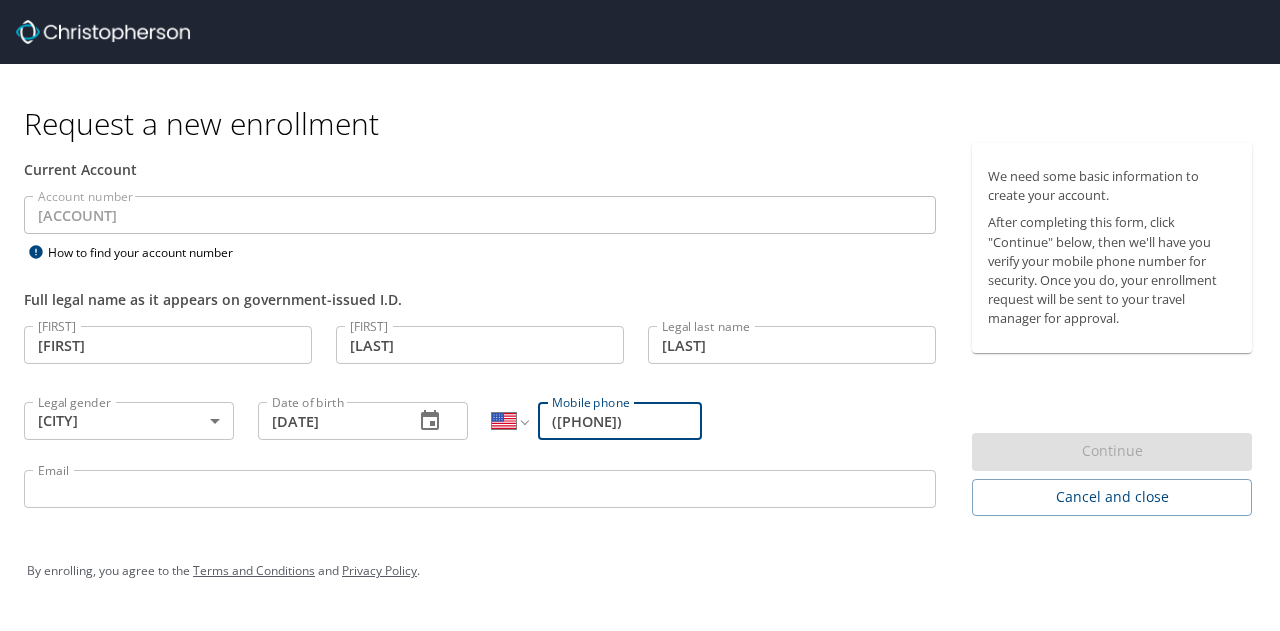 type on "([PHONE])" 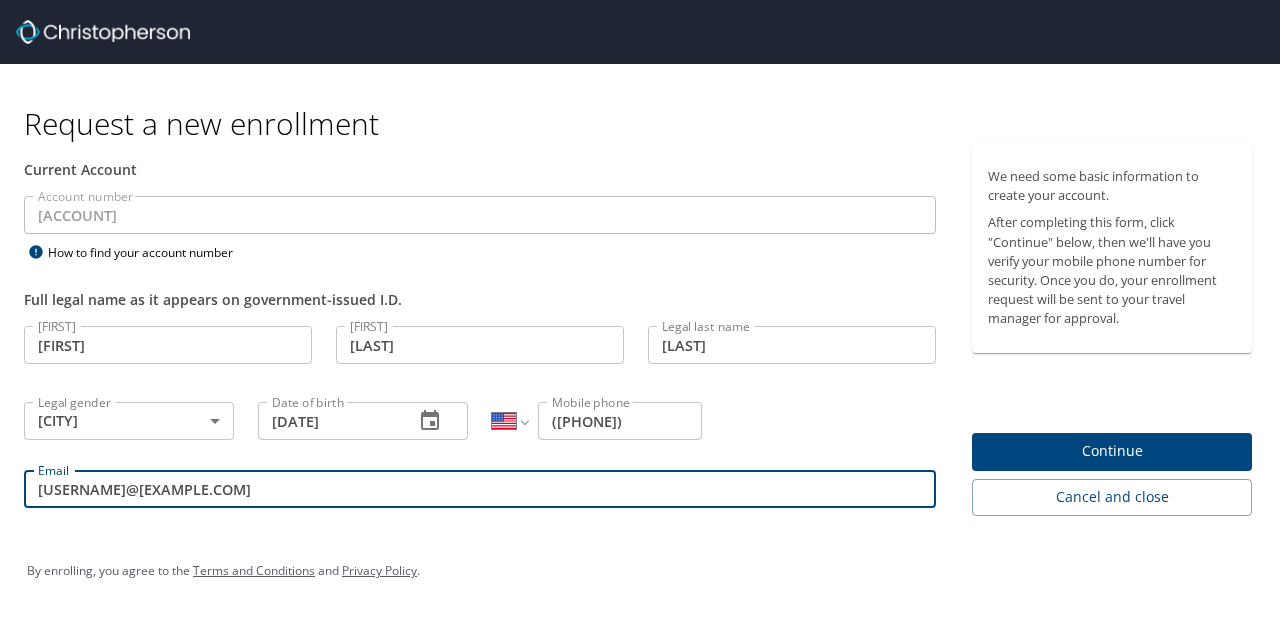 type on "alex.joy@s3inc.com" 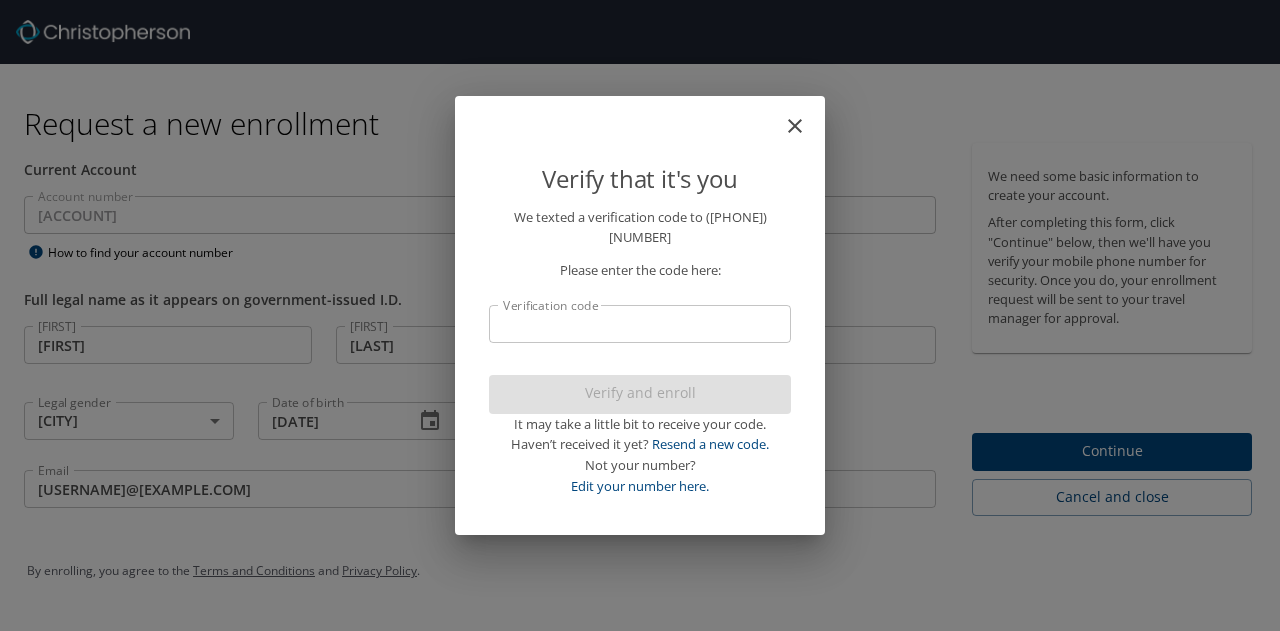 click on "Verification code" at bounding box center [640, 324] 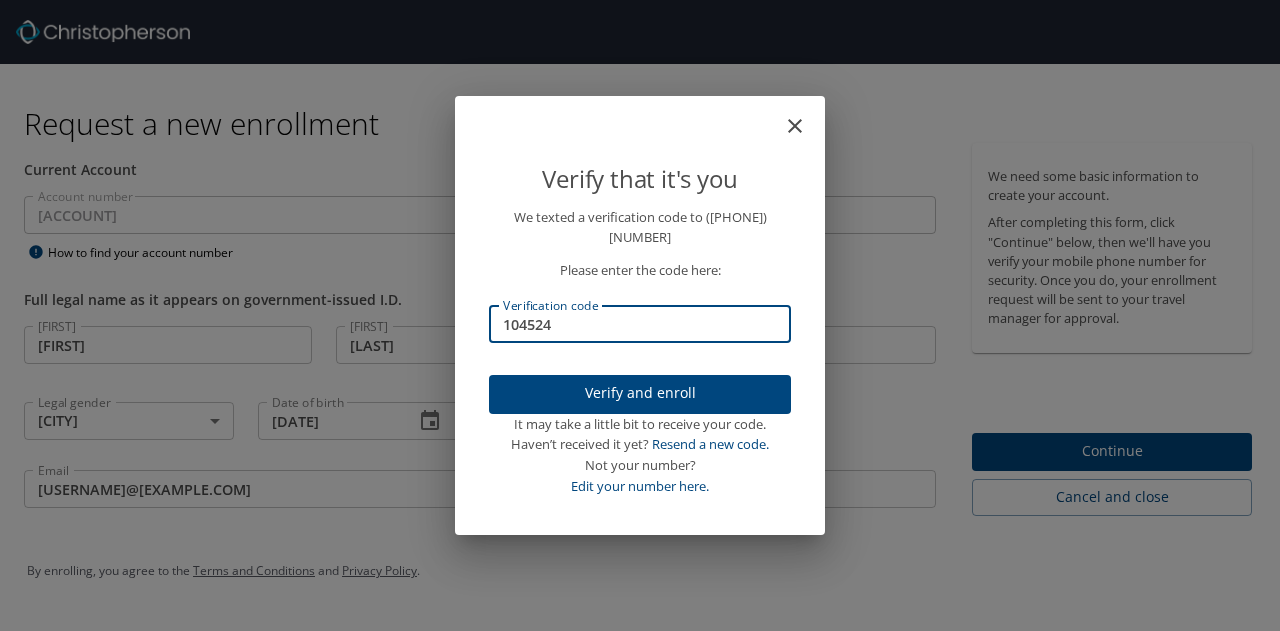 type on "104524" 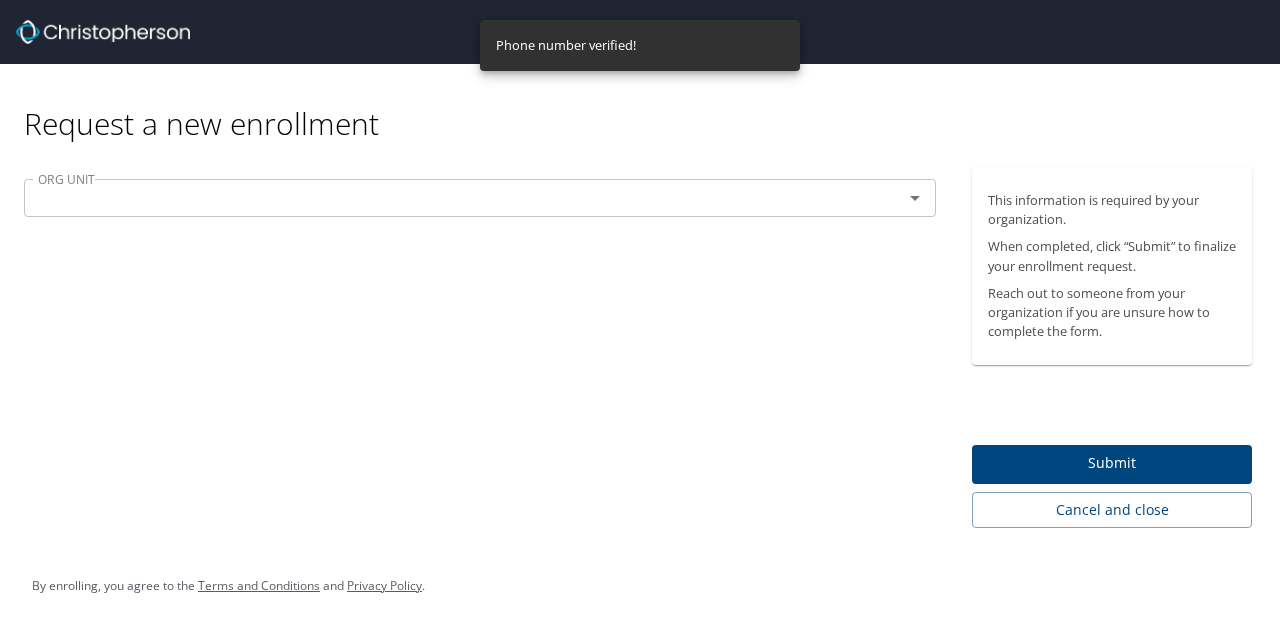 click at bounding box center (915, 198) 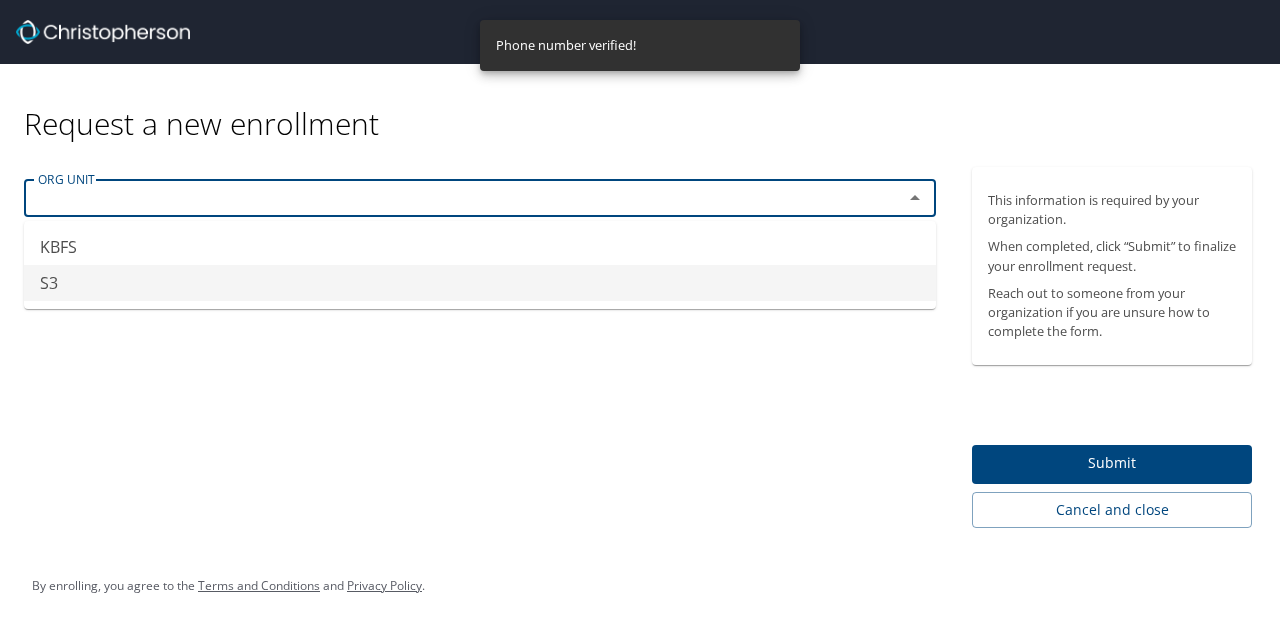 click on "S3" at bounding box center (480, 283) 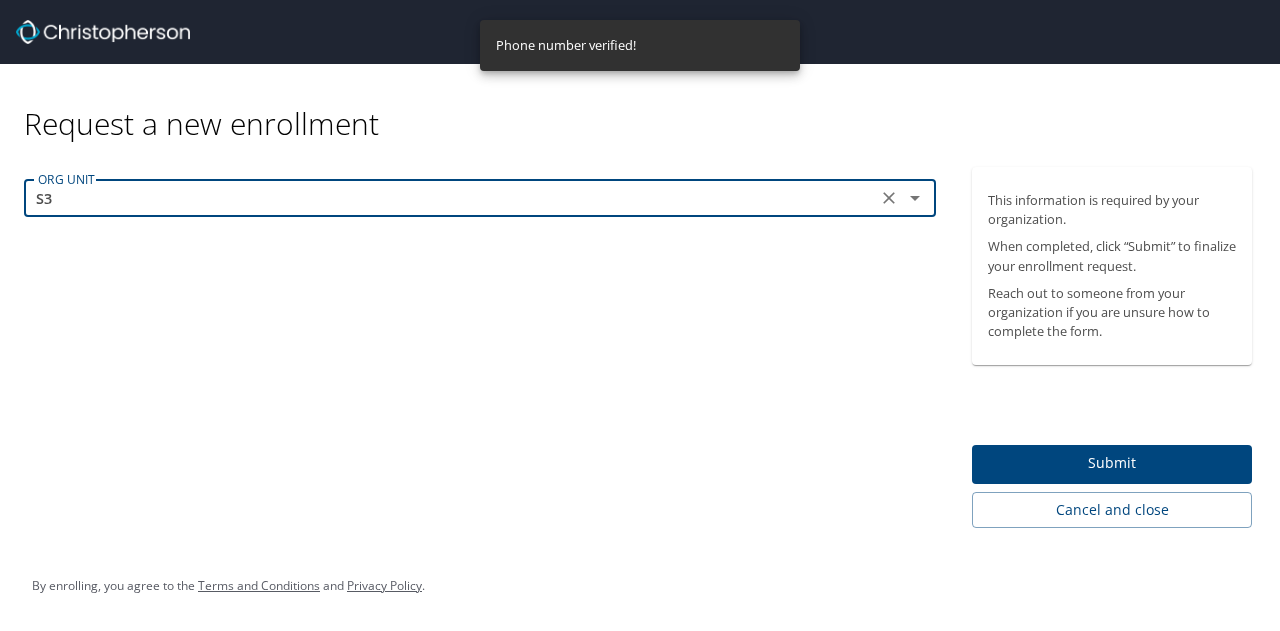 click on "Submit" at bounding box center (1112, 463) 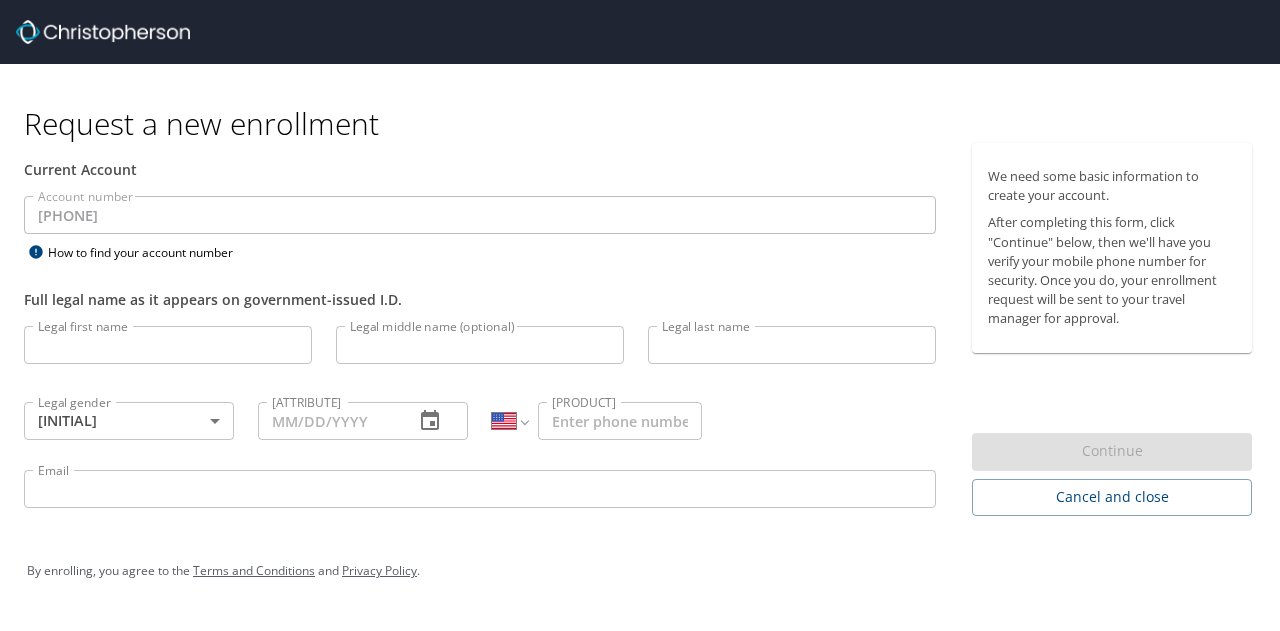 scroll, scrollTop: 0, scrollLeft: 0, axis: both 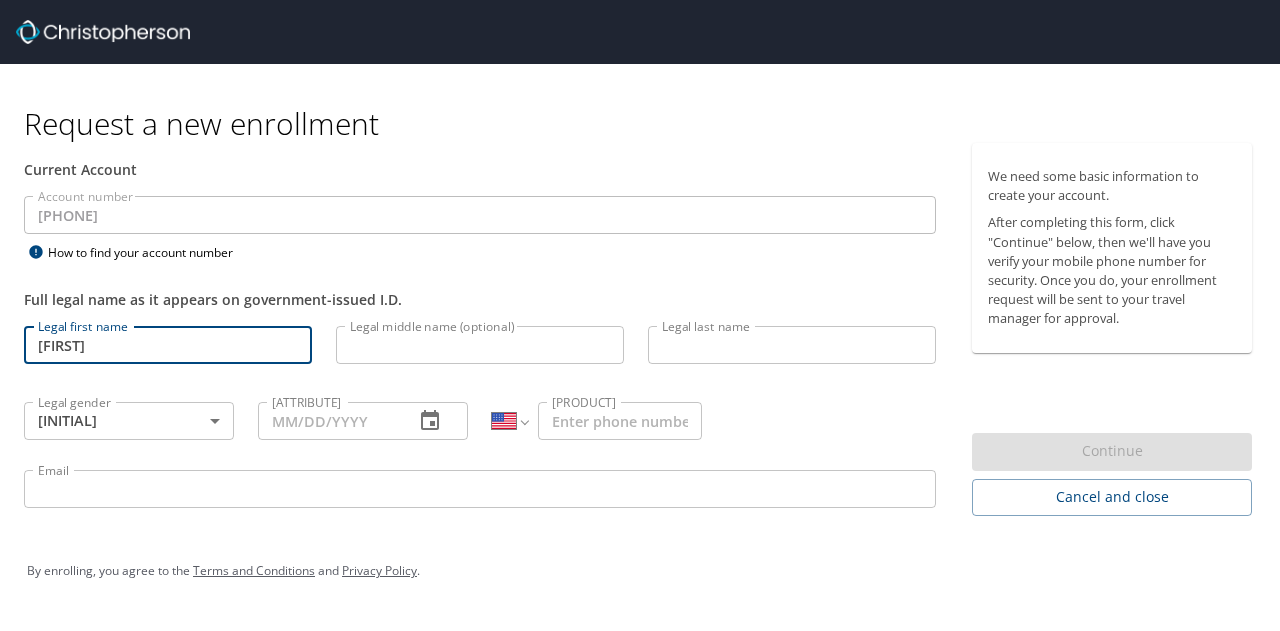 type on "[FIRST]" 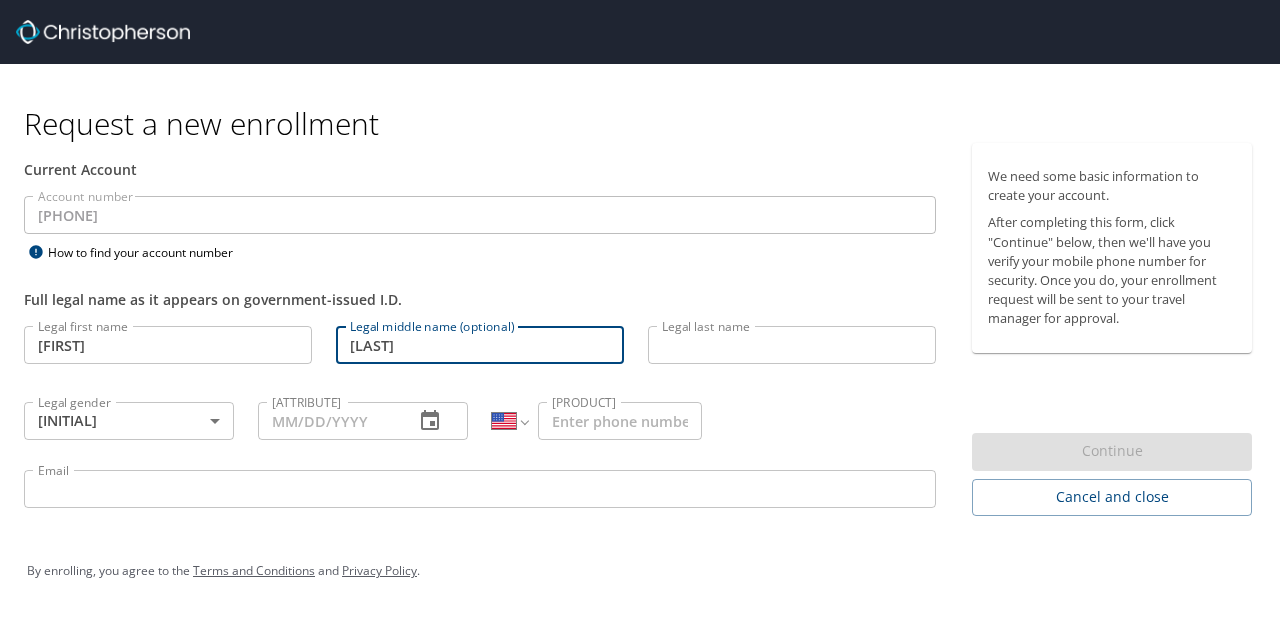 type on "[LAST]" 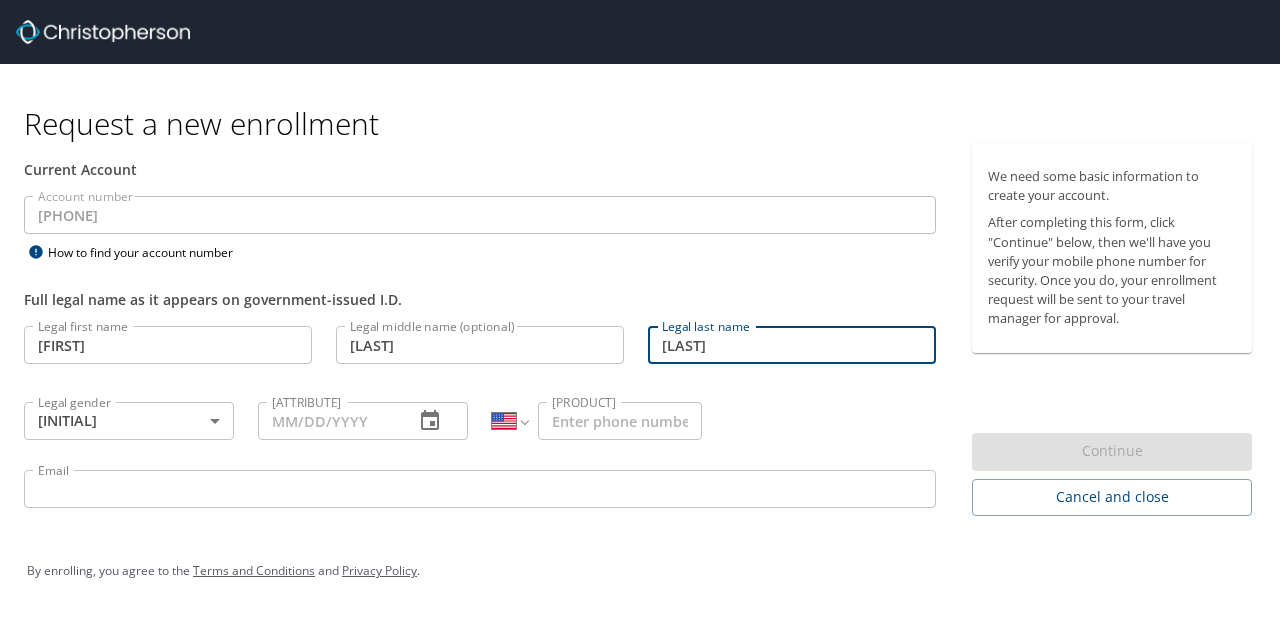 type on "[LAST]" 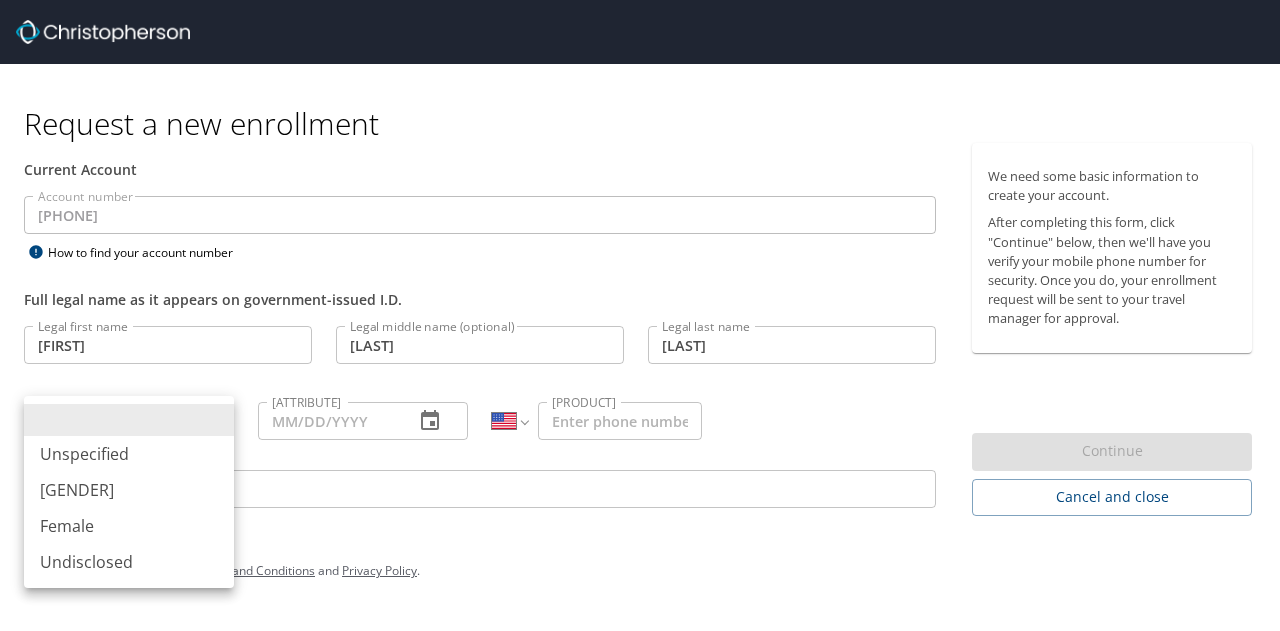 click on "[FIRST] [MIDDLE] [LAST] [COUNTRY]" at bounding box center [640, 315] 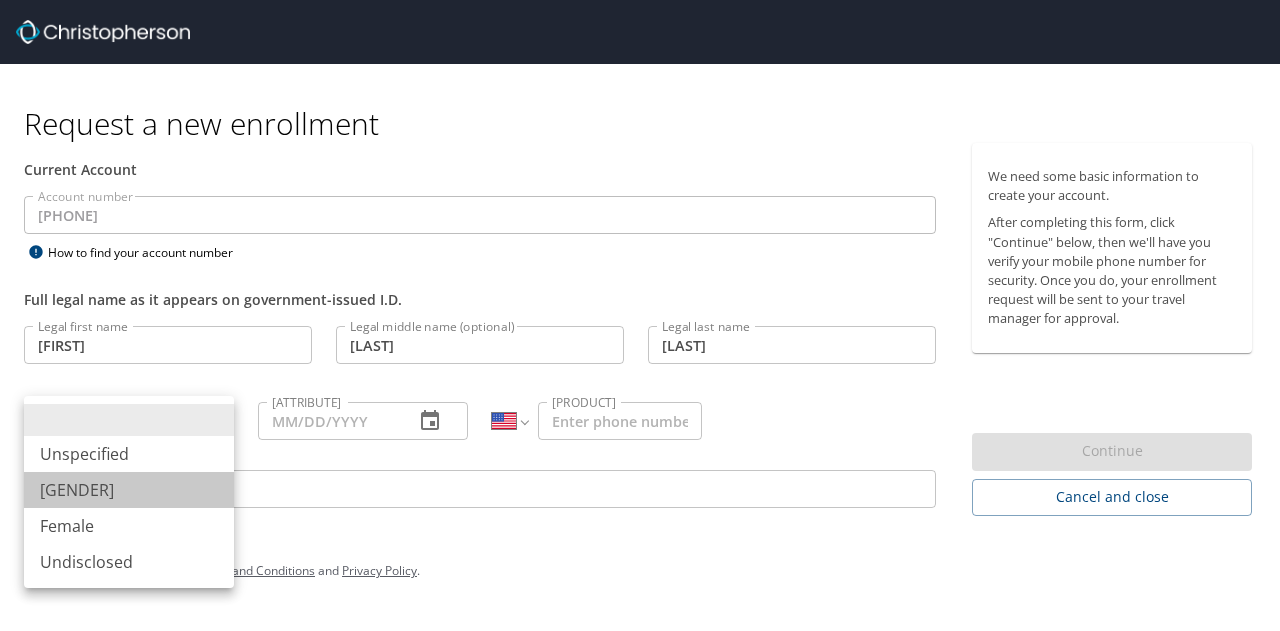 click on "[GENDER]" at bounding box center [129, 490] 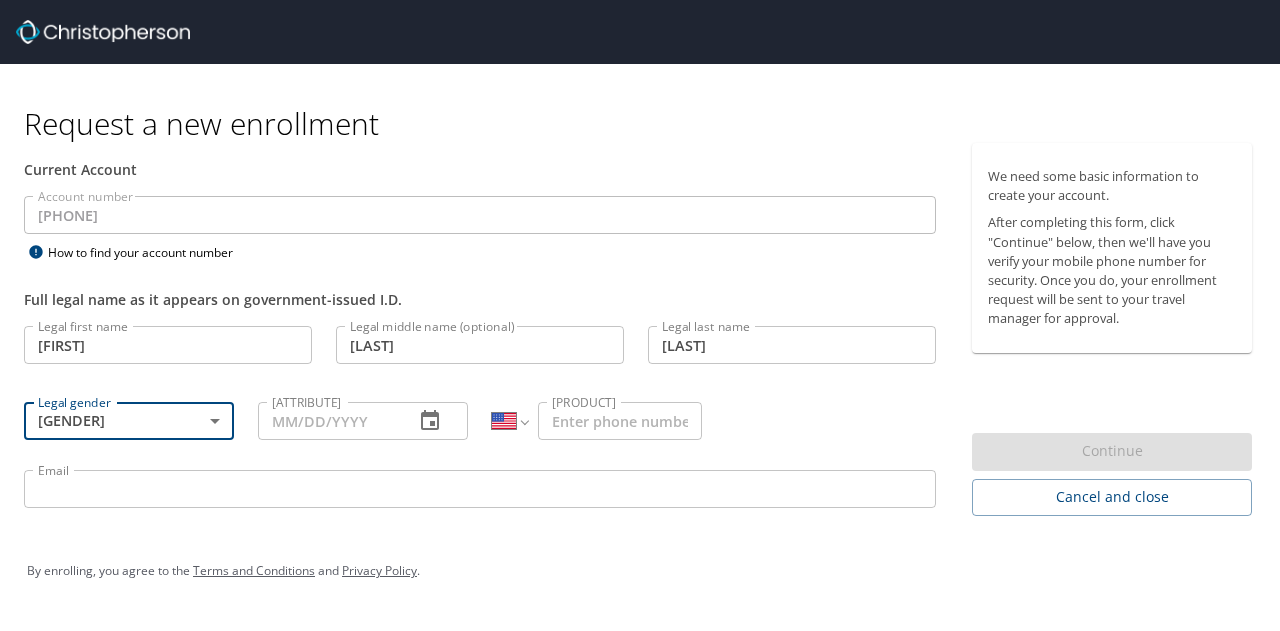 click on "[ATTRIBUTE]" at bounding box center (328, 421) 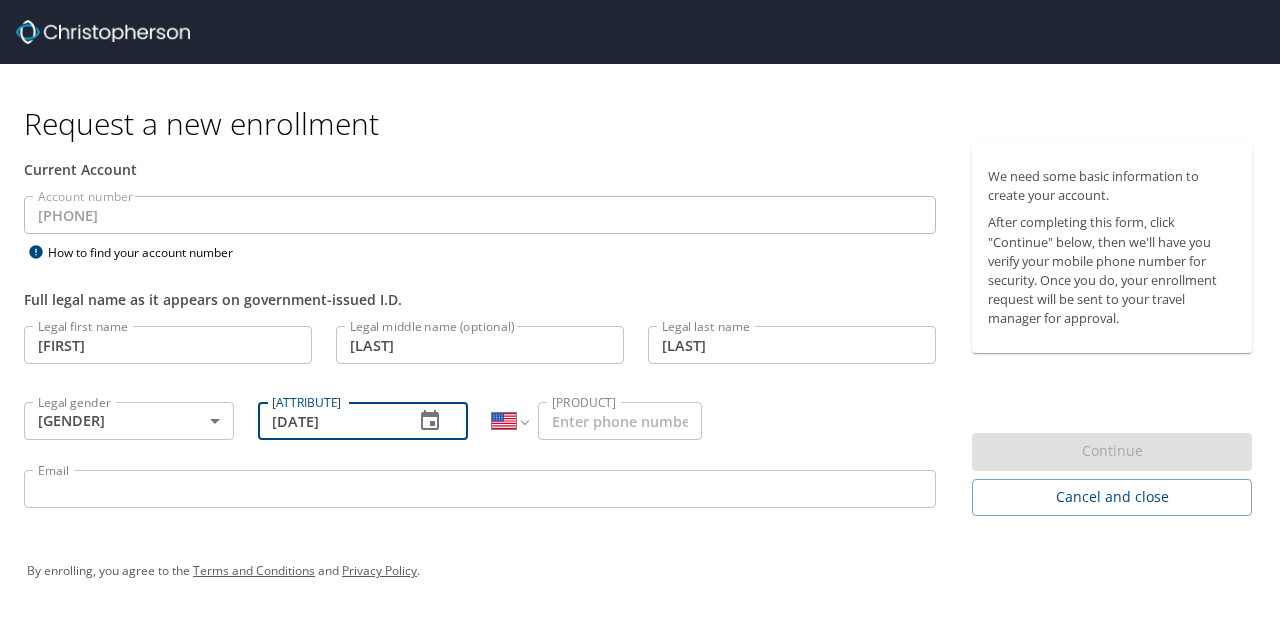 type on "[DATE]" 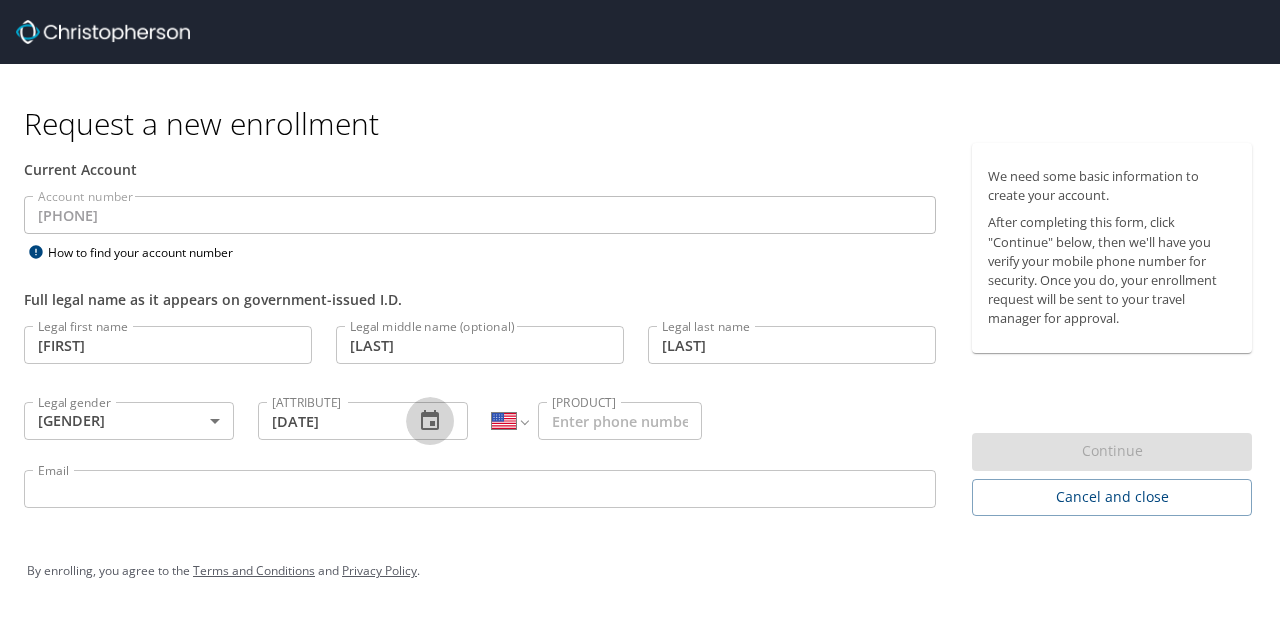 type 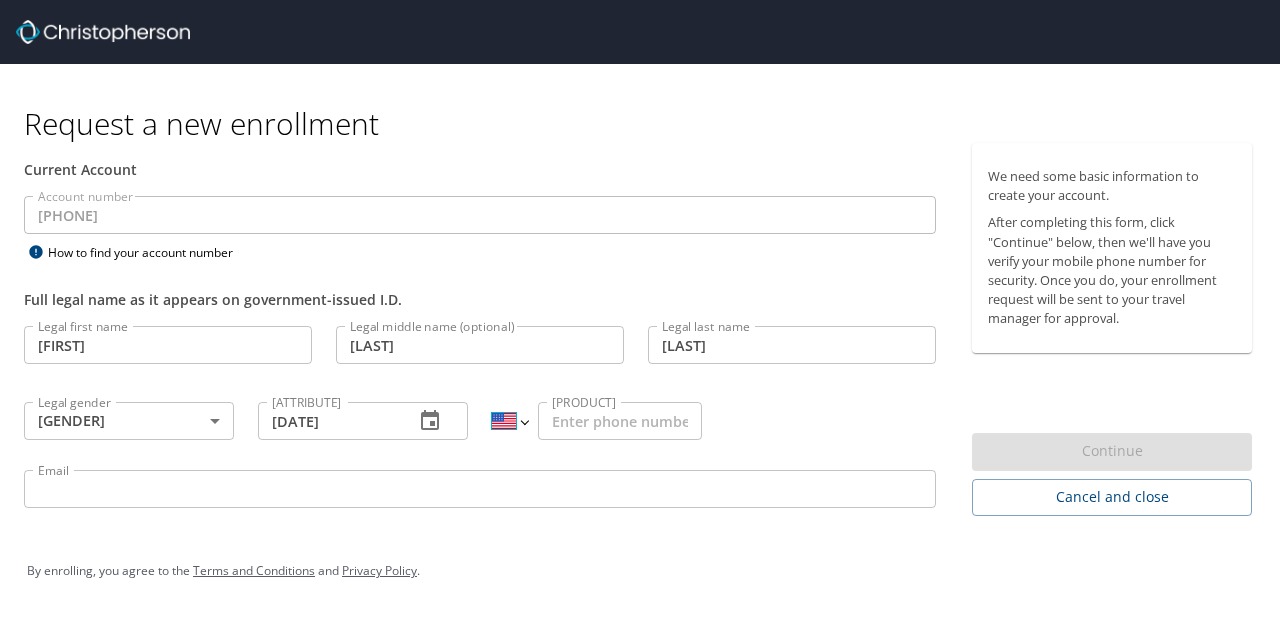 click on "[COUNTRY]" at bounding box center [509, 421] 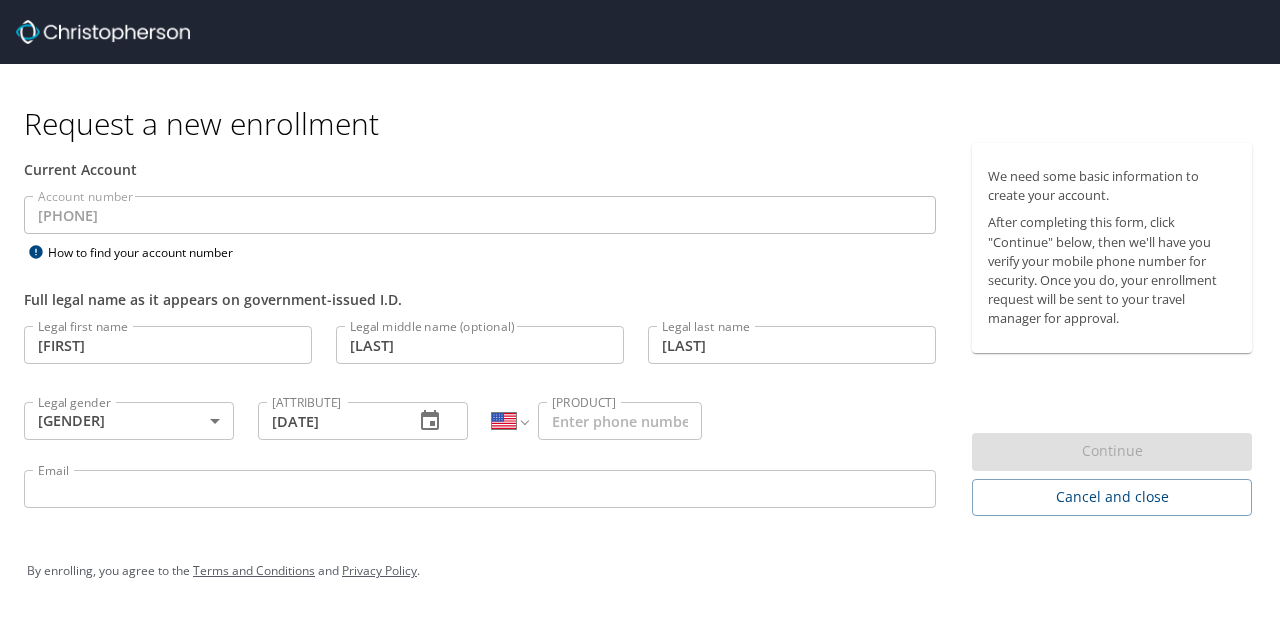 click on "[COUNTRY]" at bounding box center (509, 421) 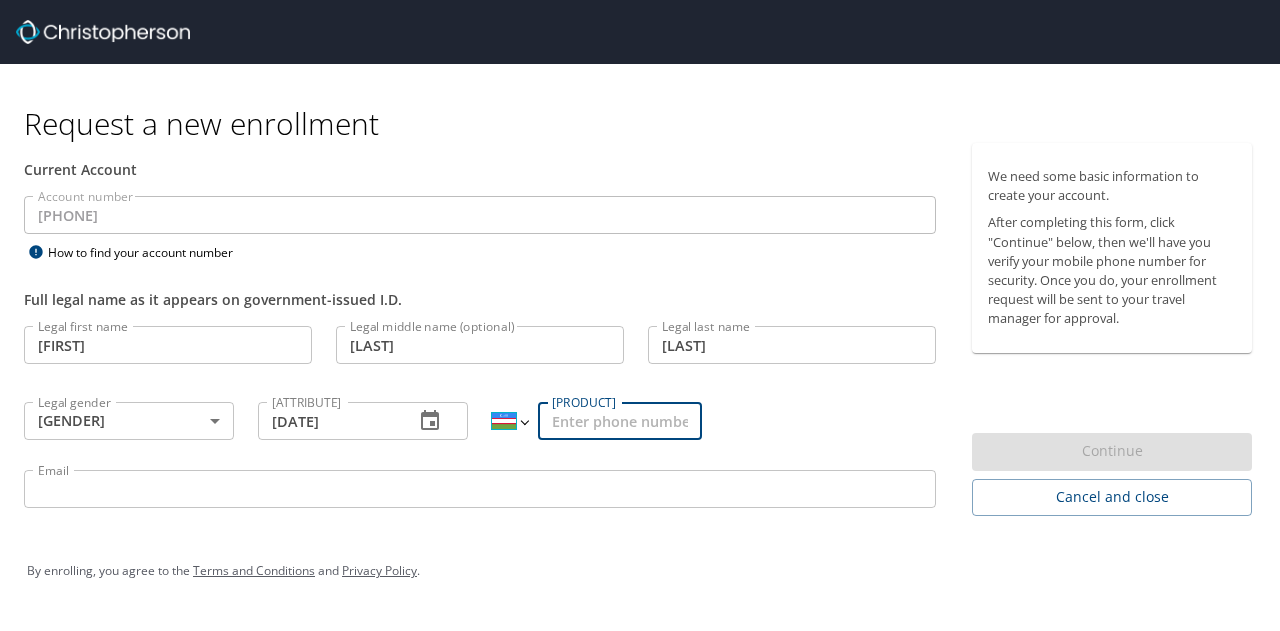 click on "[COUNTRY]" at bounding box center (509, 421) 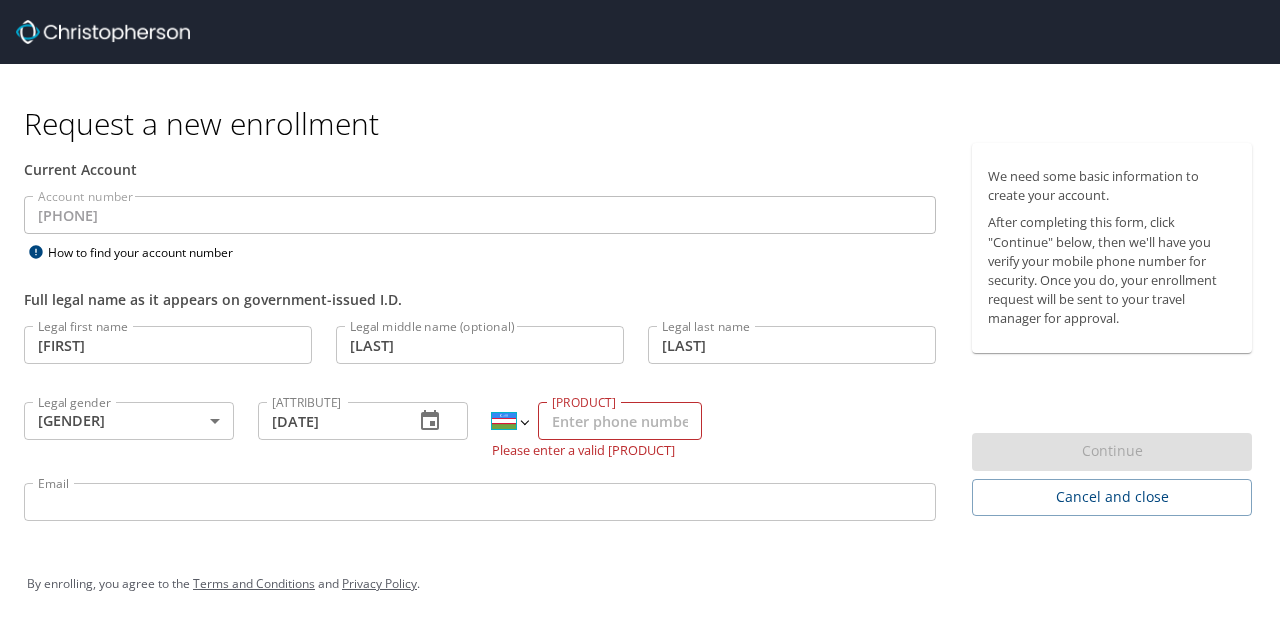 select on "[COUNTRY]" 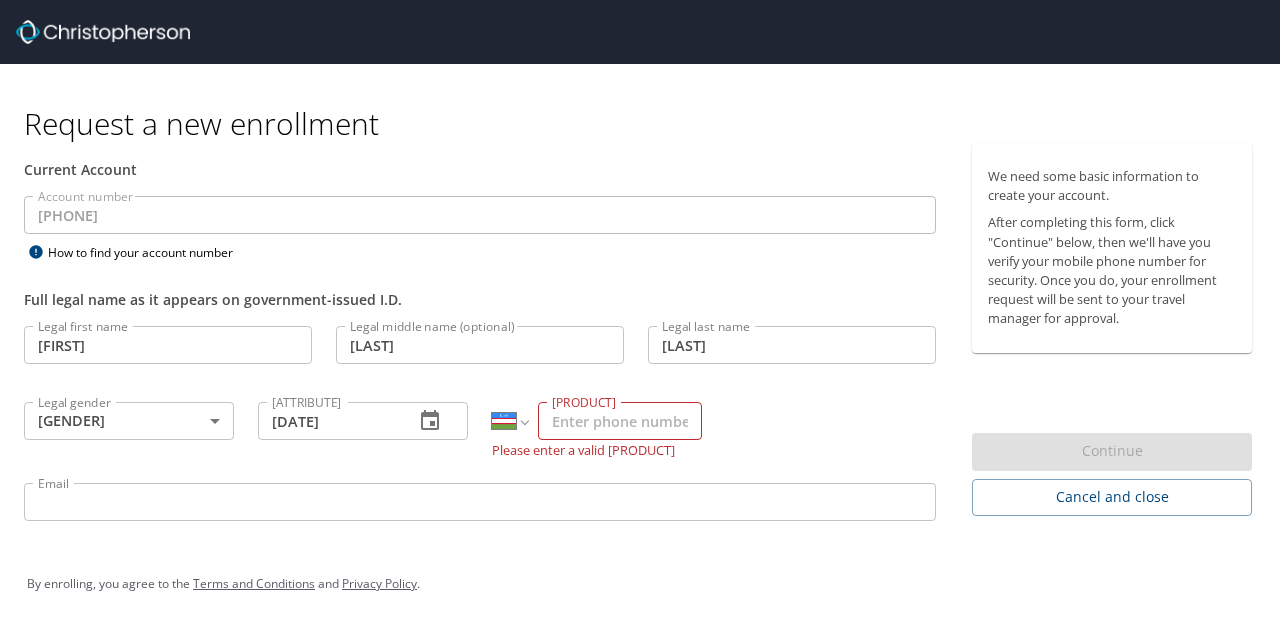 click on "[COUNTRY]" at bounding box center (509, 421) 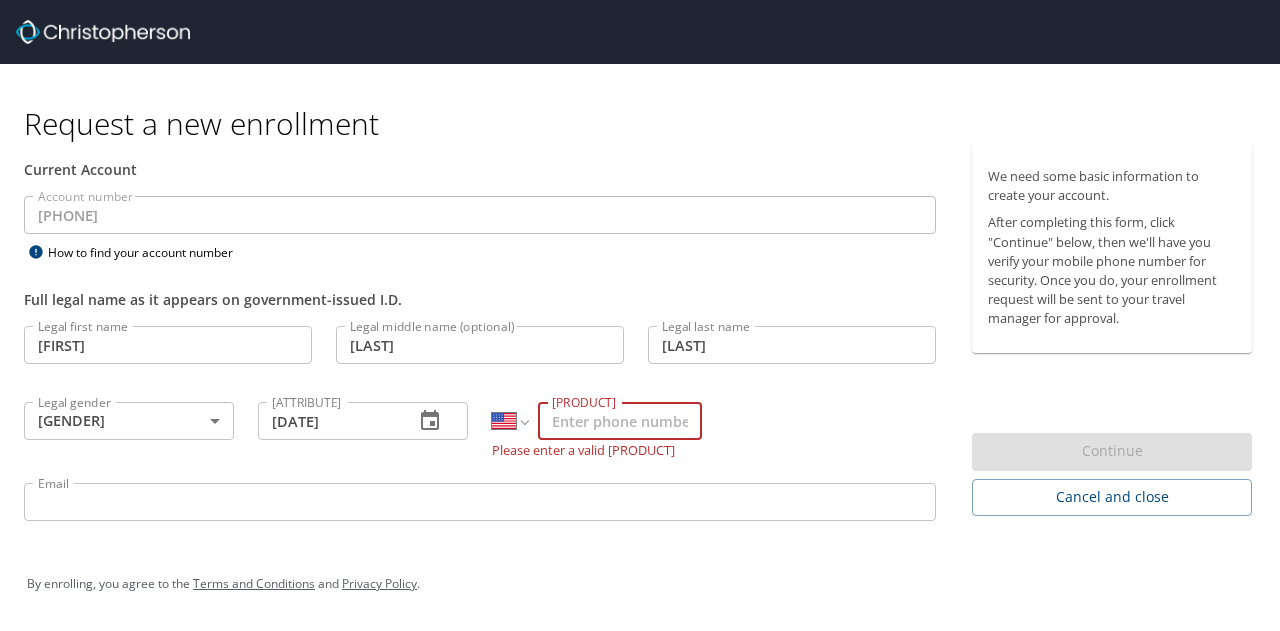 click on "[PRODUCT]" at bounding box center [620, 421] 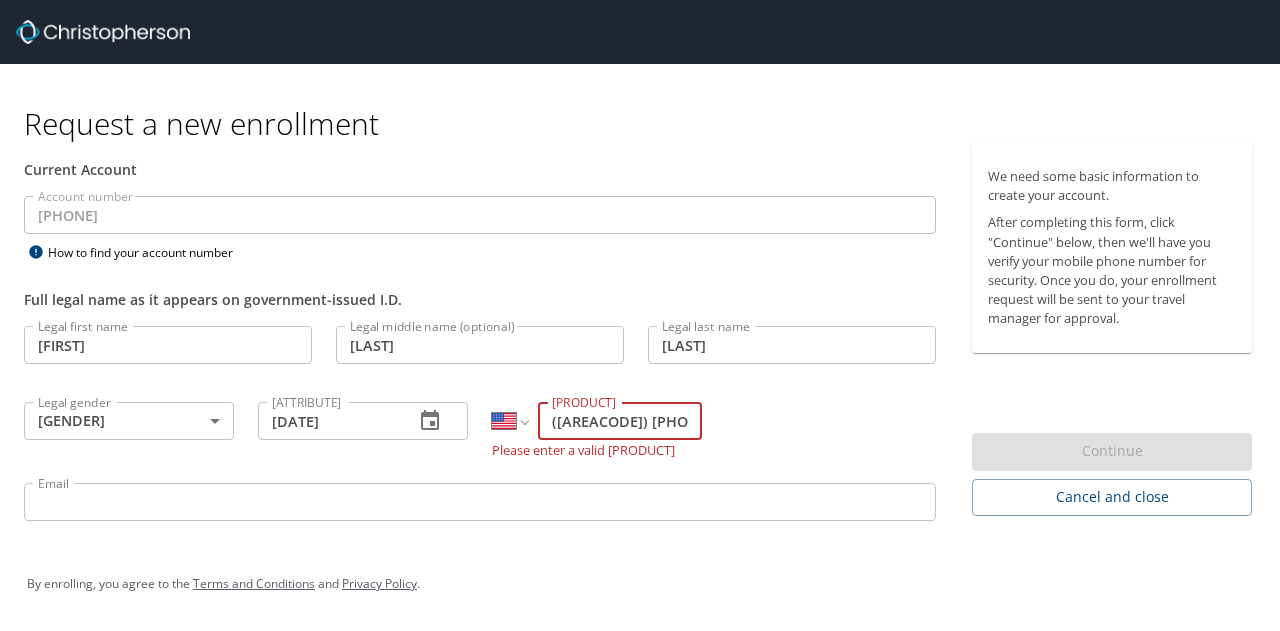 type on "([AREACODE]) [PHONE]" 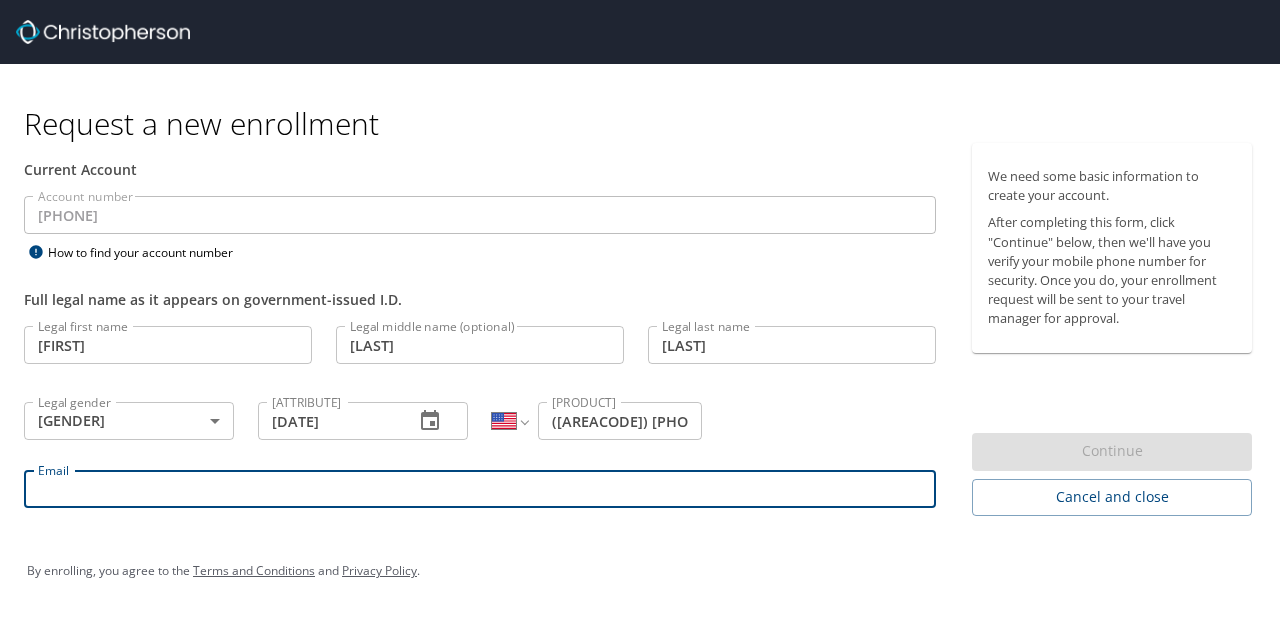 click on "Email Email" at bounding box center (480, 492) 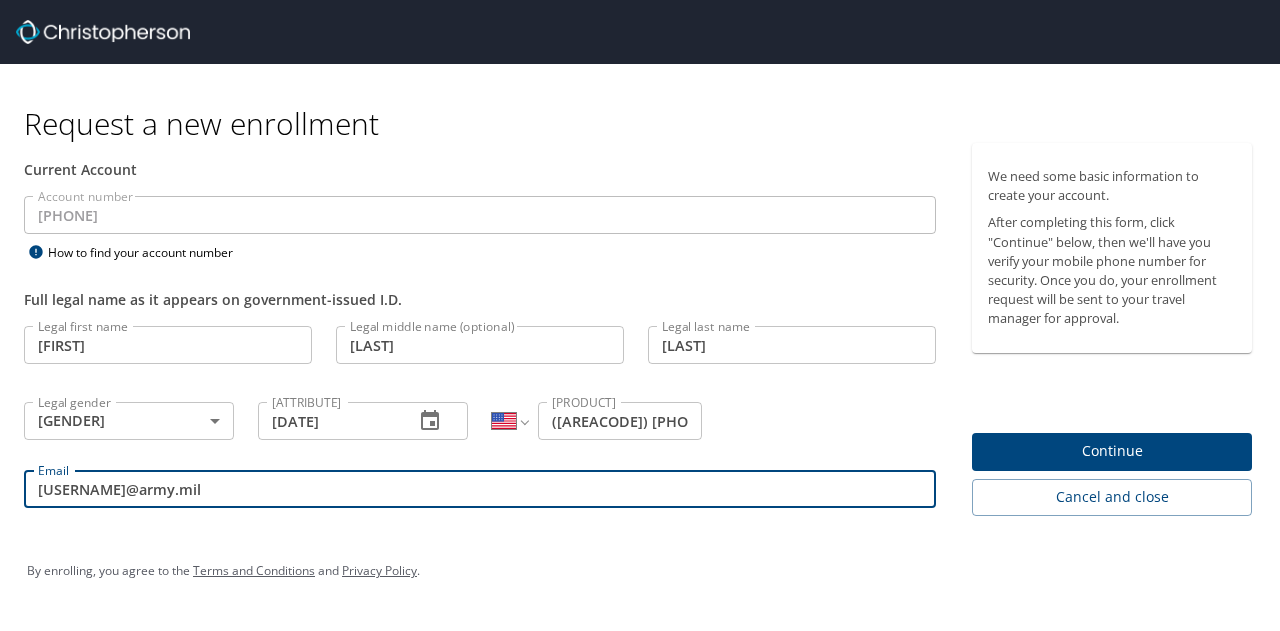 type on "[USERNAME]@army.mil" 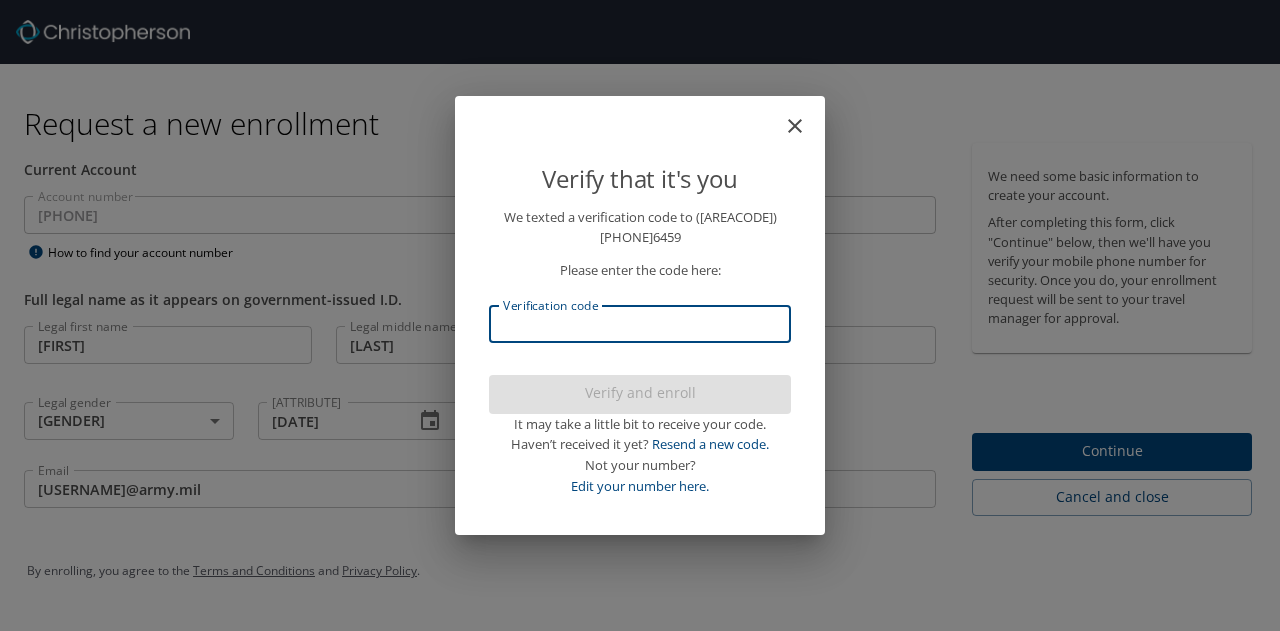 click on "Verification code" at bounding box center [640, 324] 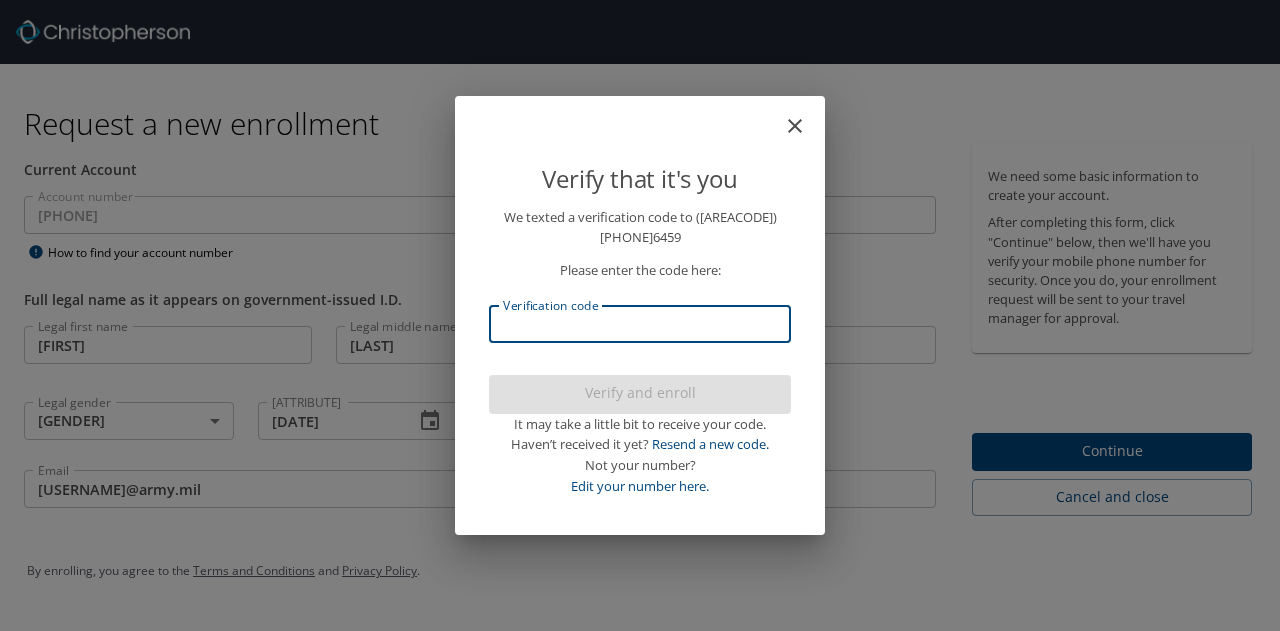 click on "Verification code" at bounding box center (640, 324) 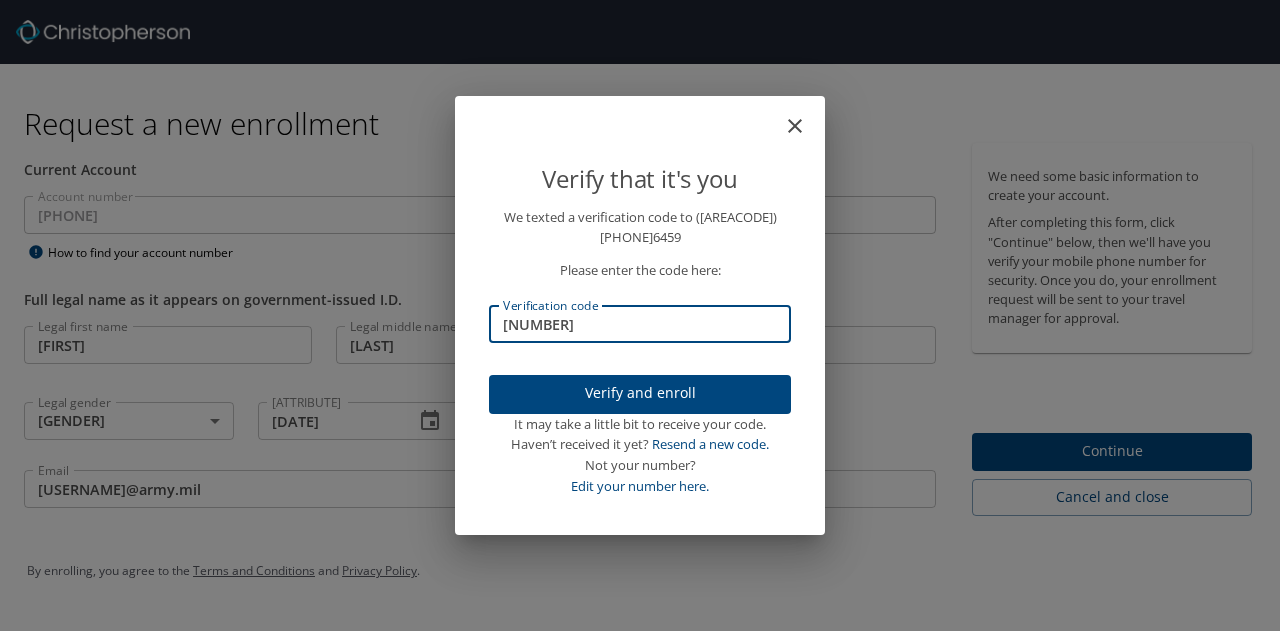 type on "[NUMBER]" 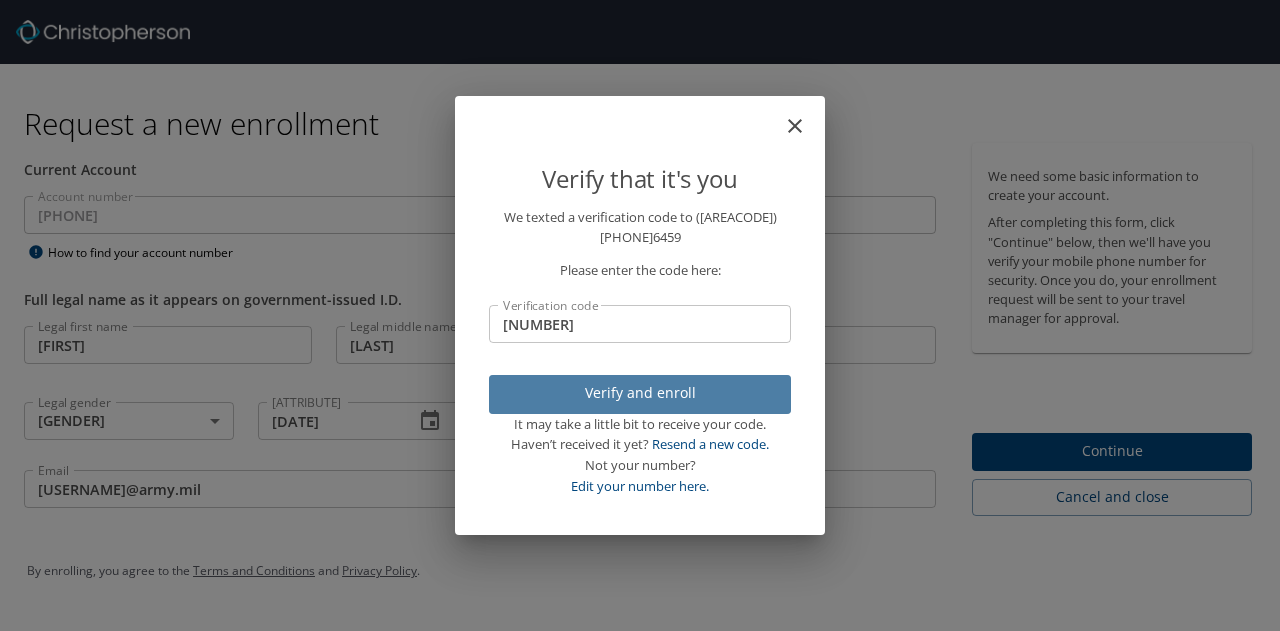 click on "Verify and enroll" at bounding box center [640, 393] 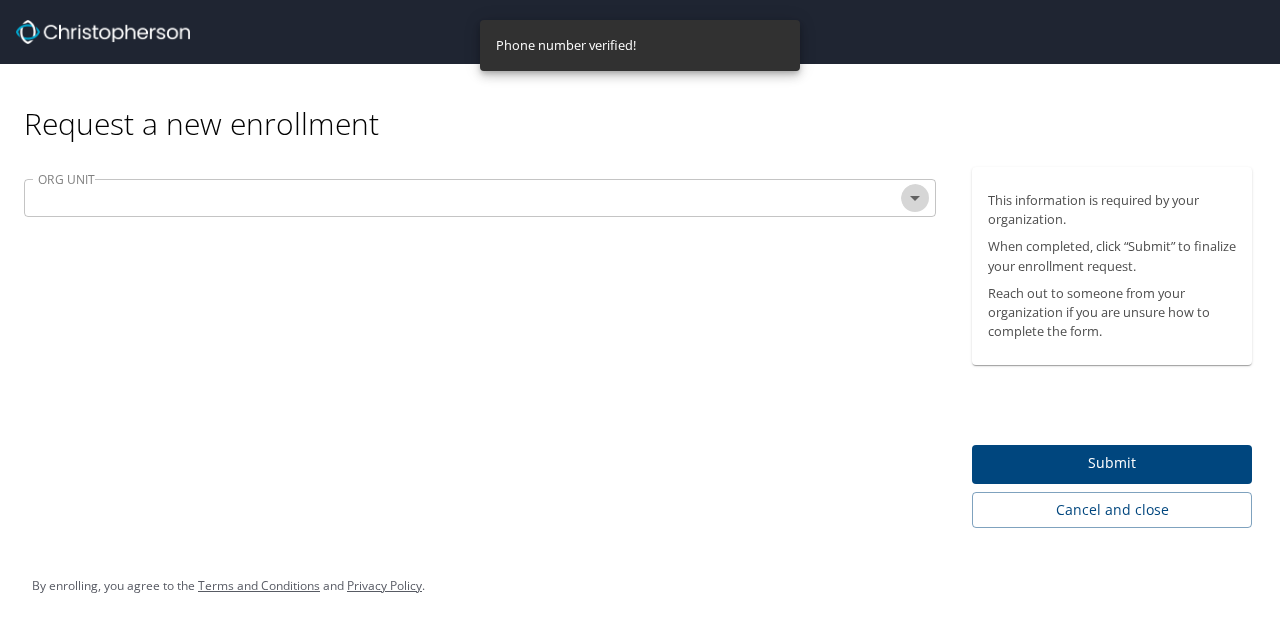 click at bounding box center [915, 198] 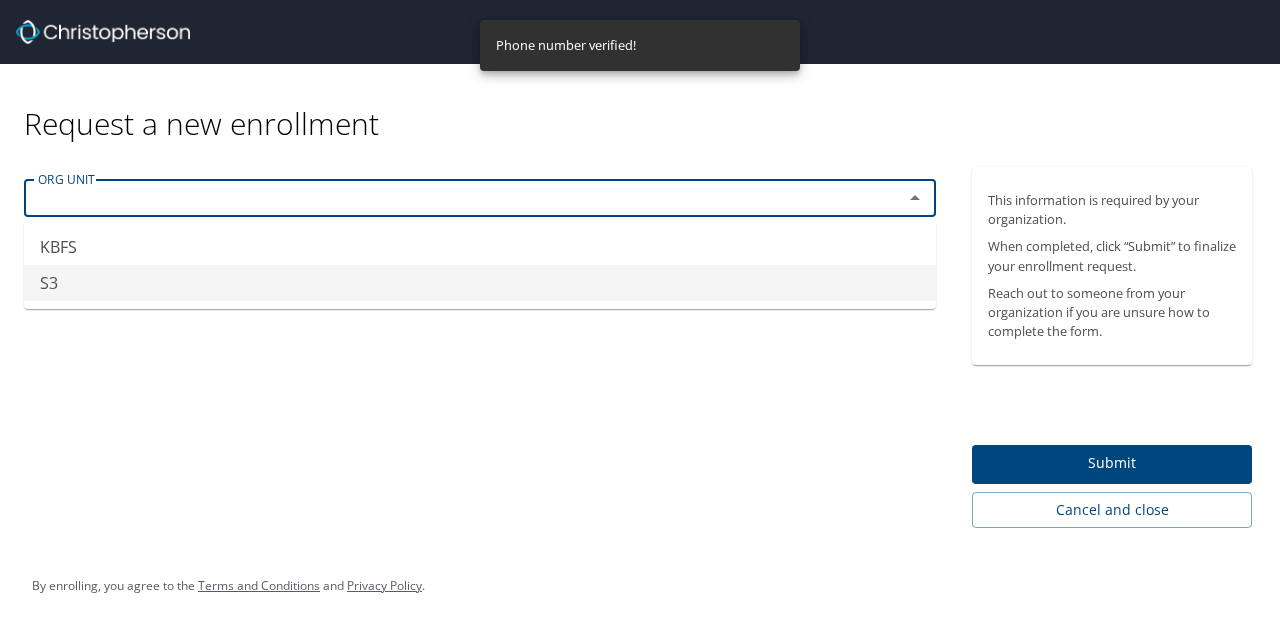 click on "S3" at bounding box center [480, 283] 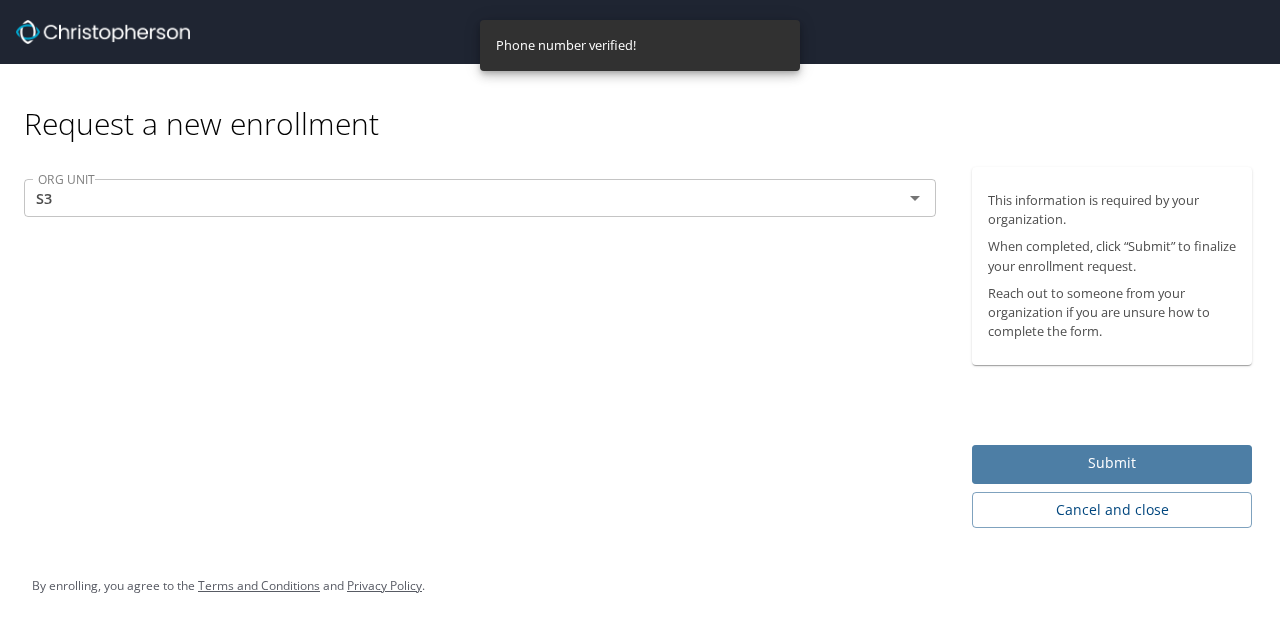 click on "Submit" at bounding box center (1112, 463) 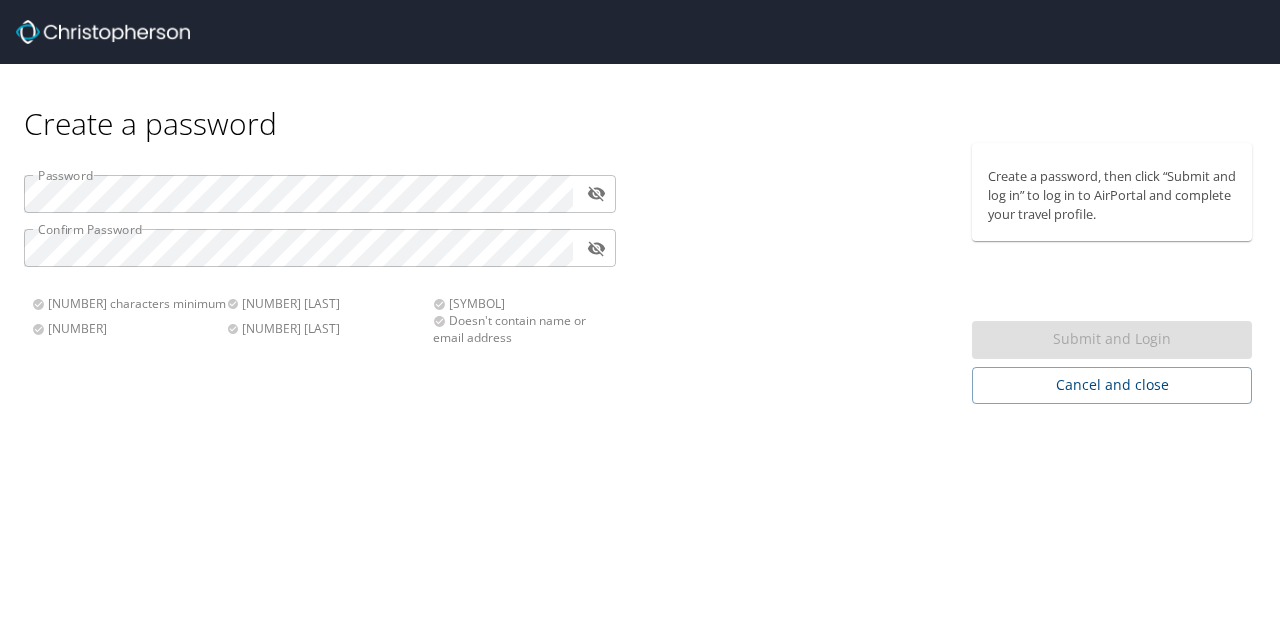 scroll, scrollTop: 0, scrollLeft: 0, axis: both 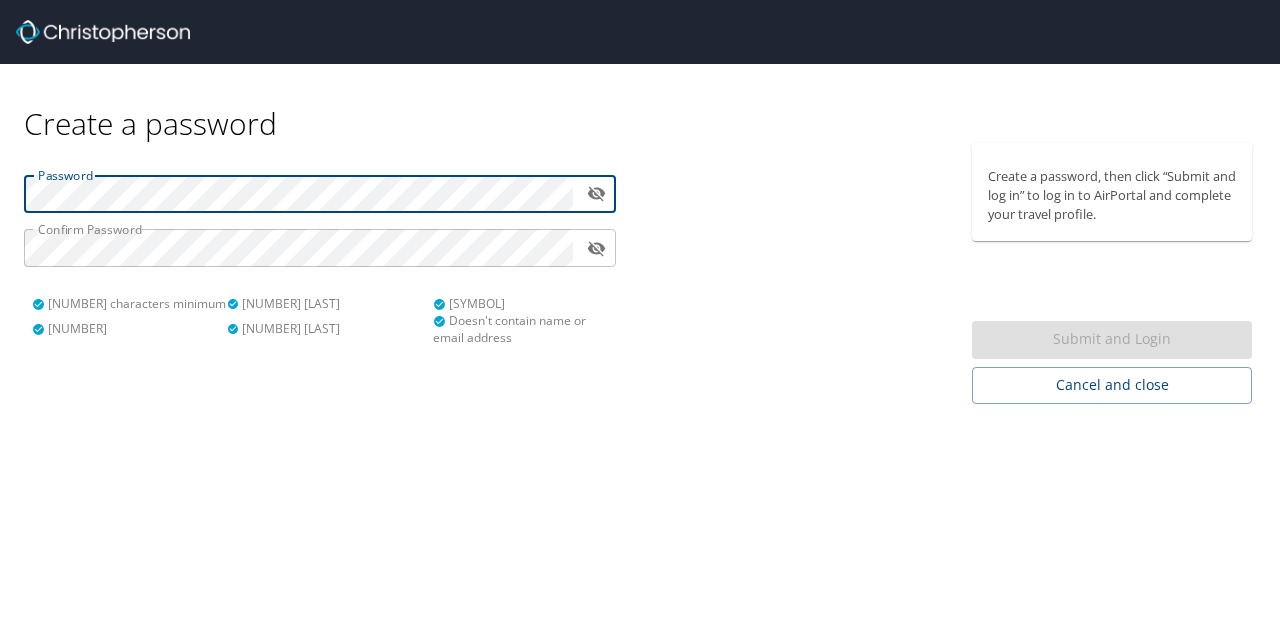 type 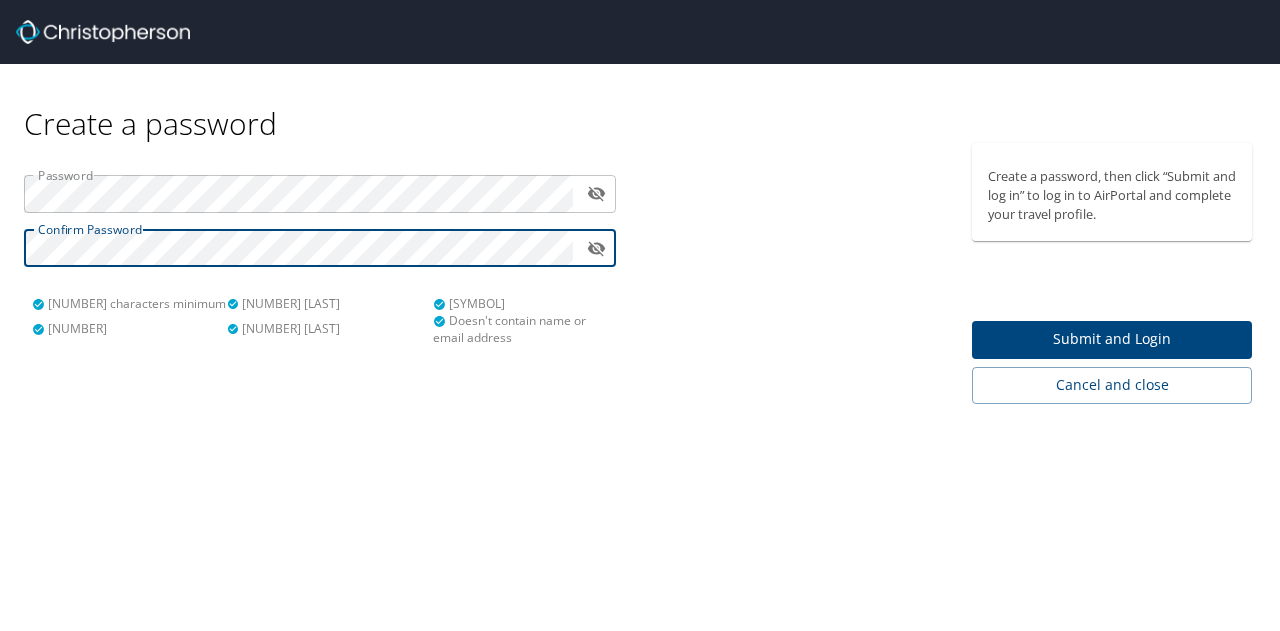 click on "Submit and Login" at bounding box center (1112, 339) 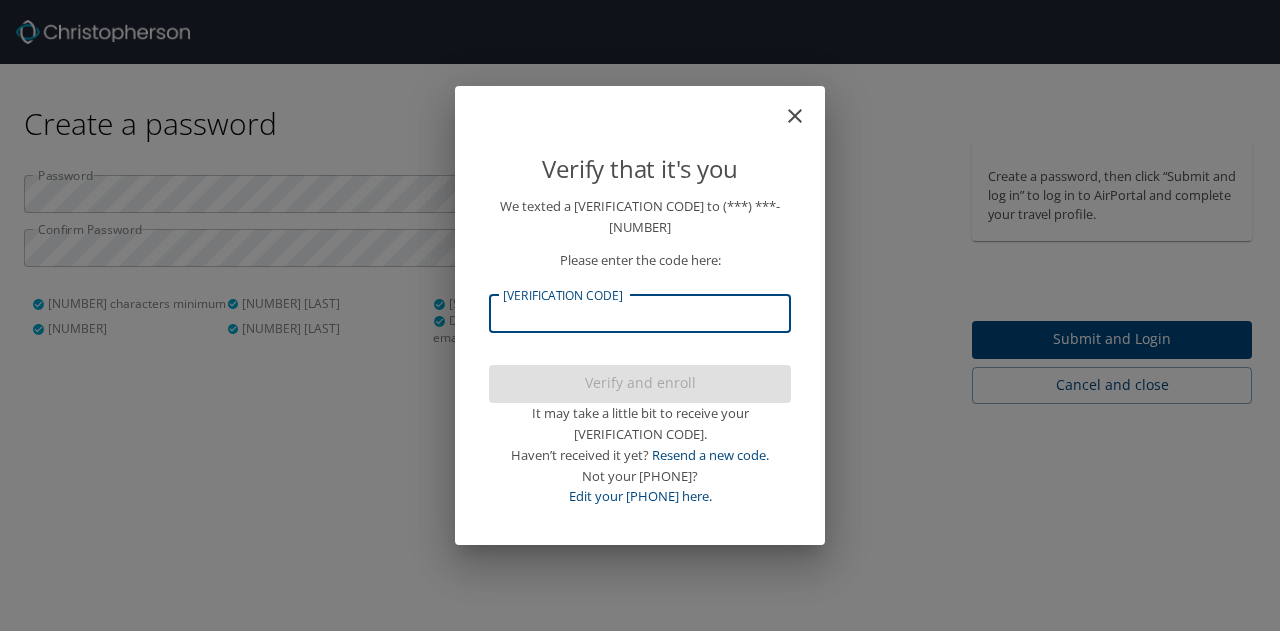 click on "[VERIFICATION CODE]" at bounding box center (640, 314) 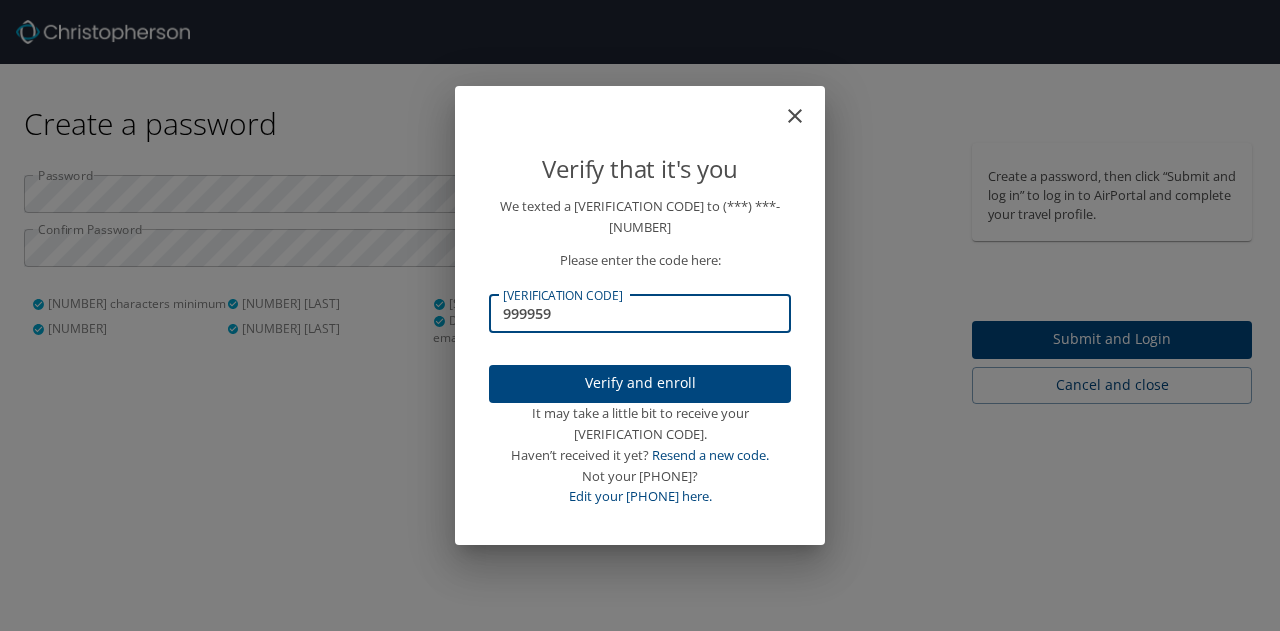 type on "999959" 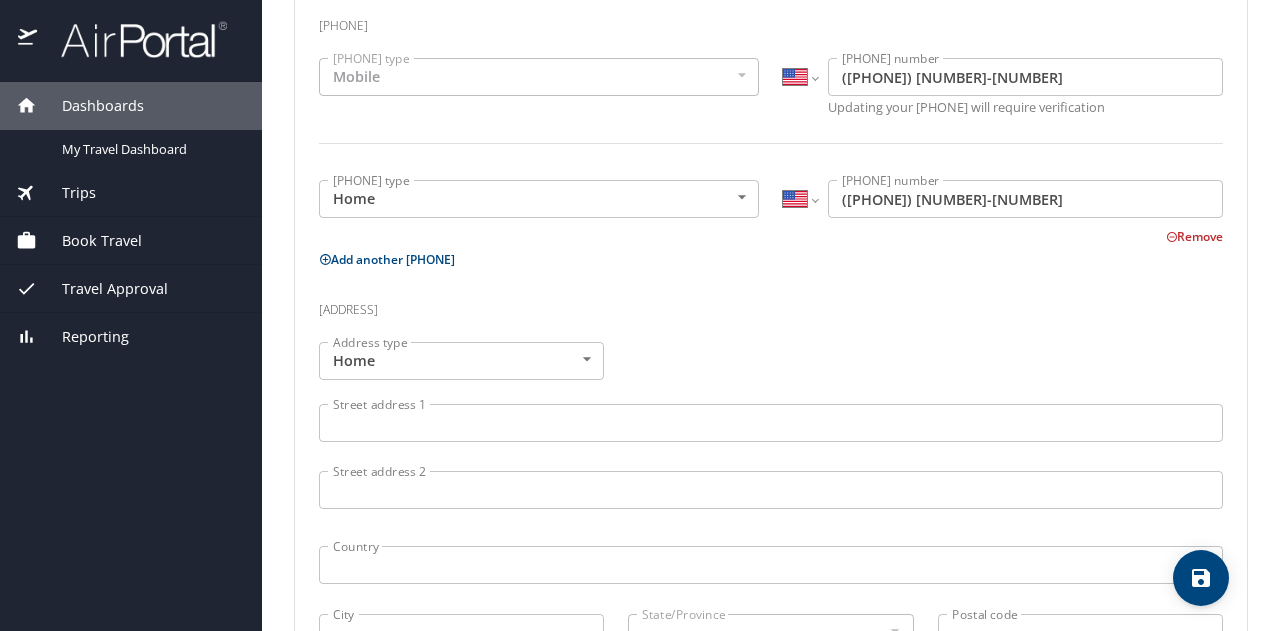 scroll, scrollTop: 500, scrollLeft: 0, axis: vertical 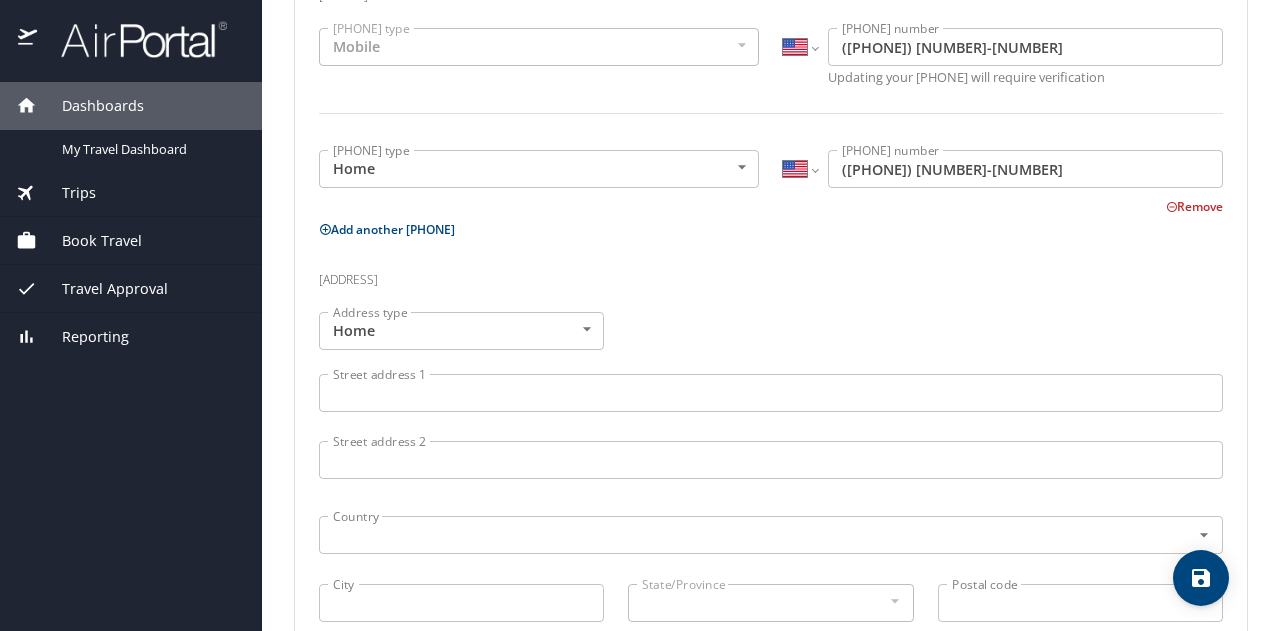 click on "Street address 1" at bounding box center (771, 393) 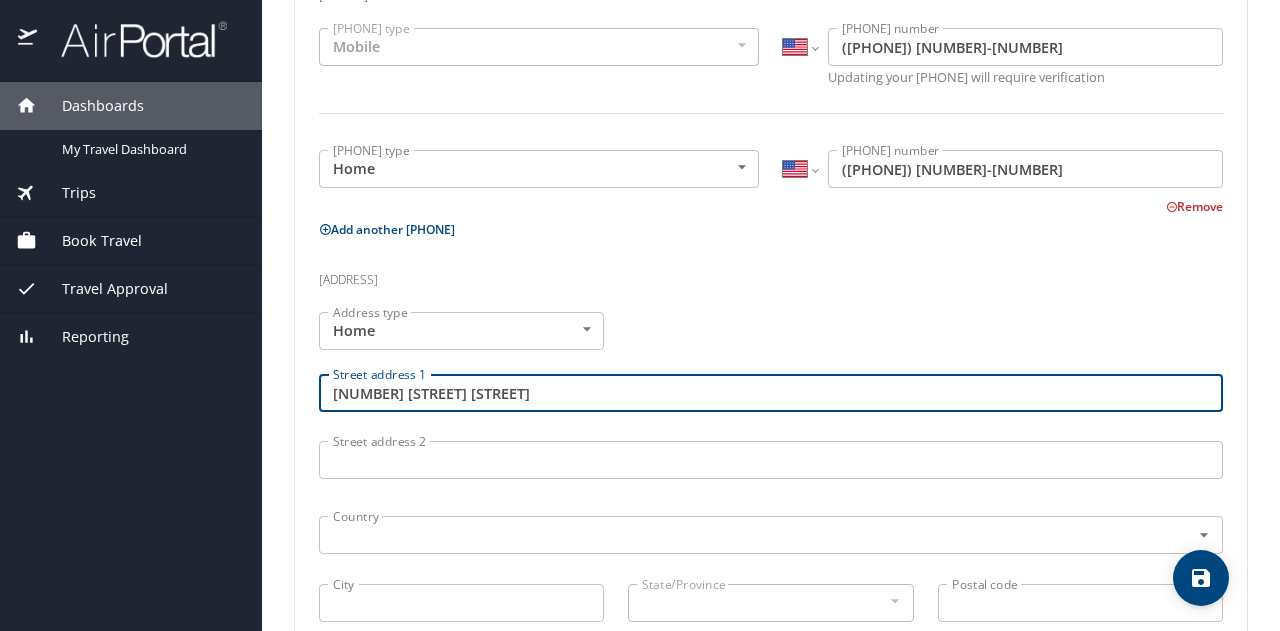 type on "[NUMBER] [STREET]" 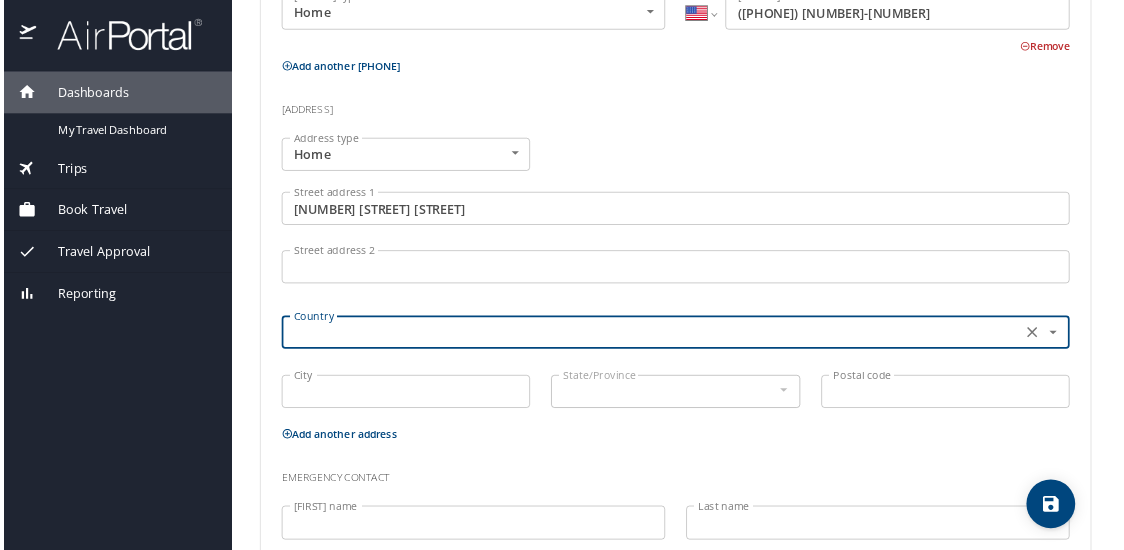 scroll, scrollTop: 766, scrollLeft: 0, axis: vertical 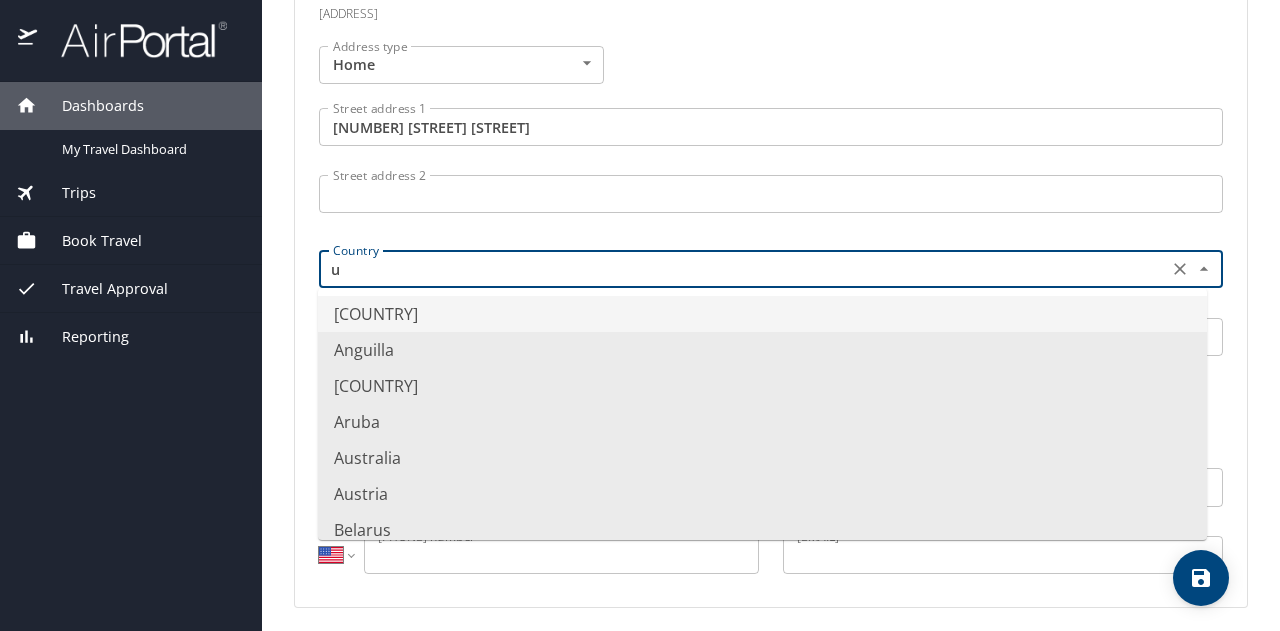 click on "[COUNTRY]" at bounding box center (762, 314) 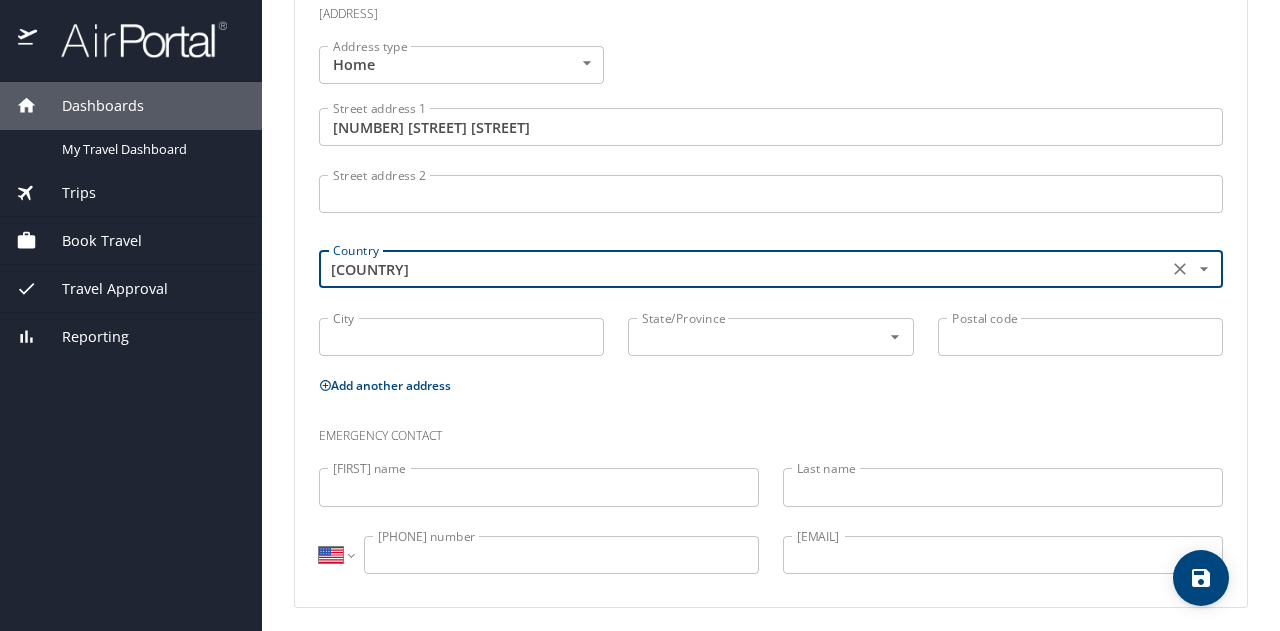 type on "[COUNTRY]" 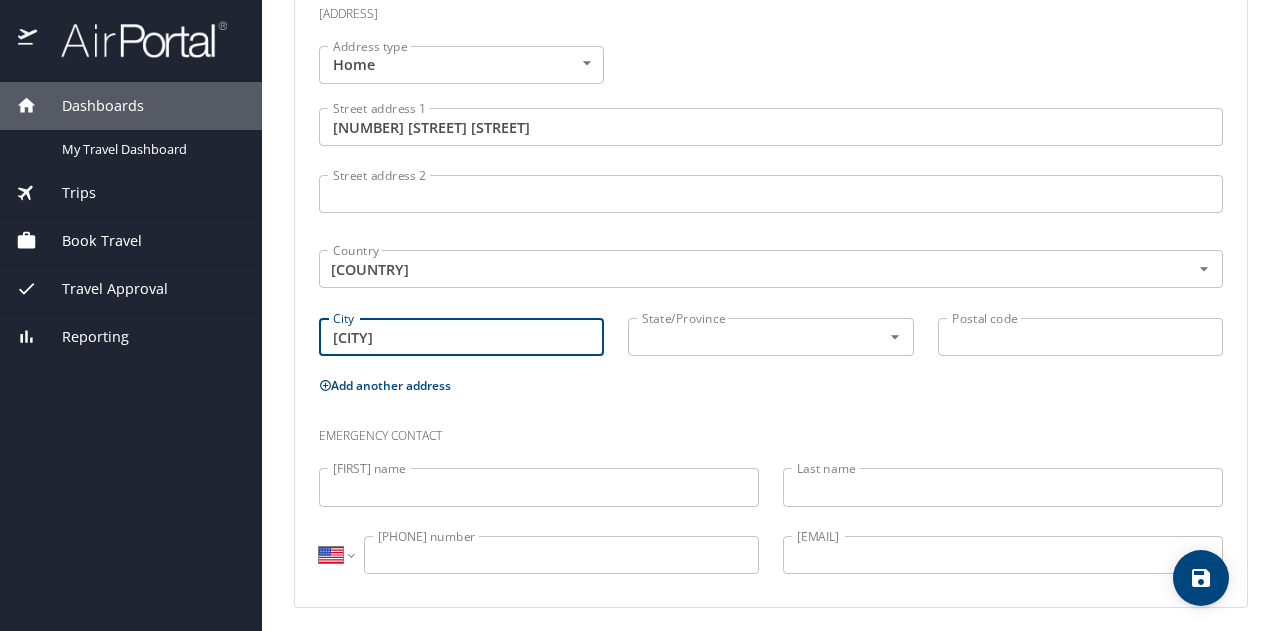 type on "[CITY]" 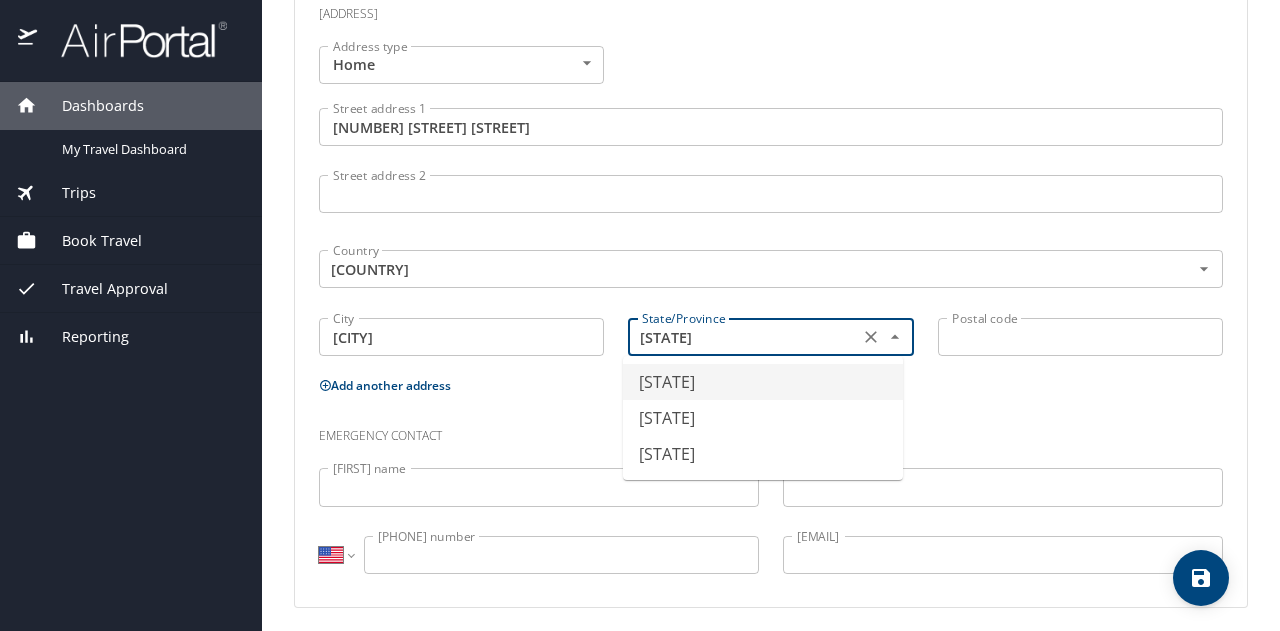 drag, startPoint x: 718, startPoint y: 378, endPoint x: 1167, endPoint y: 302, distance: 455.38666 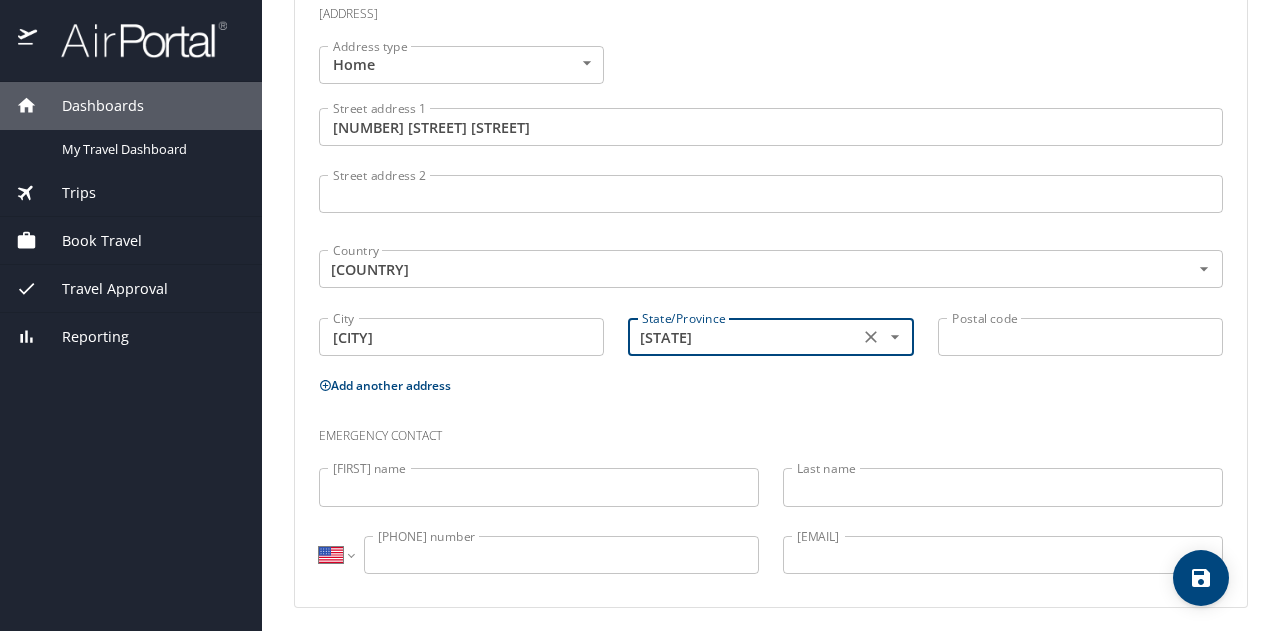 type on "Alabama" 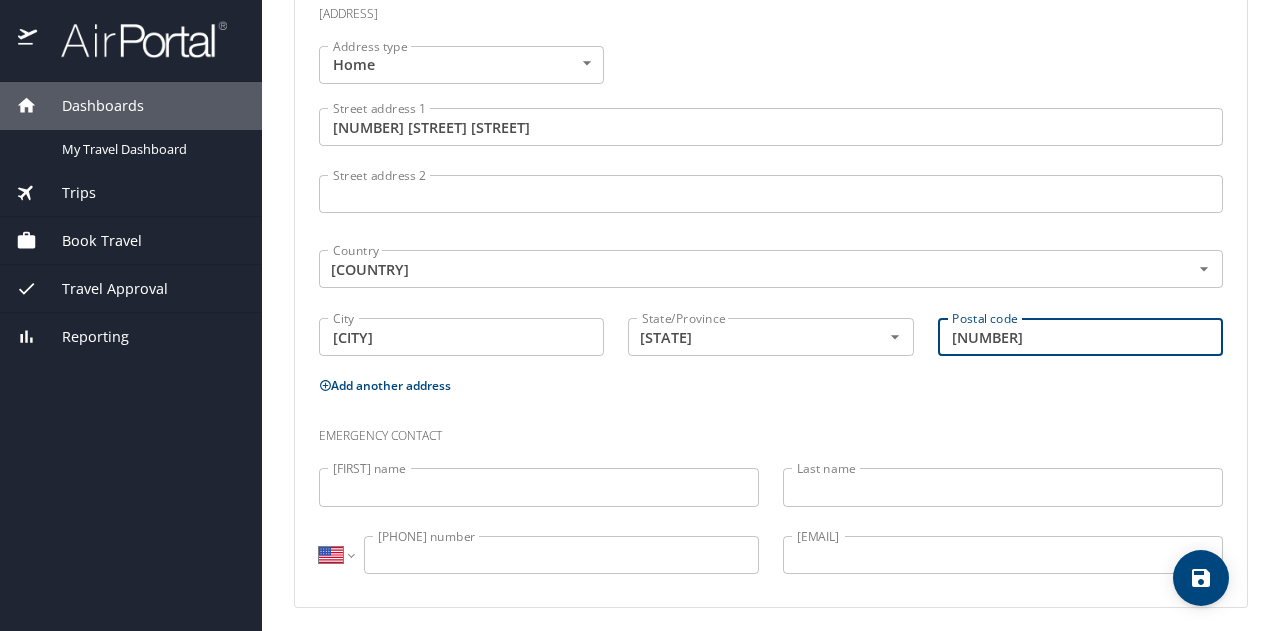 type on "35808" 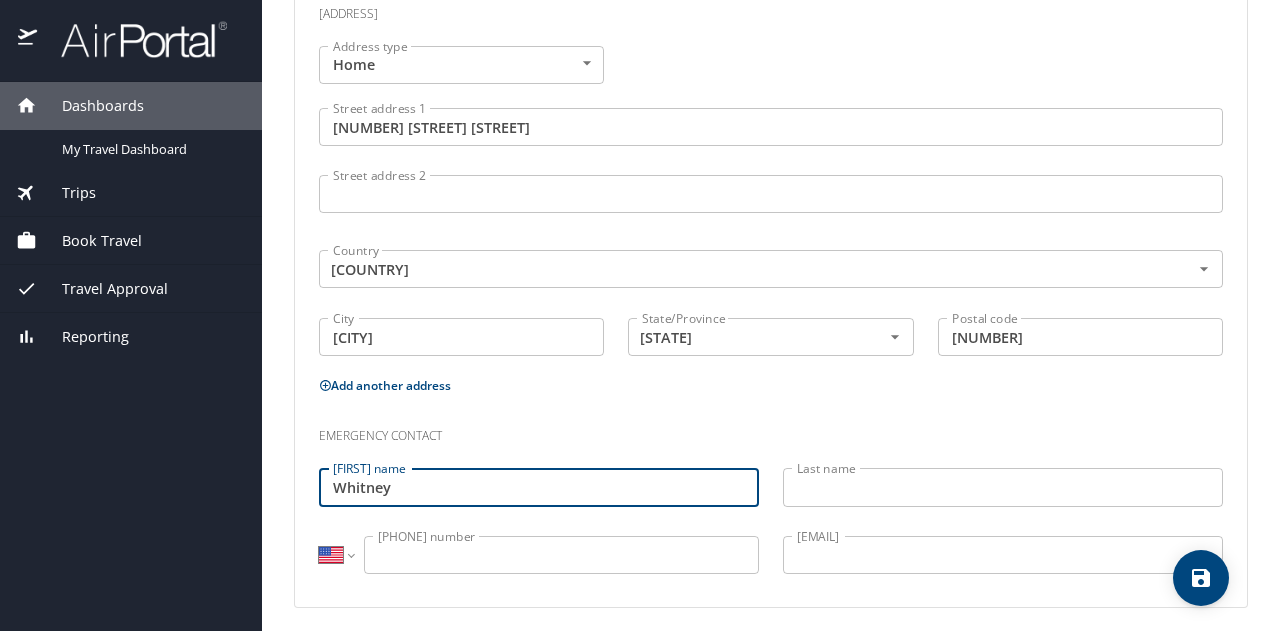 type on "Whitney" 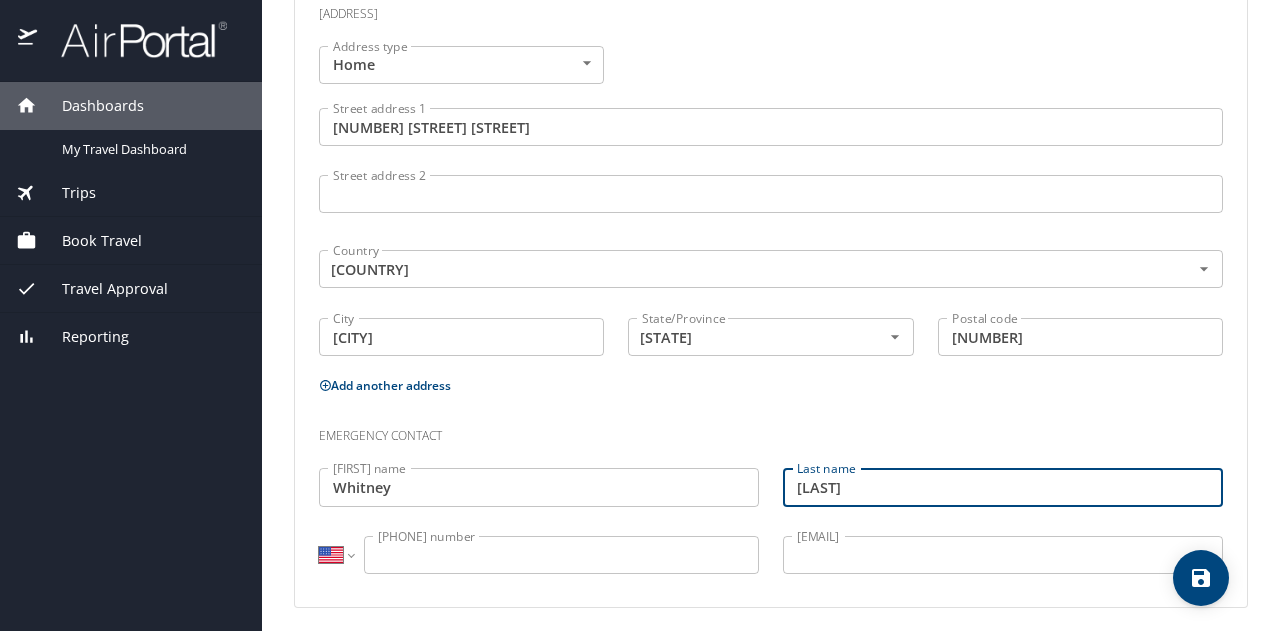type on "[LAST]" 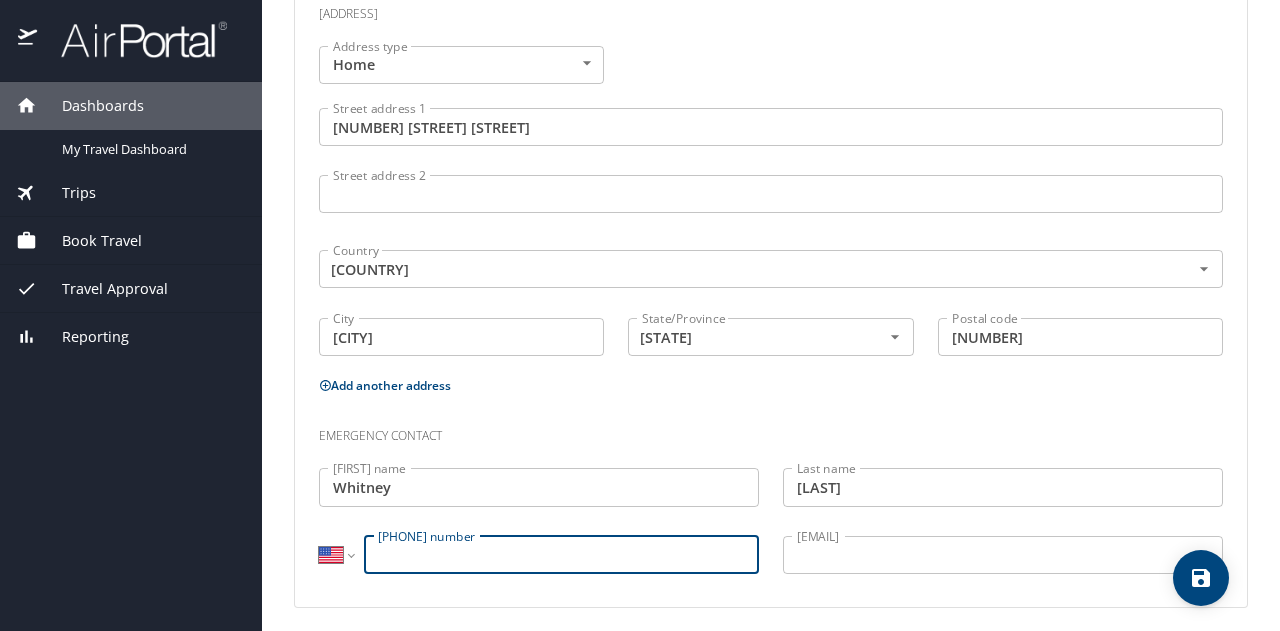 click on "Phone number" at bounding box center [561, 555] 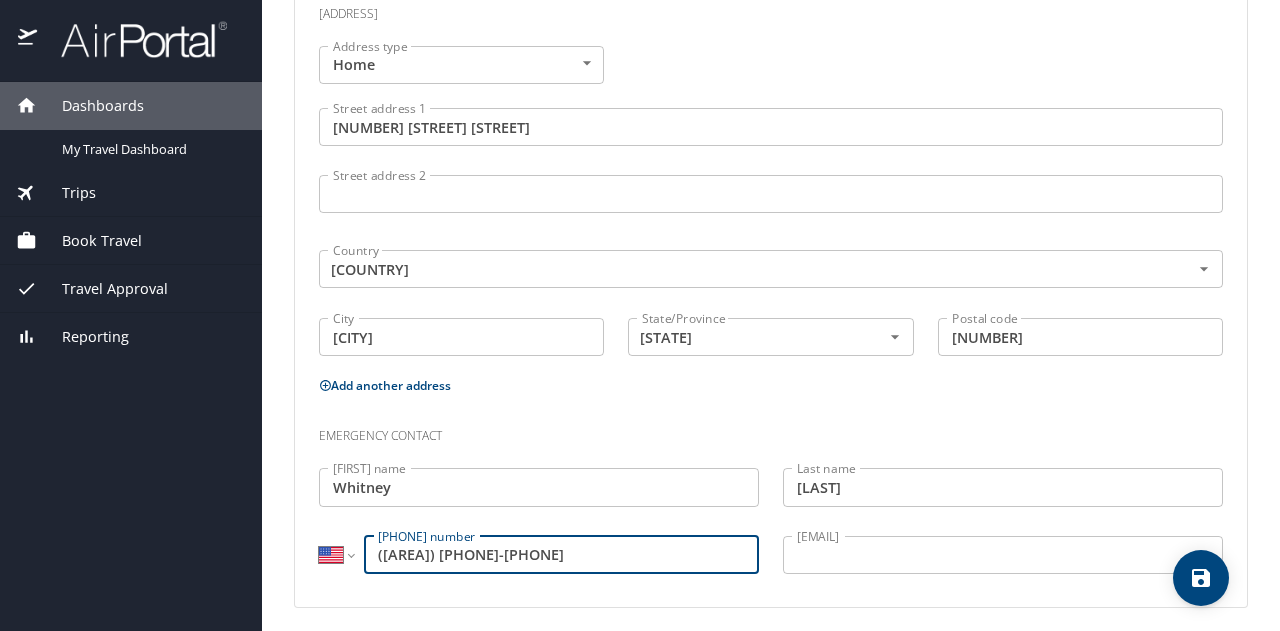 type on "(253) 777-6461" 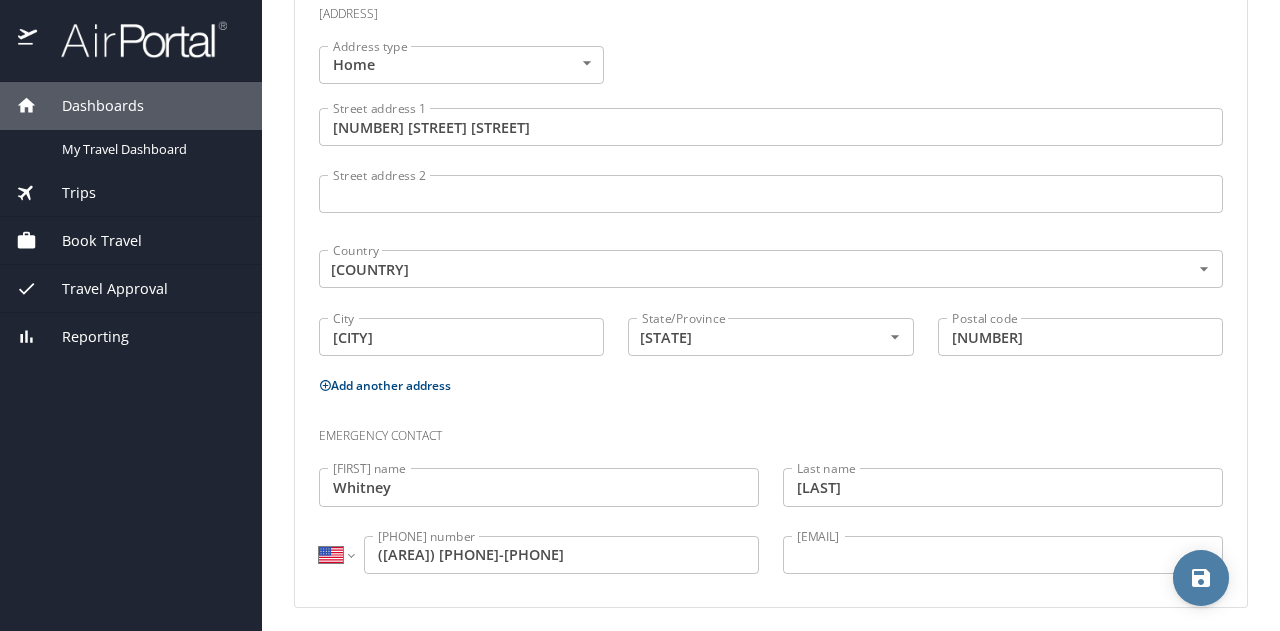 click at bounding box center (1201, 578) 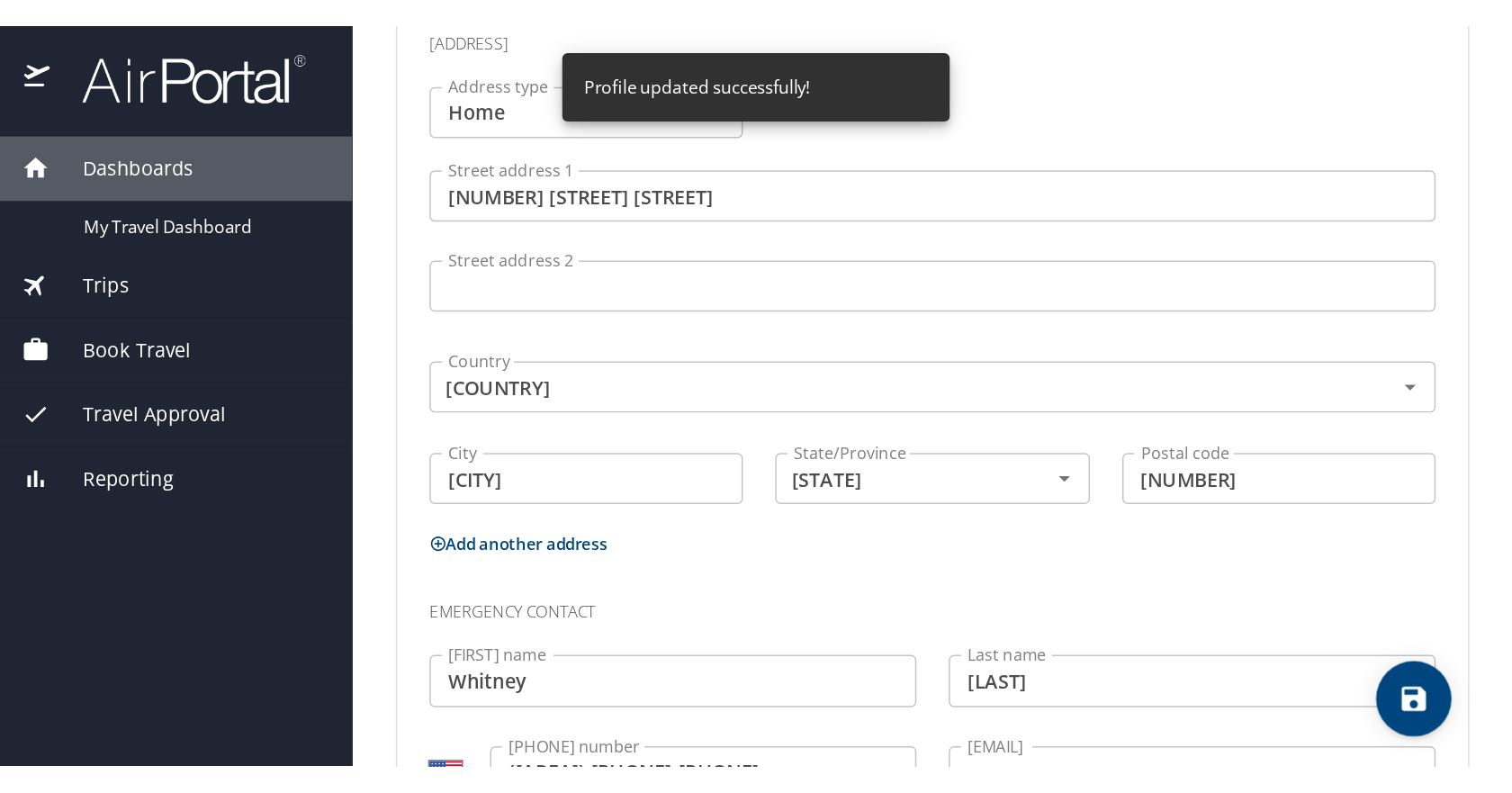 scroll, scrollTop: 467, scrollLeft: 0, axis: vertical 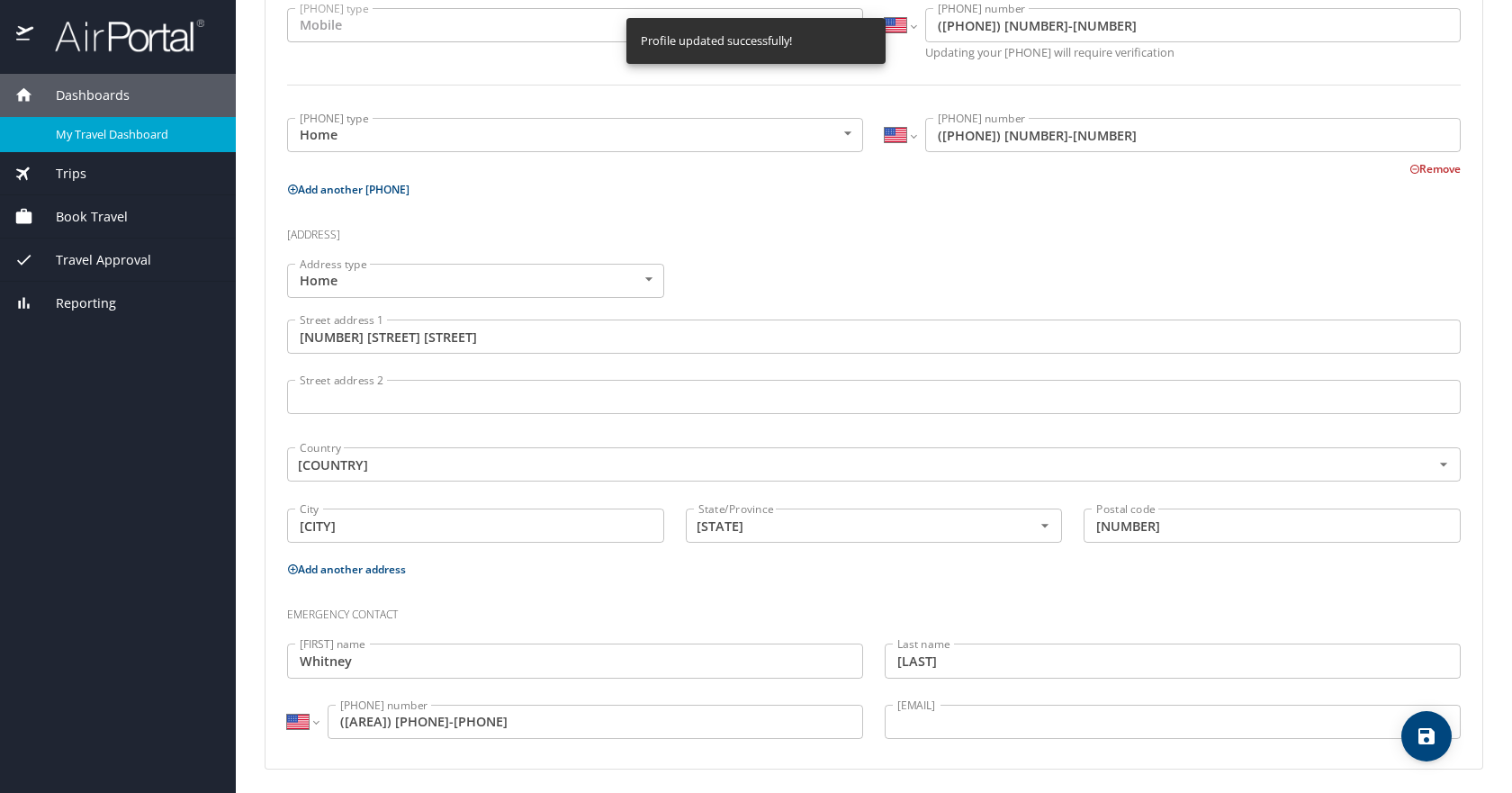 click on "My Travel Dashboard" at bounding box center [135, 134] 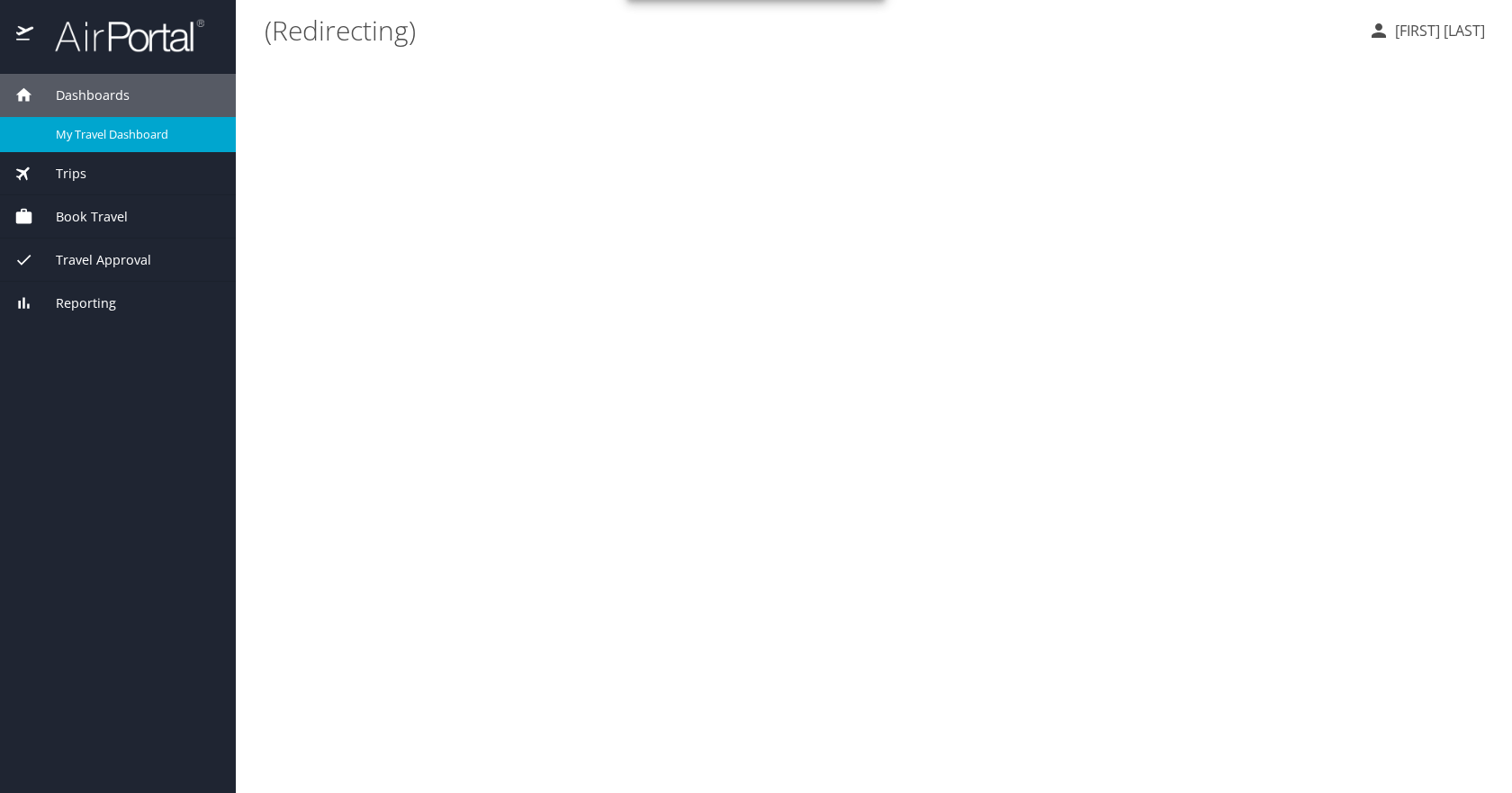 scroll, scrollTop: 0, scrollLeft: 0, axis: both 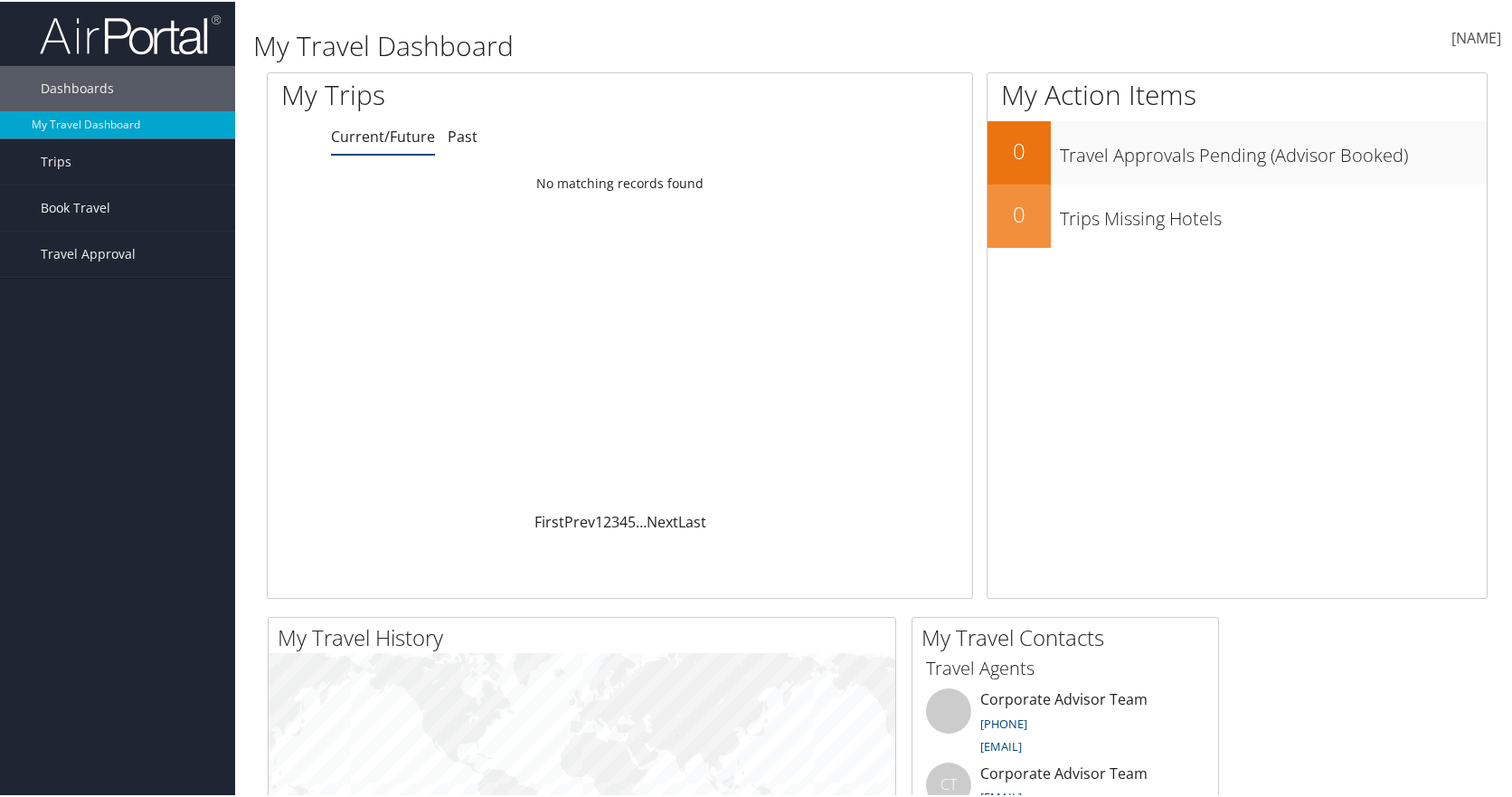 click at bounding box center (1501, 36) 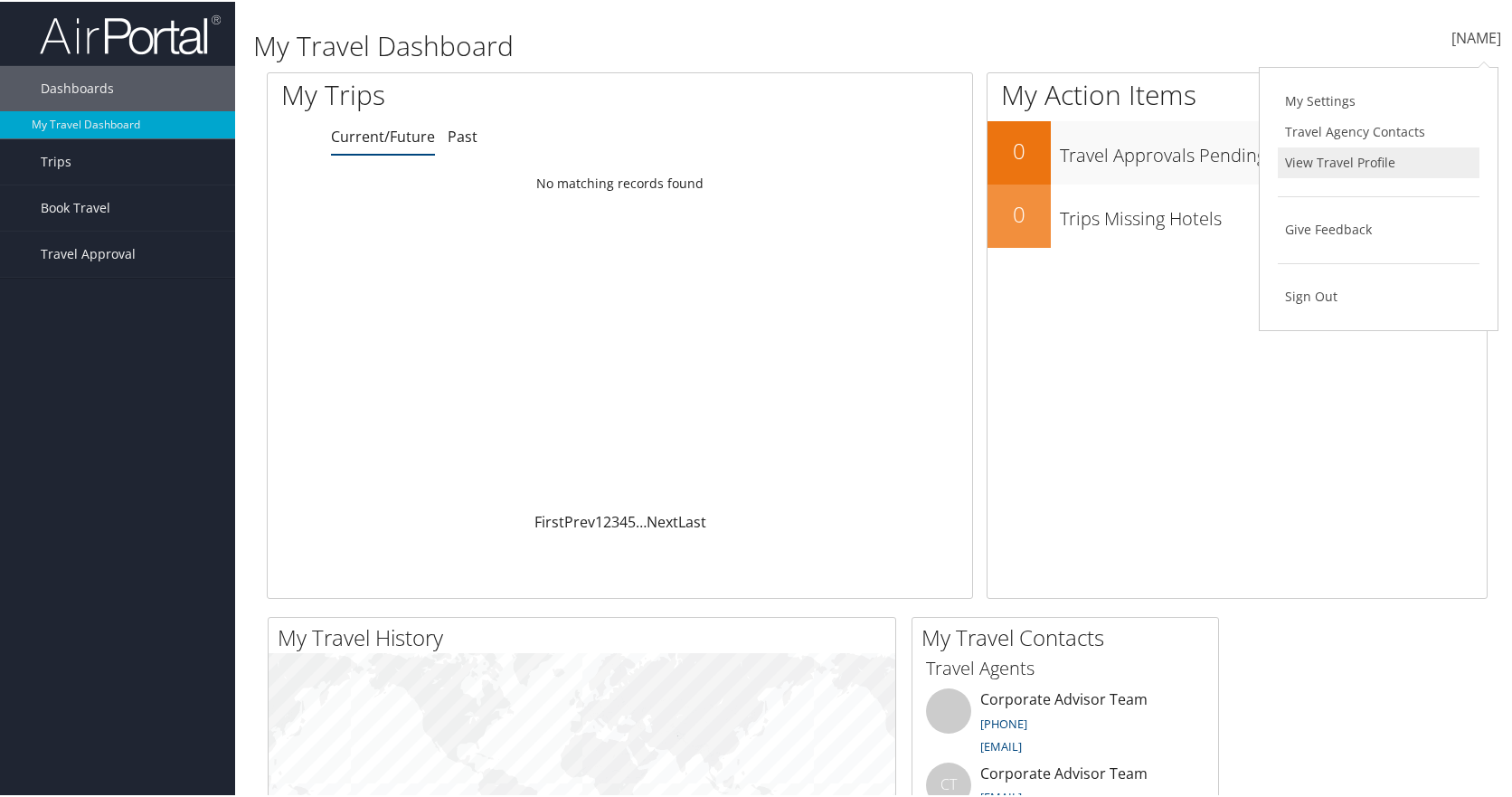click on "View Travel Profile" at bounding box center [1378, 161] 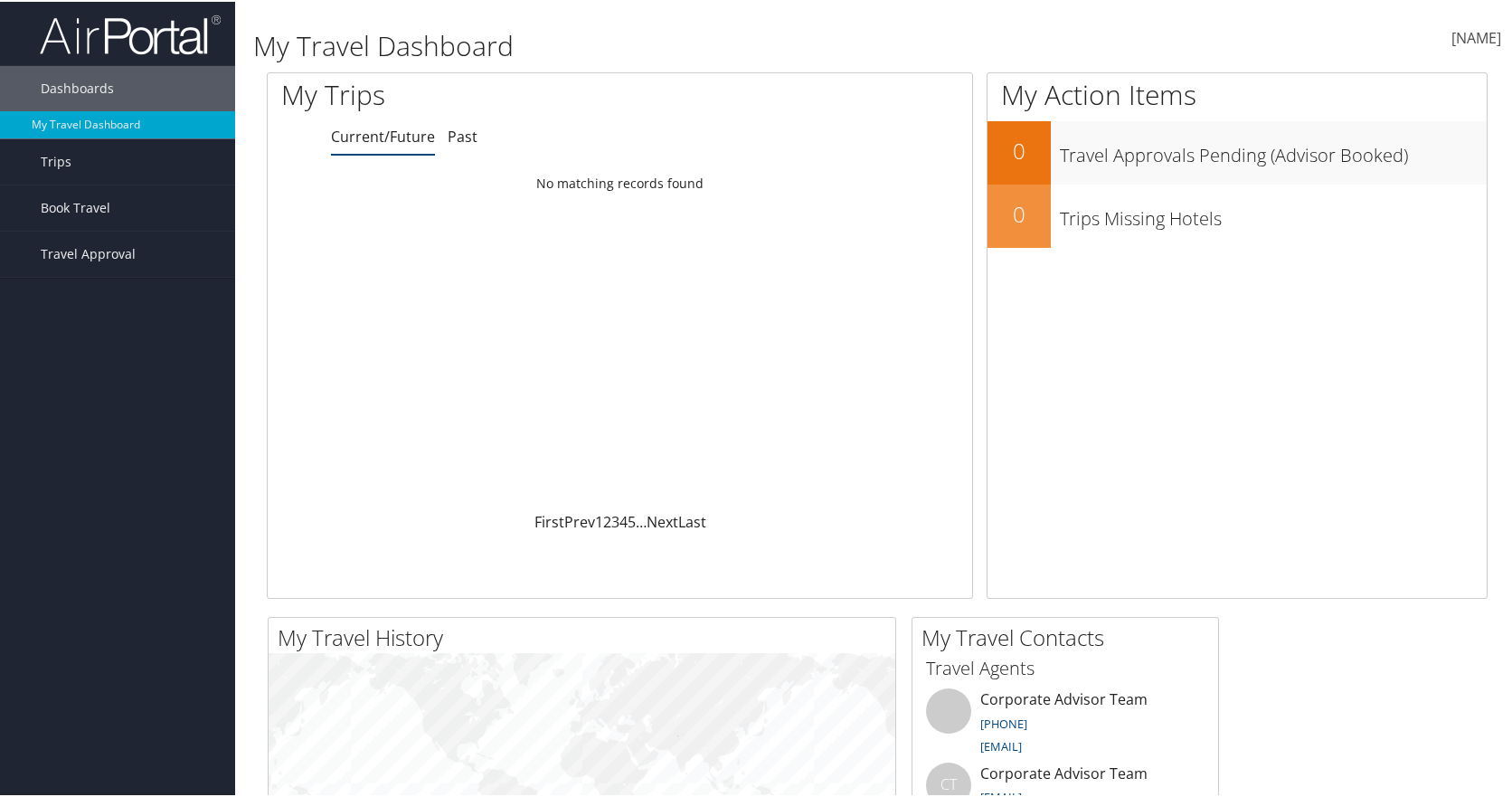 click at bounding box center [1501, 36] 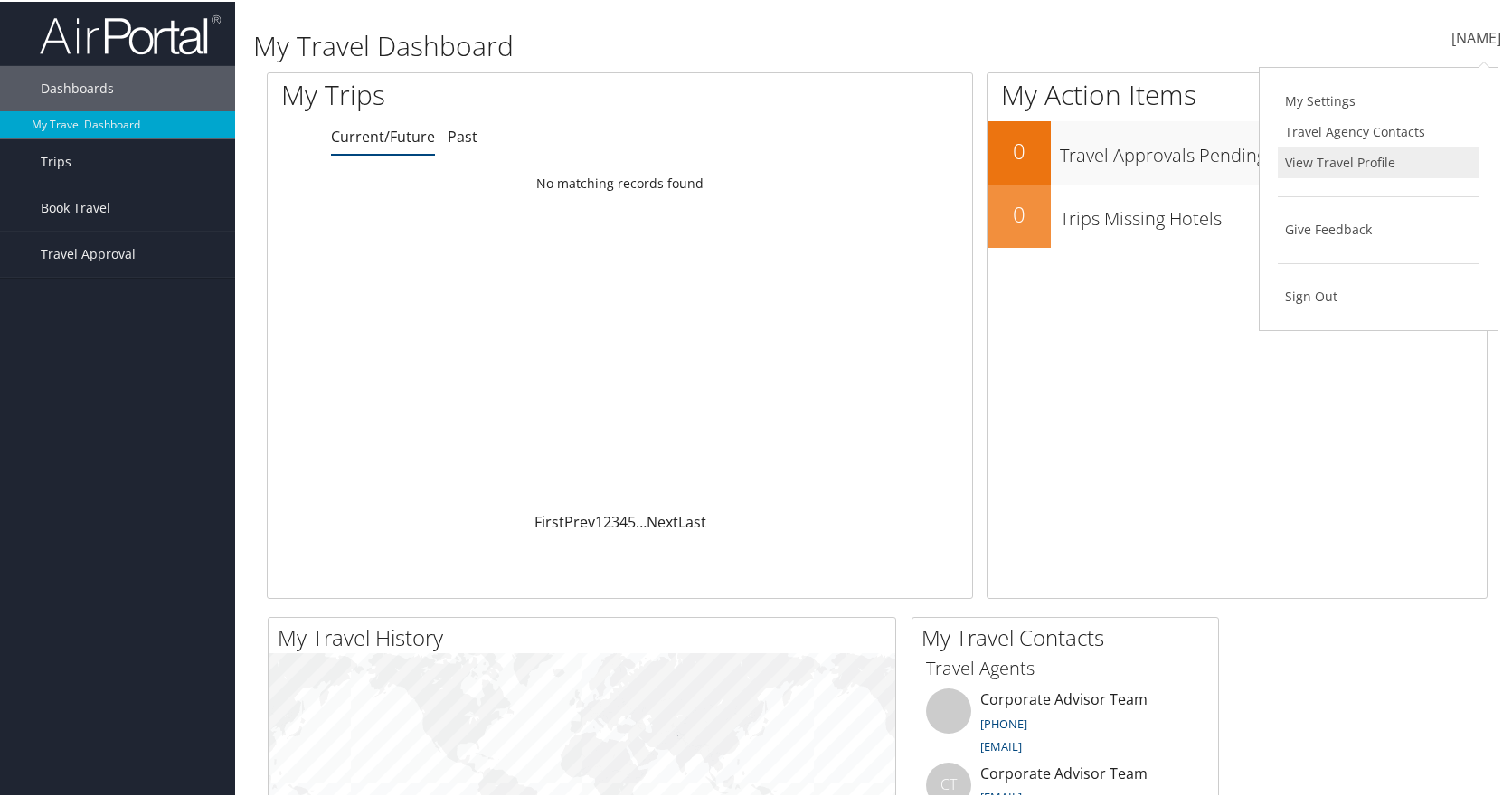 click on "View Travel Profile" at bounding box center (1378, 161) 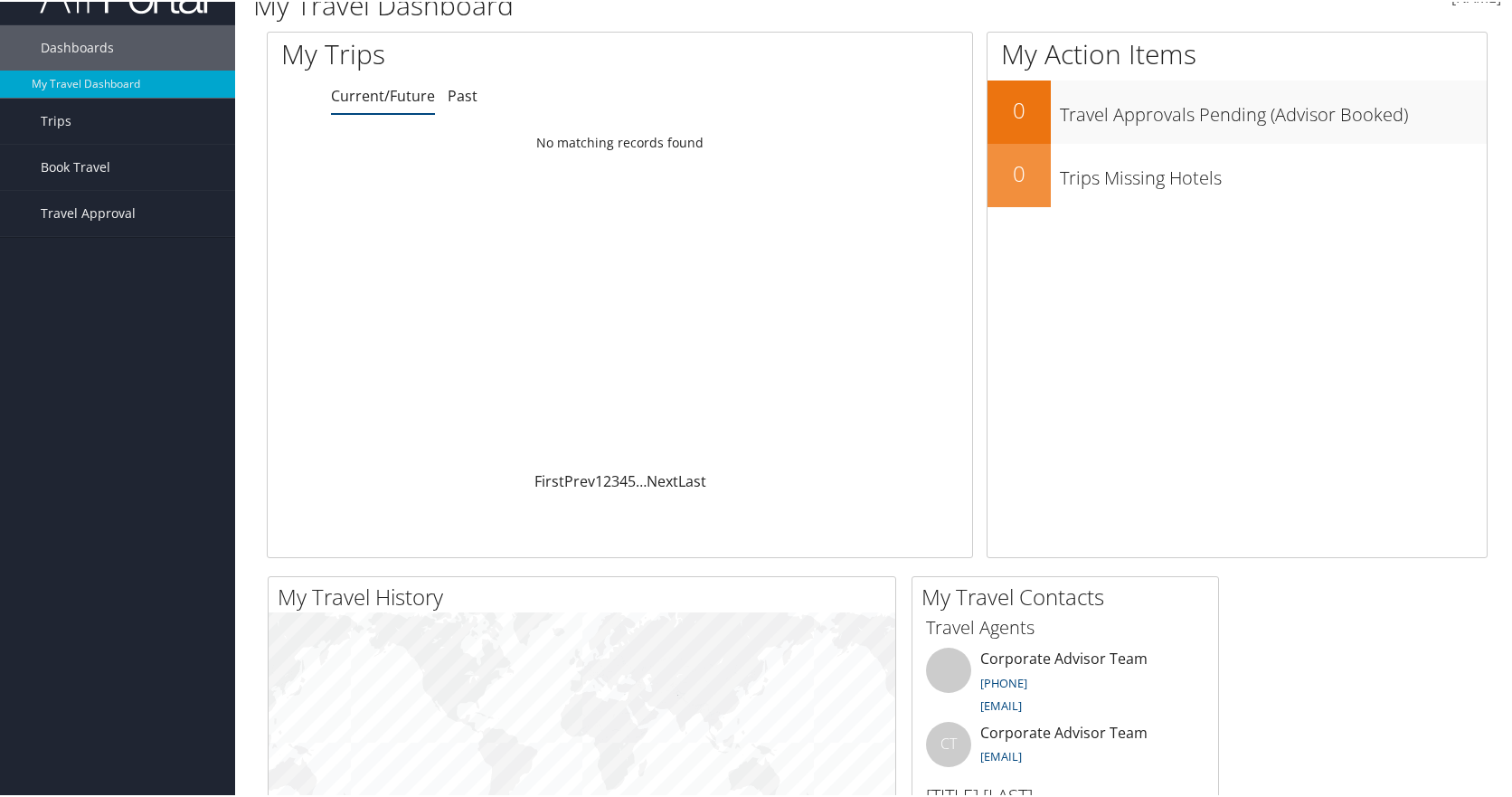 scroll, scrollTop: 0, scrollLeft: 0, axis: both 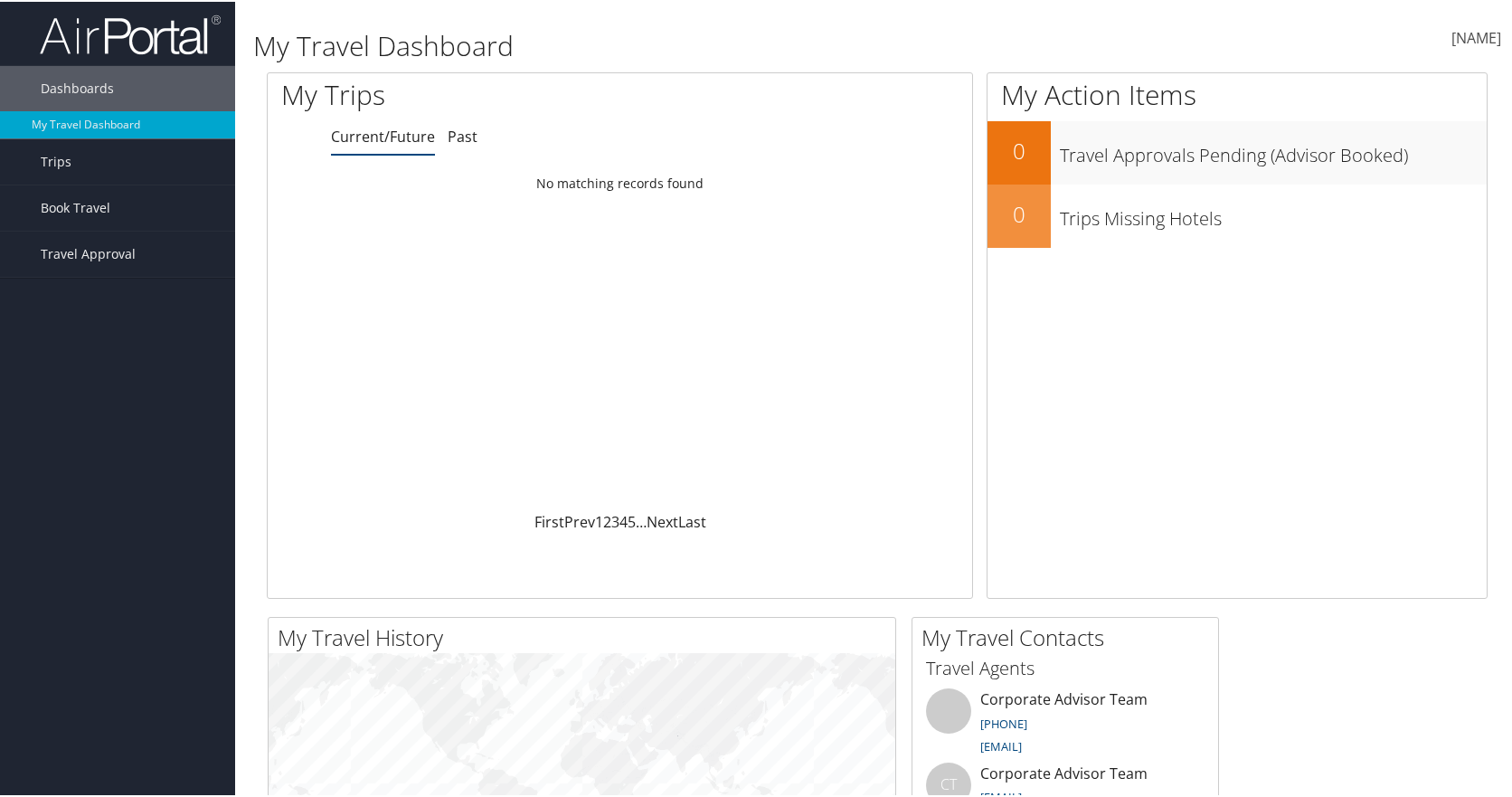 click at bounding box center (1501, 36) 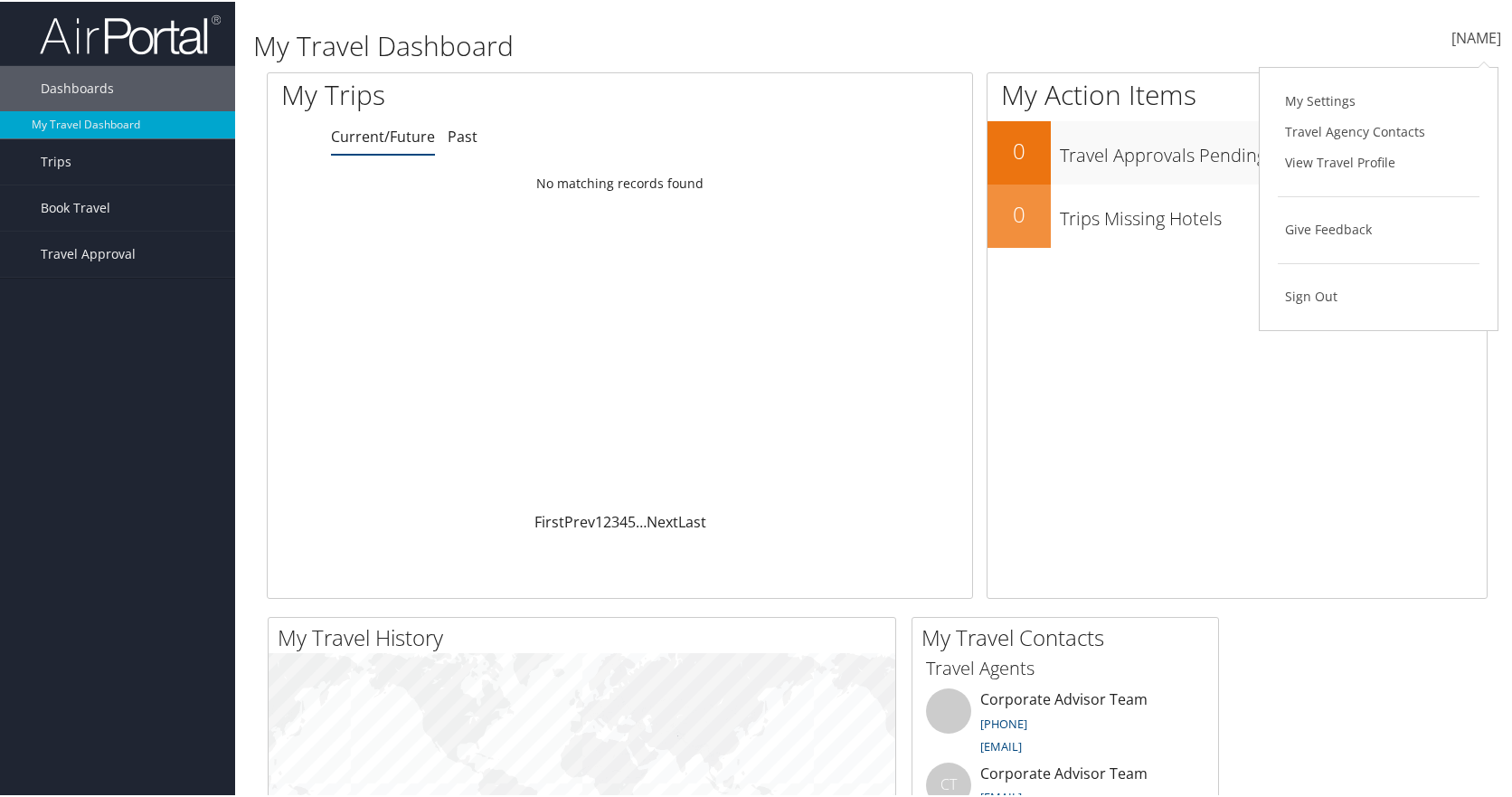 click on "My Travel Dashboard" at bounding box center [669, 44] 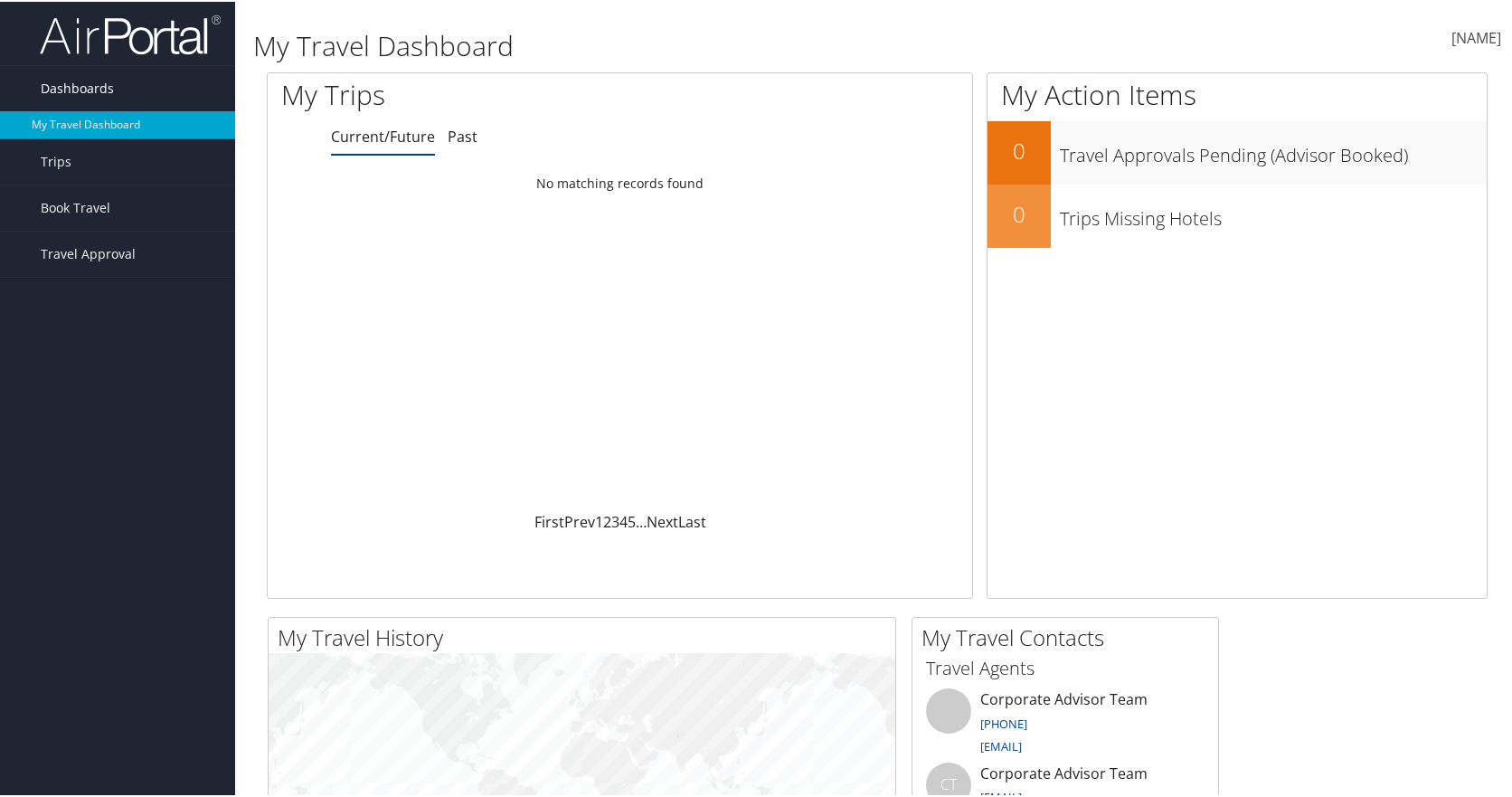 click on "Dashboards" at bounding box center [77, 87] 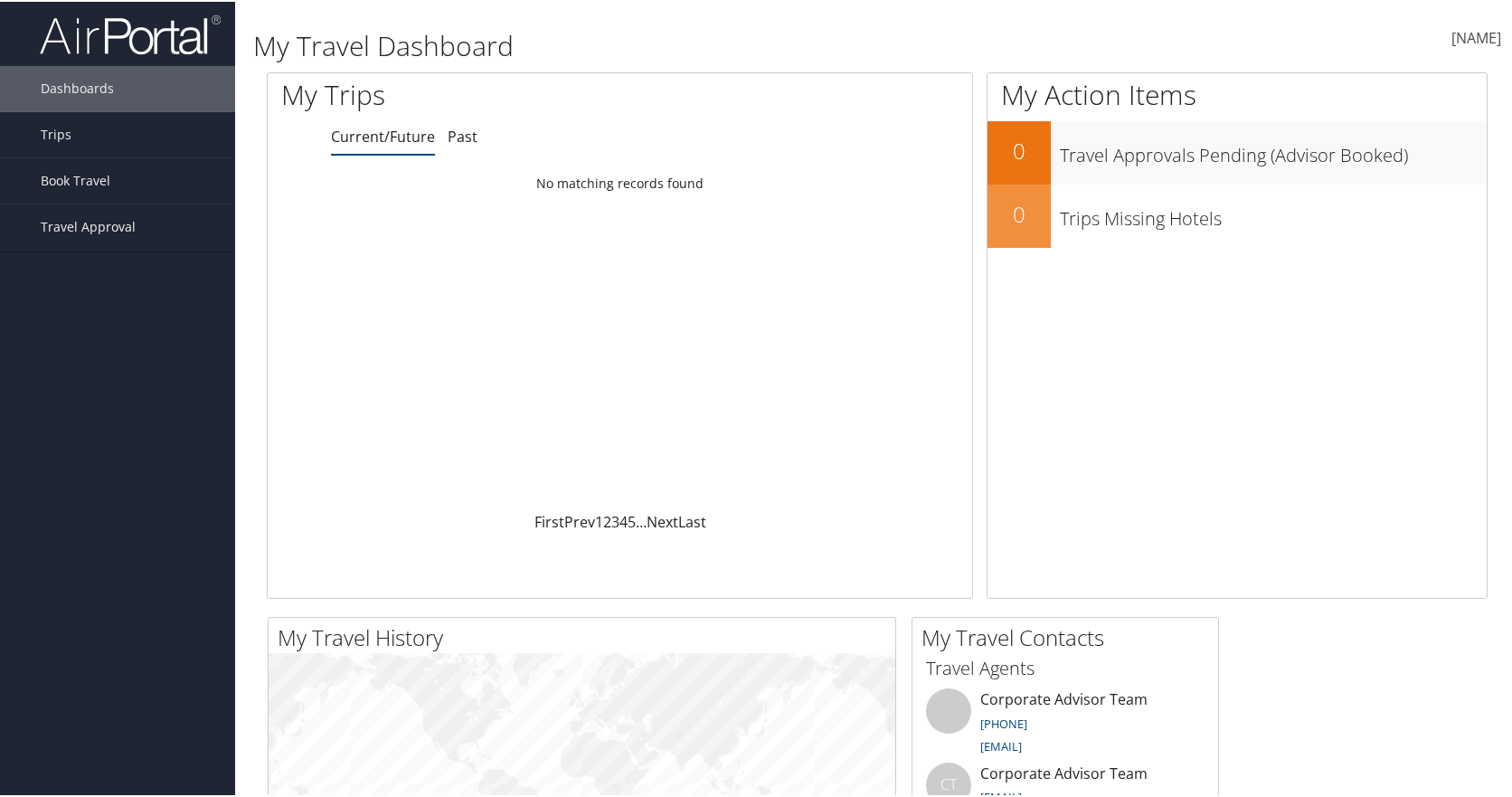 click at bounding box center (1501, 36) 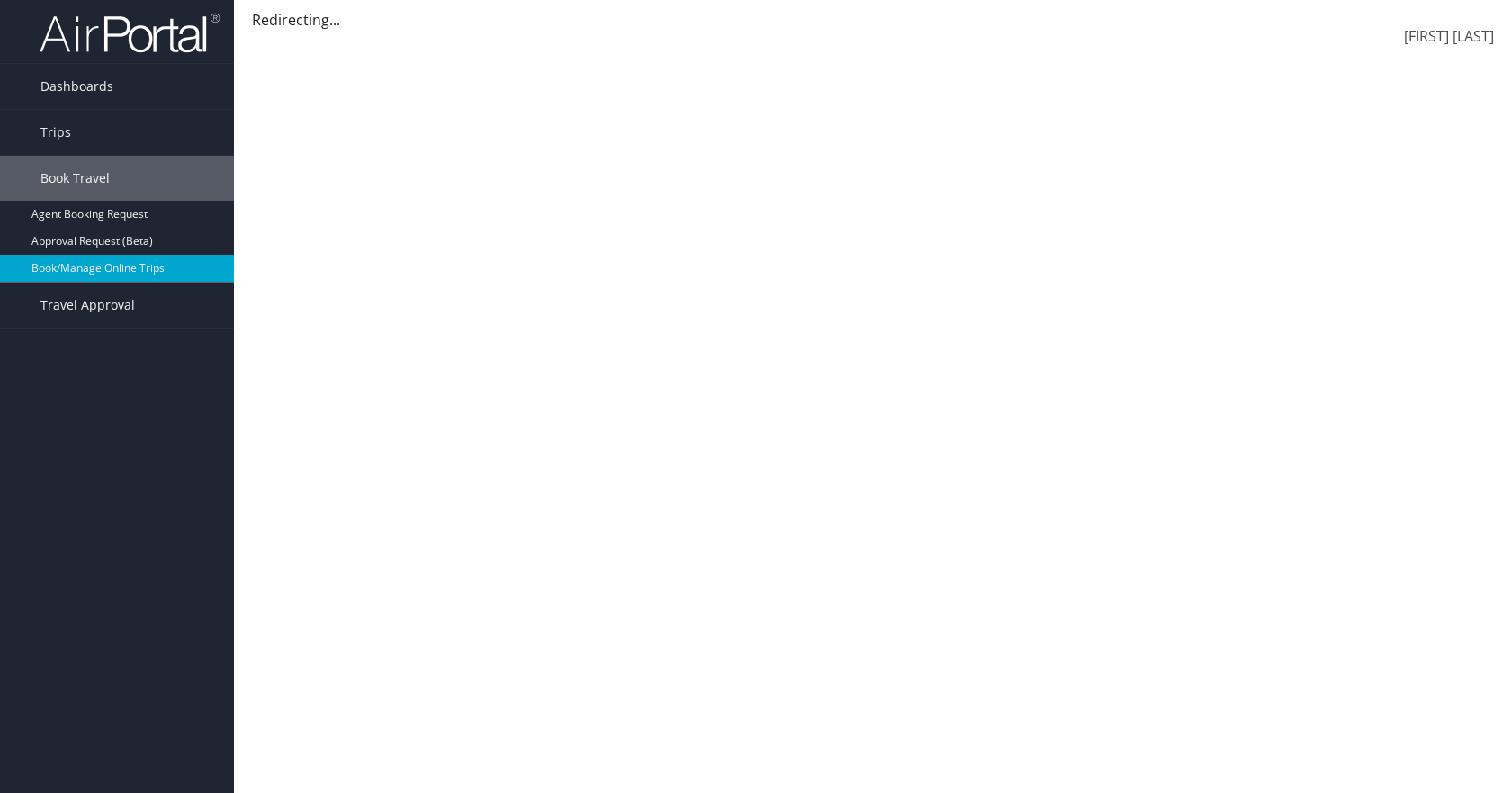 scroll, scrollTop: 0, scrollLeft: 0, axis: both 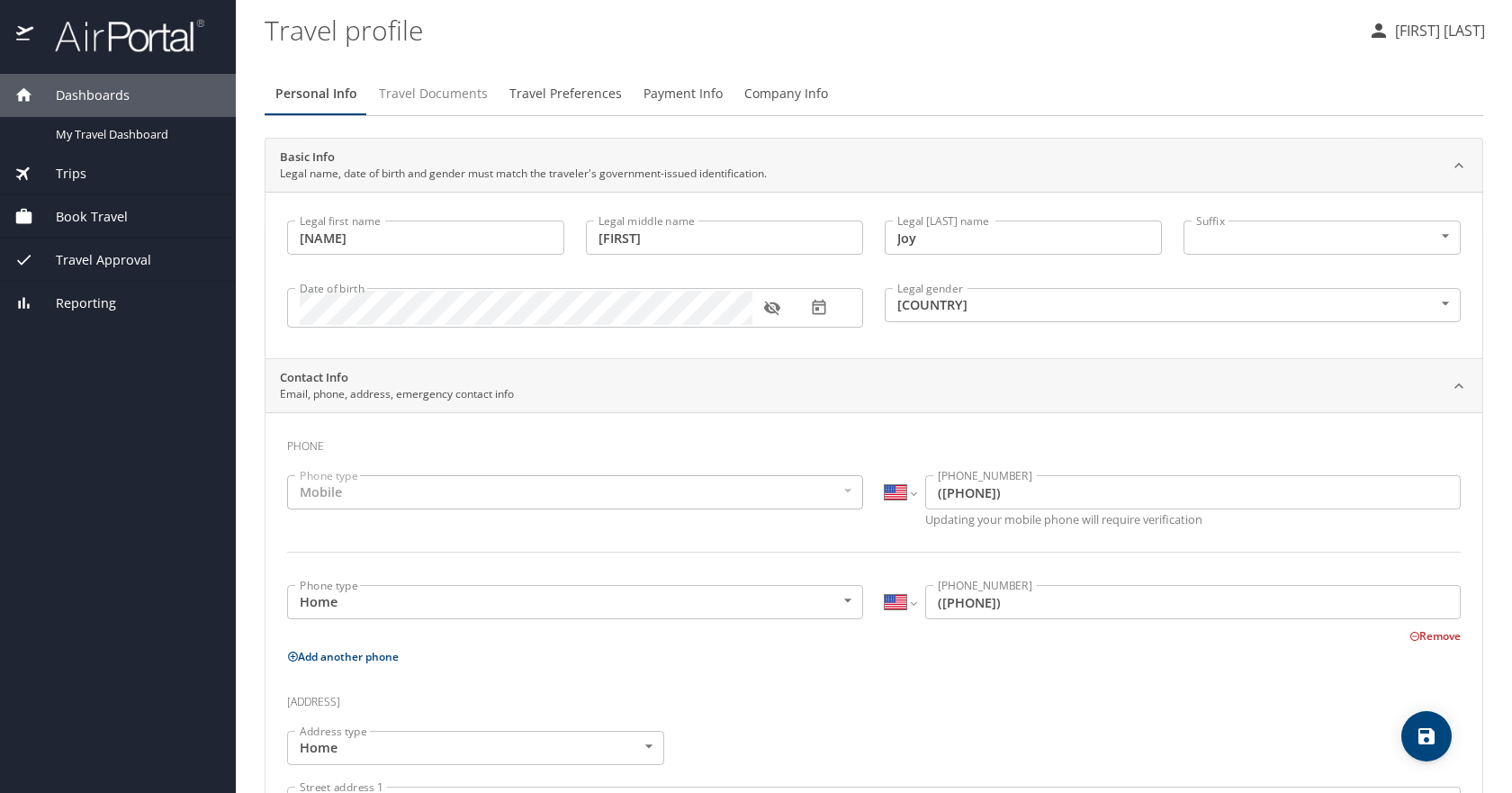 click on "Travel Documents" at bounding box center [433, 94] 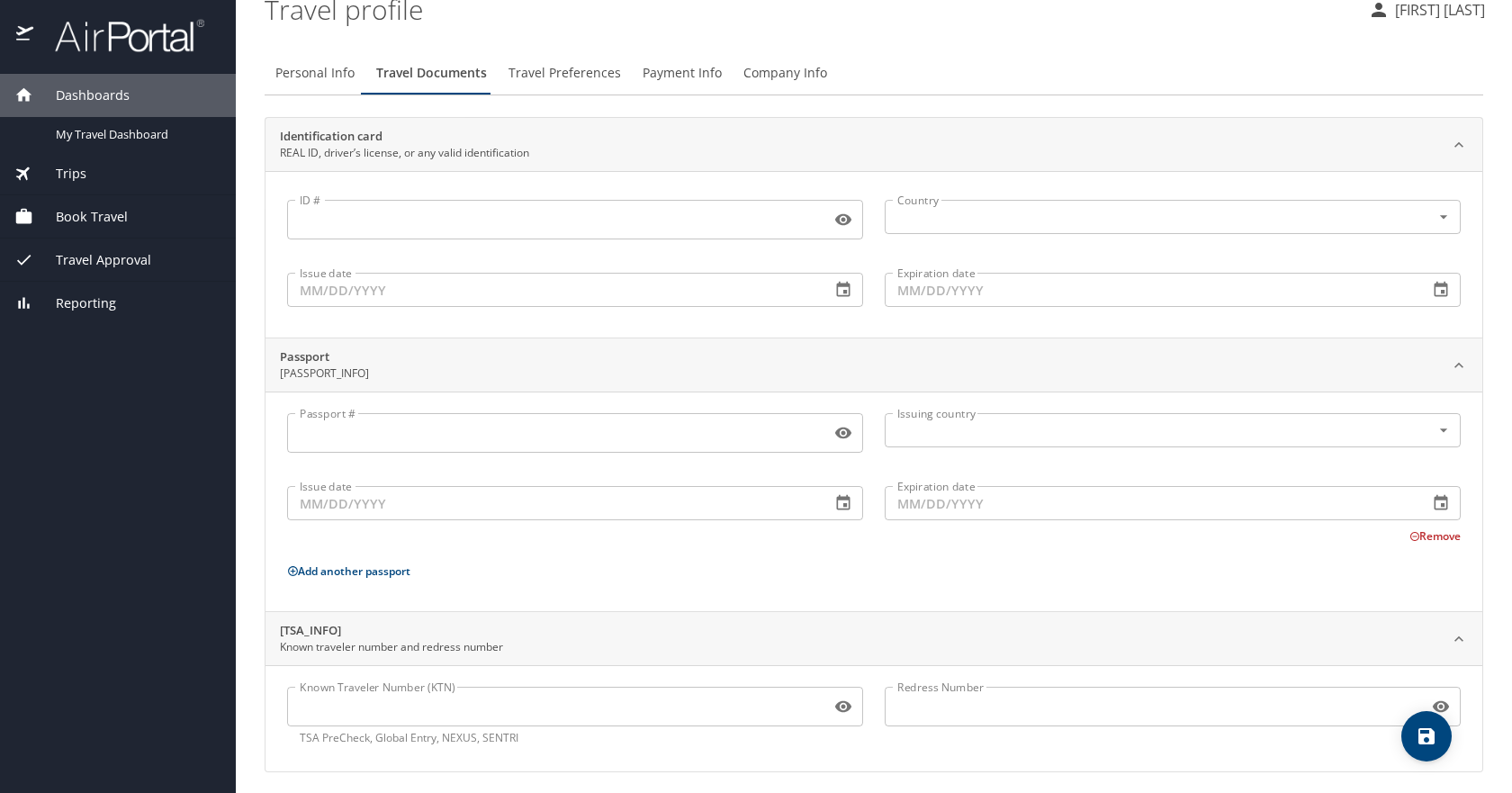 scroll, scrollTop: 26, scrollLeft: 0, axis: vertical 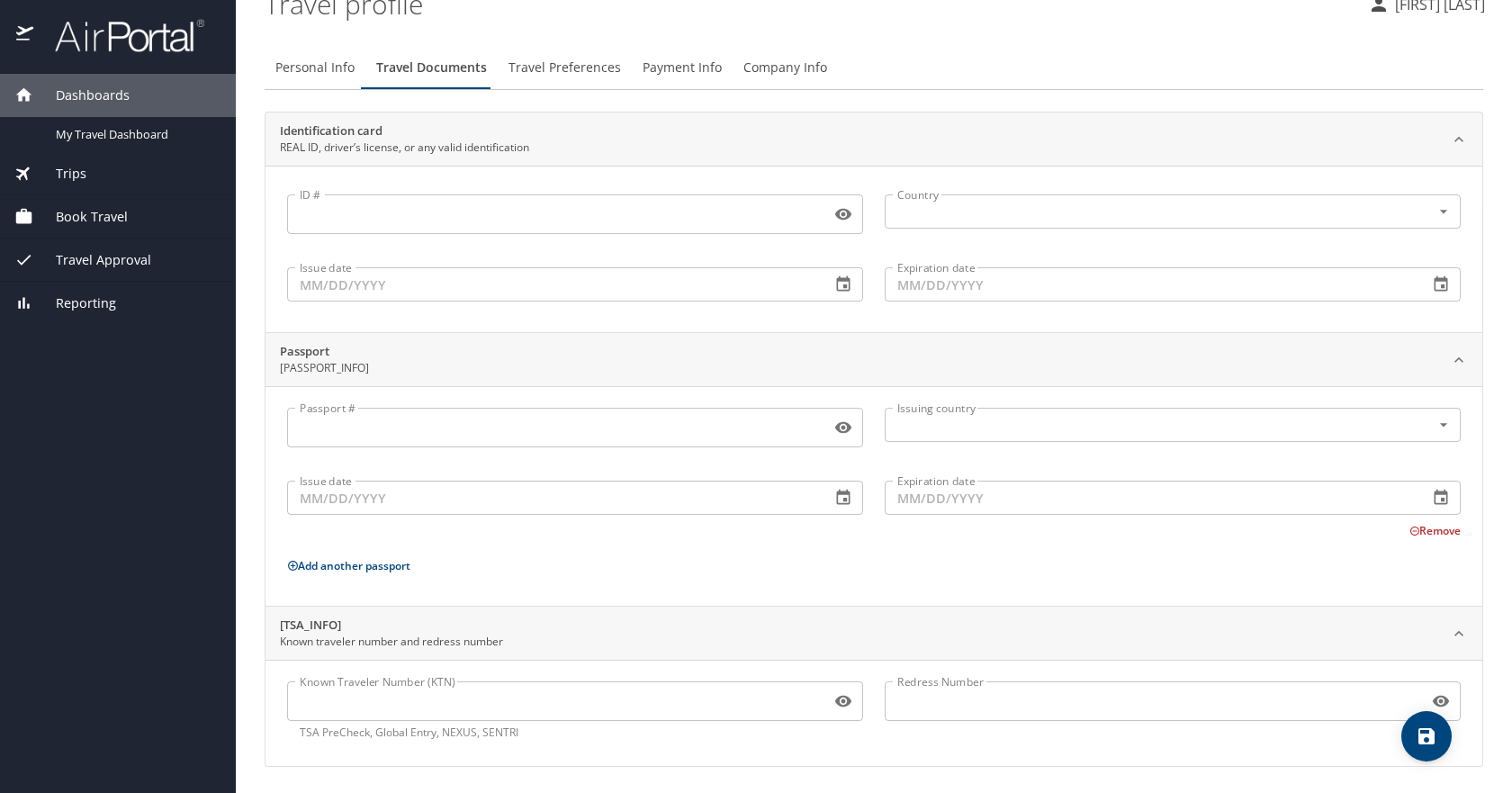 click on "Travel Preferences" at bounding box center (564, 68) 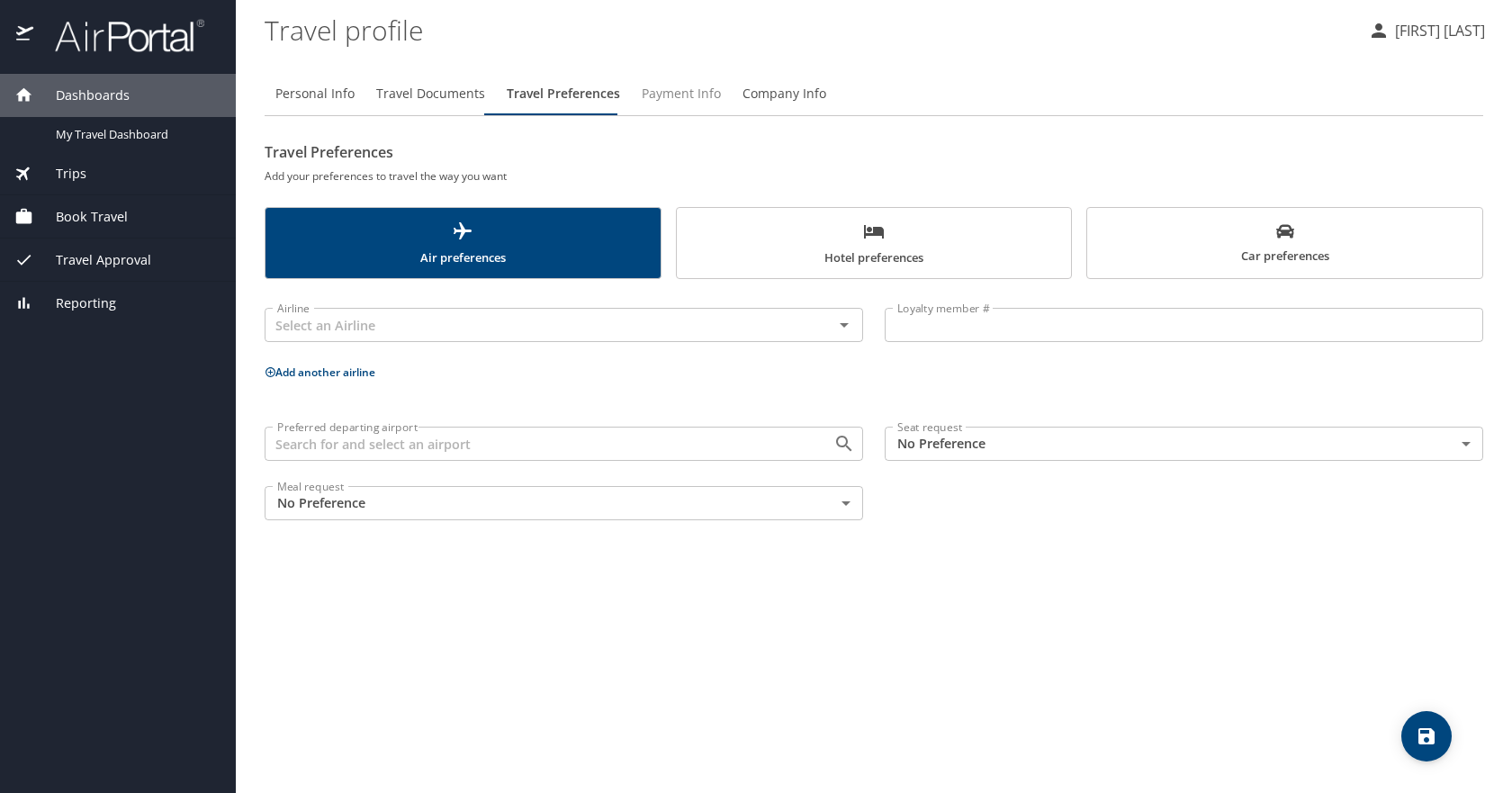 click on "Payment Info" at bounding box center [681, 94] 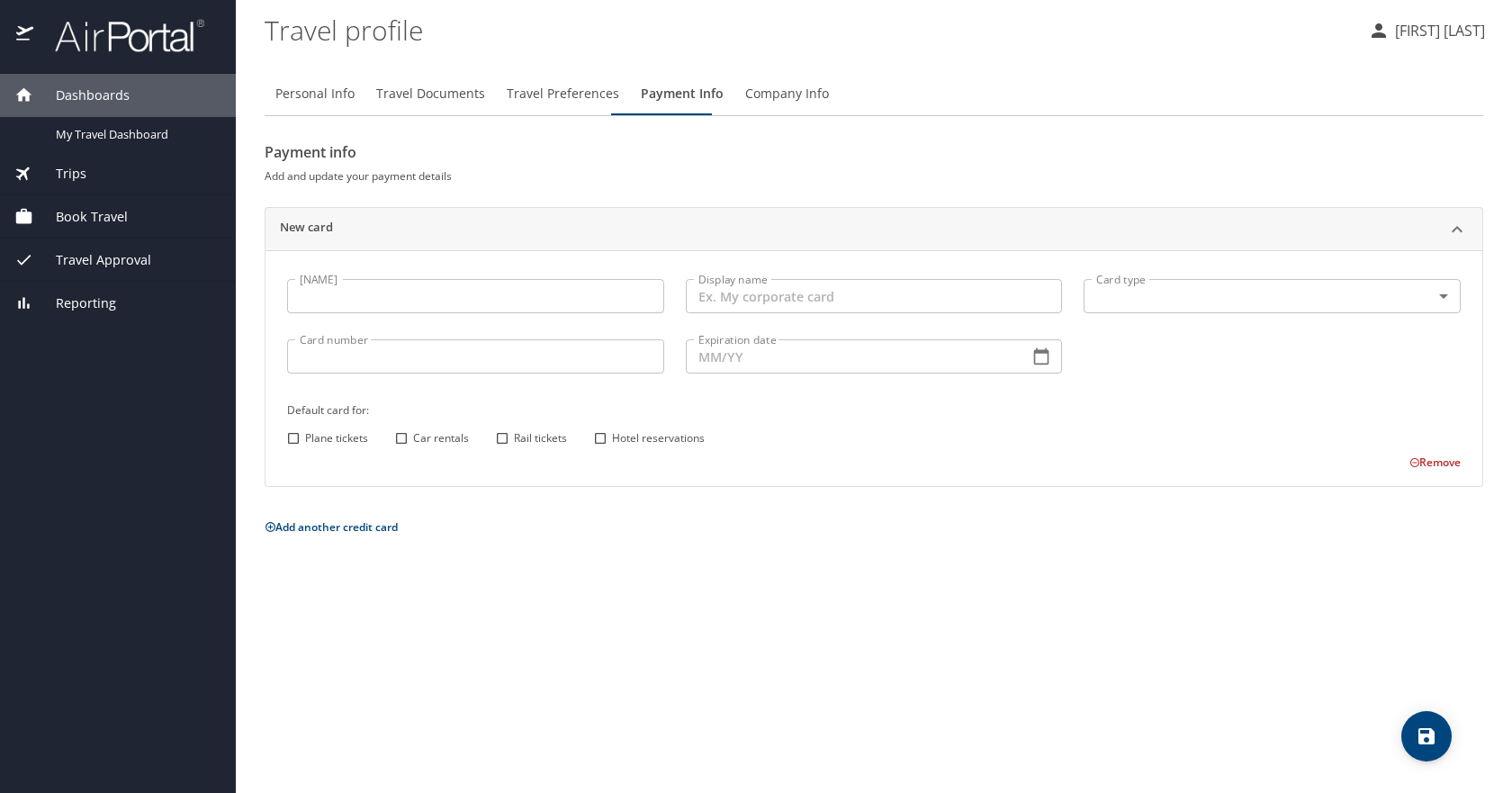 click on "Company Info" at bounding box center [787, 94] 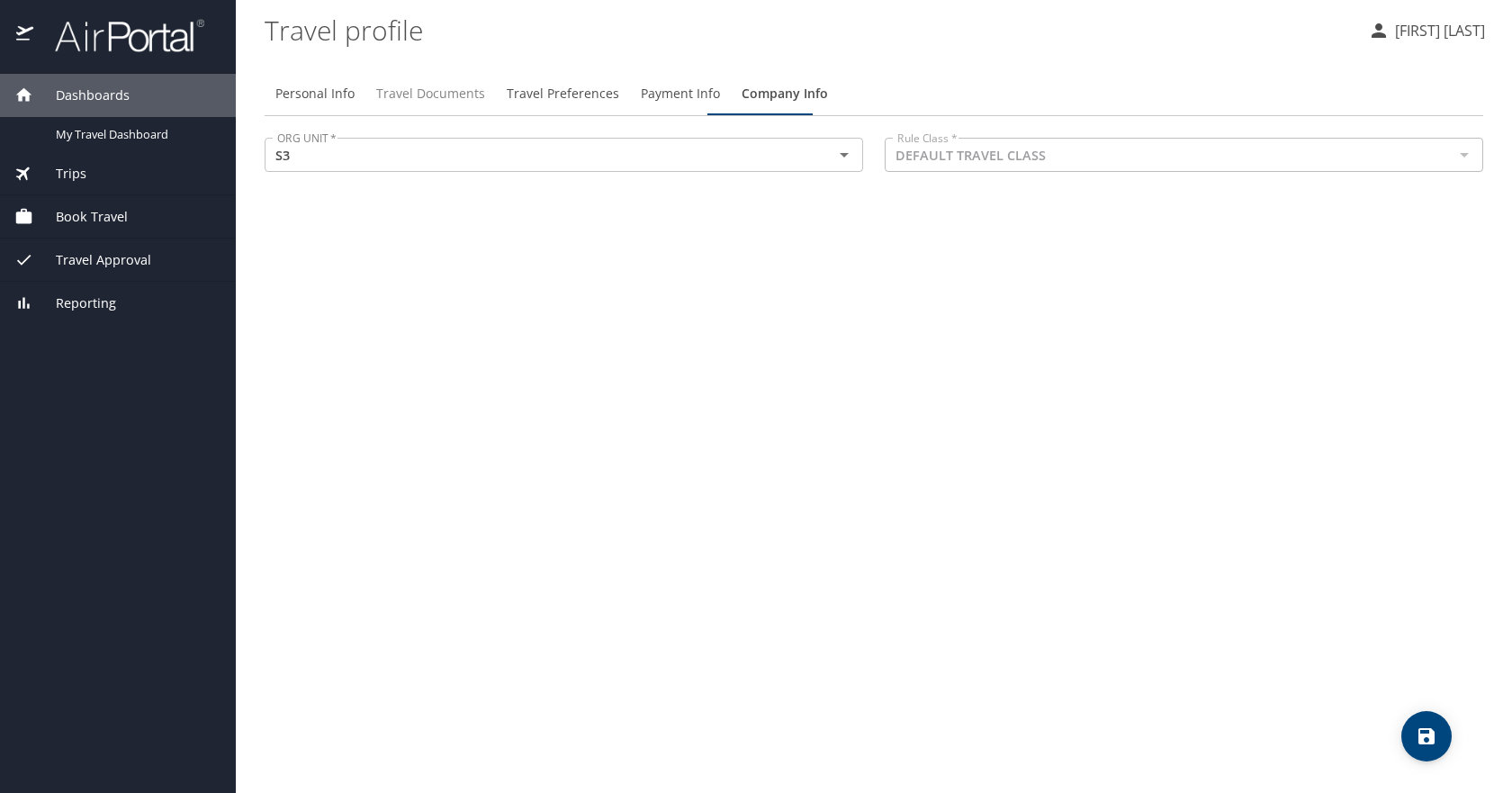 click on "Travel Documents" at bounding box center [430, 94] 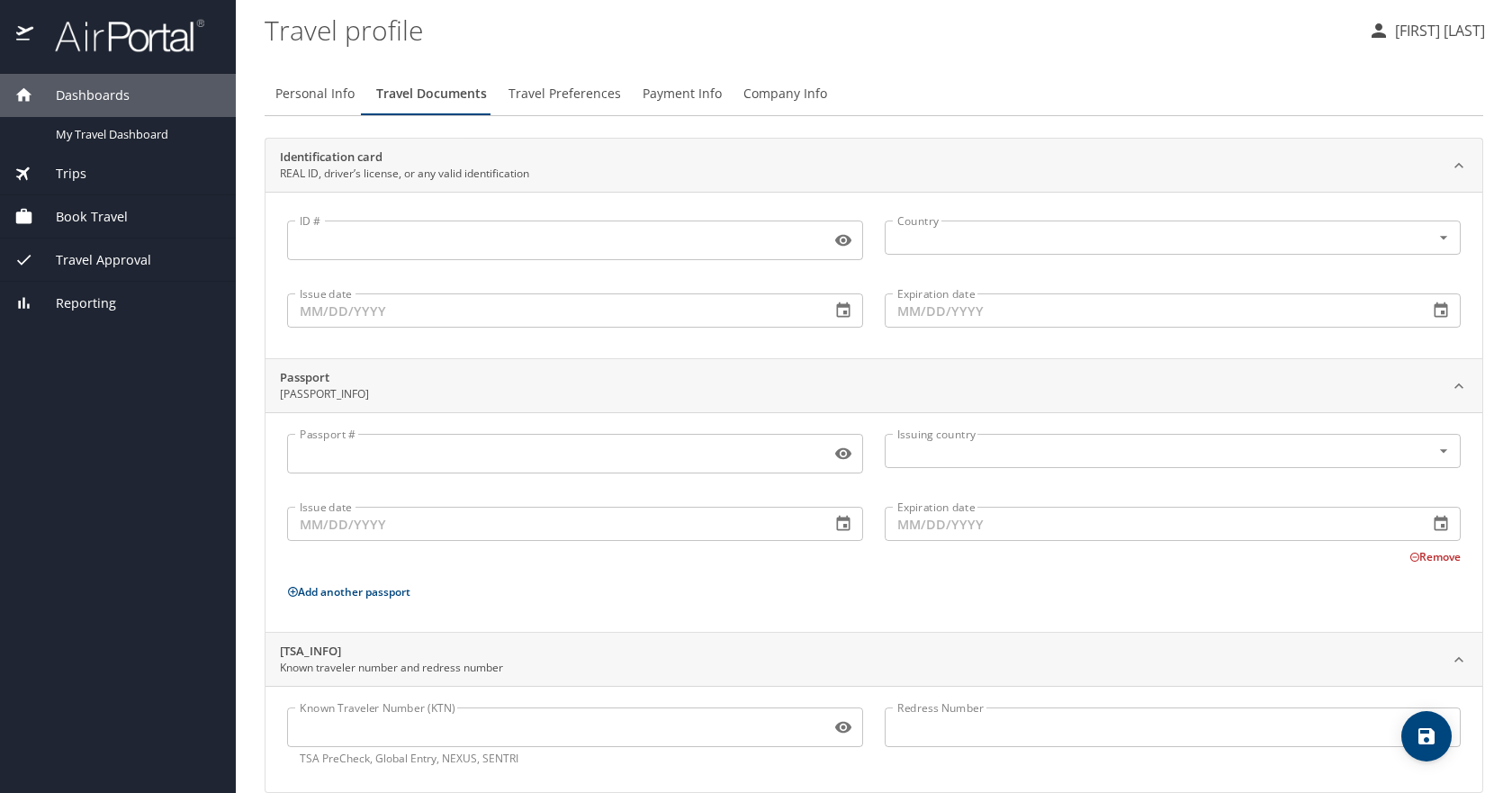 click on "ID #" at bounding box center (555, 240) 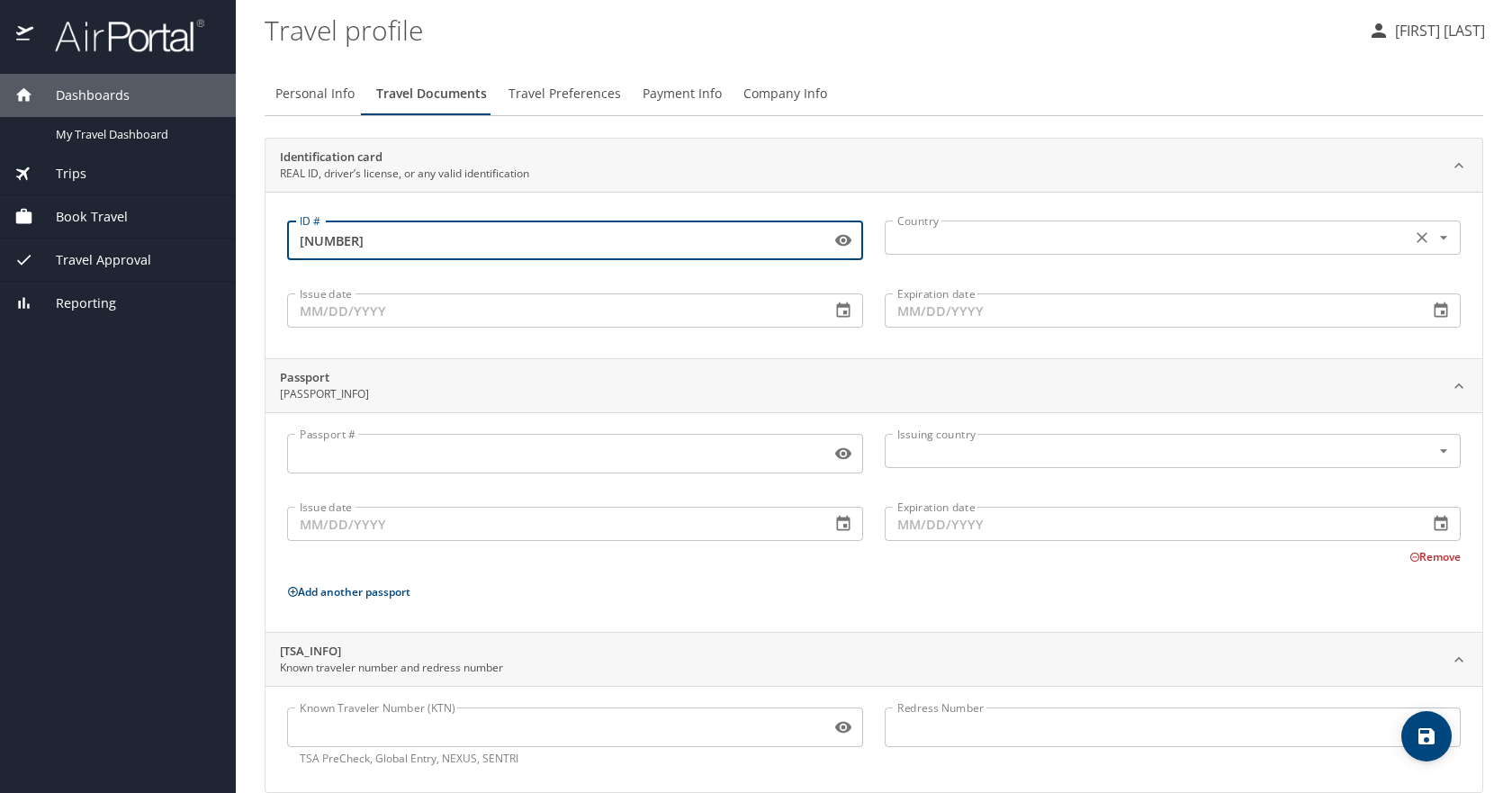 type on "7377312" 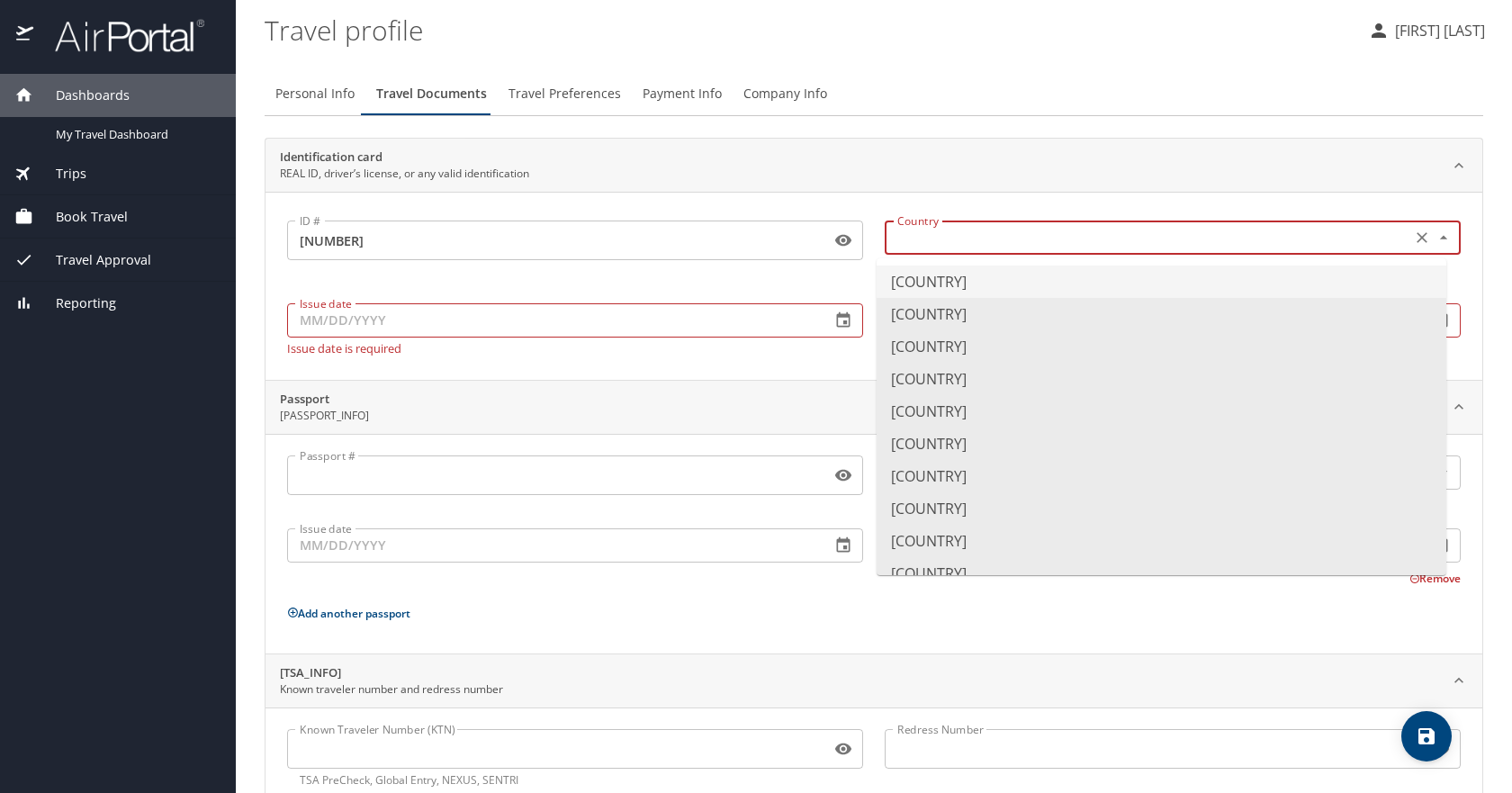 click on "United States of America" at bounding box center (1161, 282) 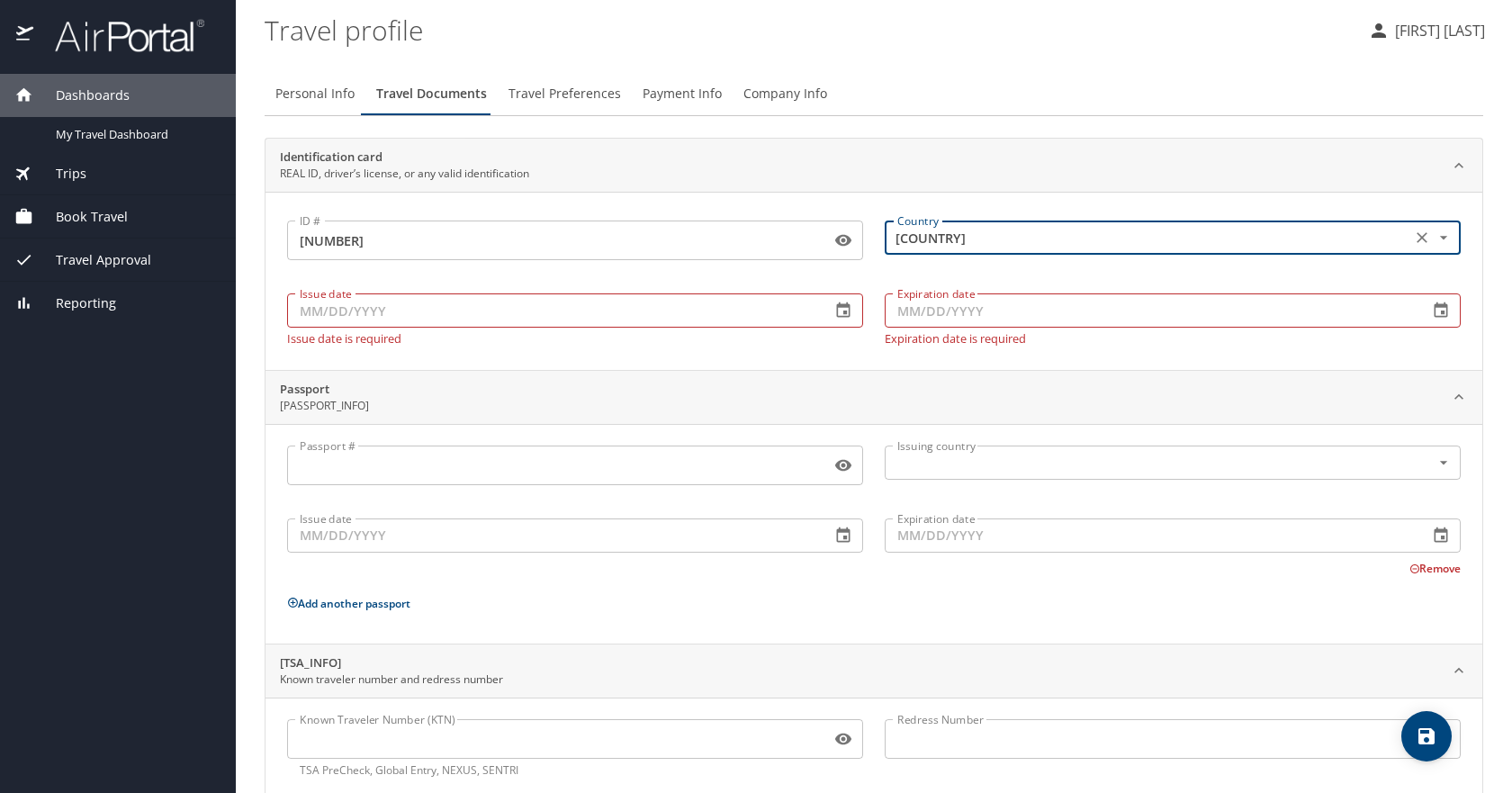 click on "Issue date" at bounding box center [552, 311] 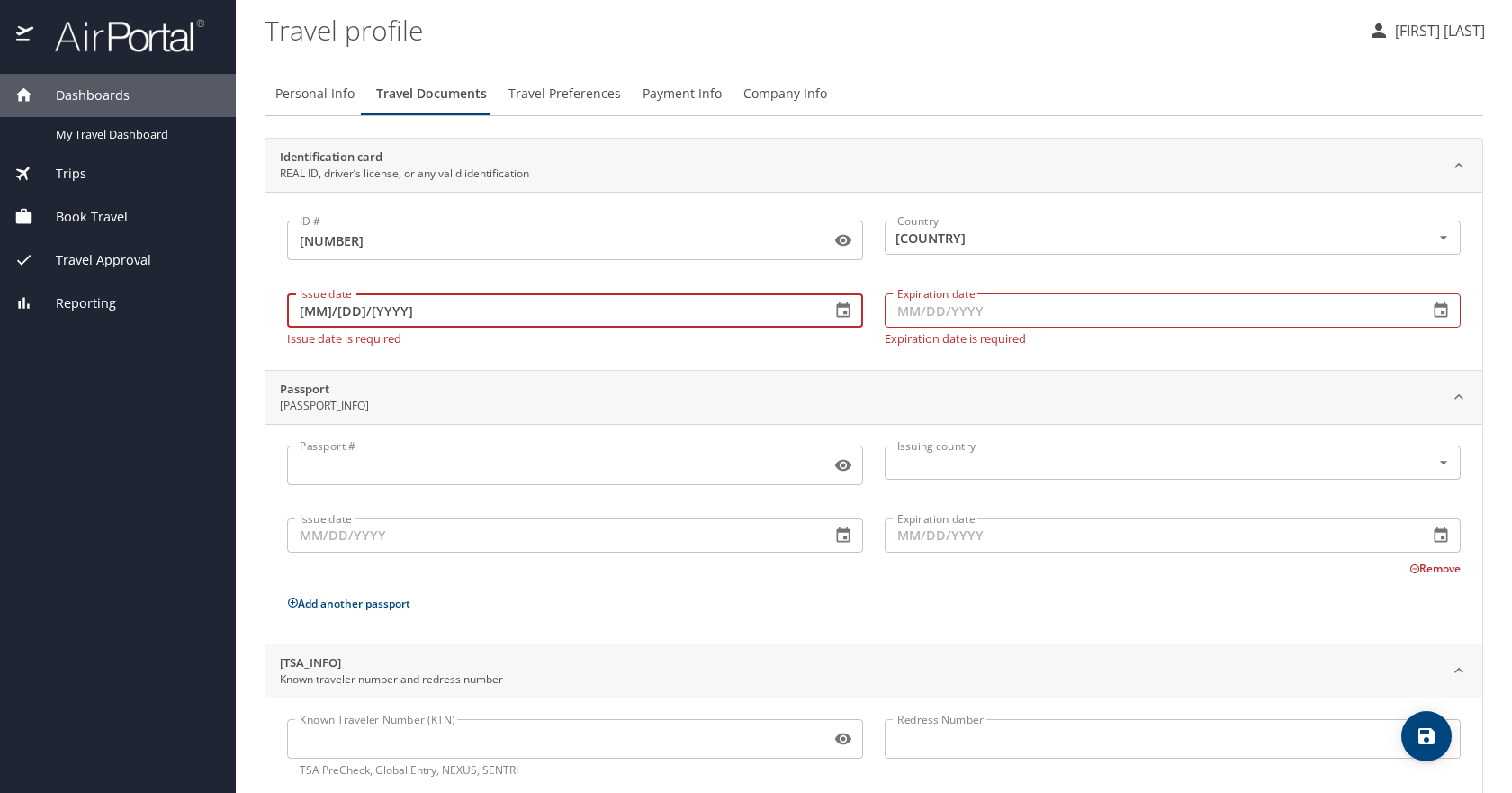 type on "12/21/2021" 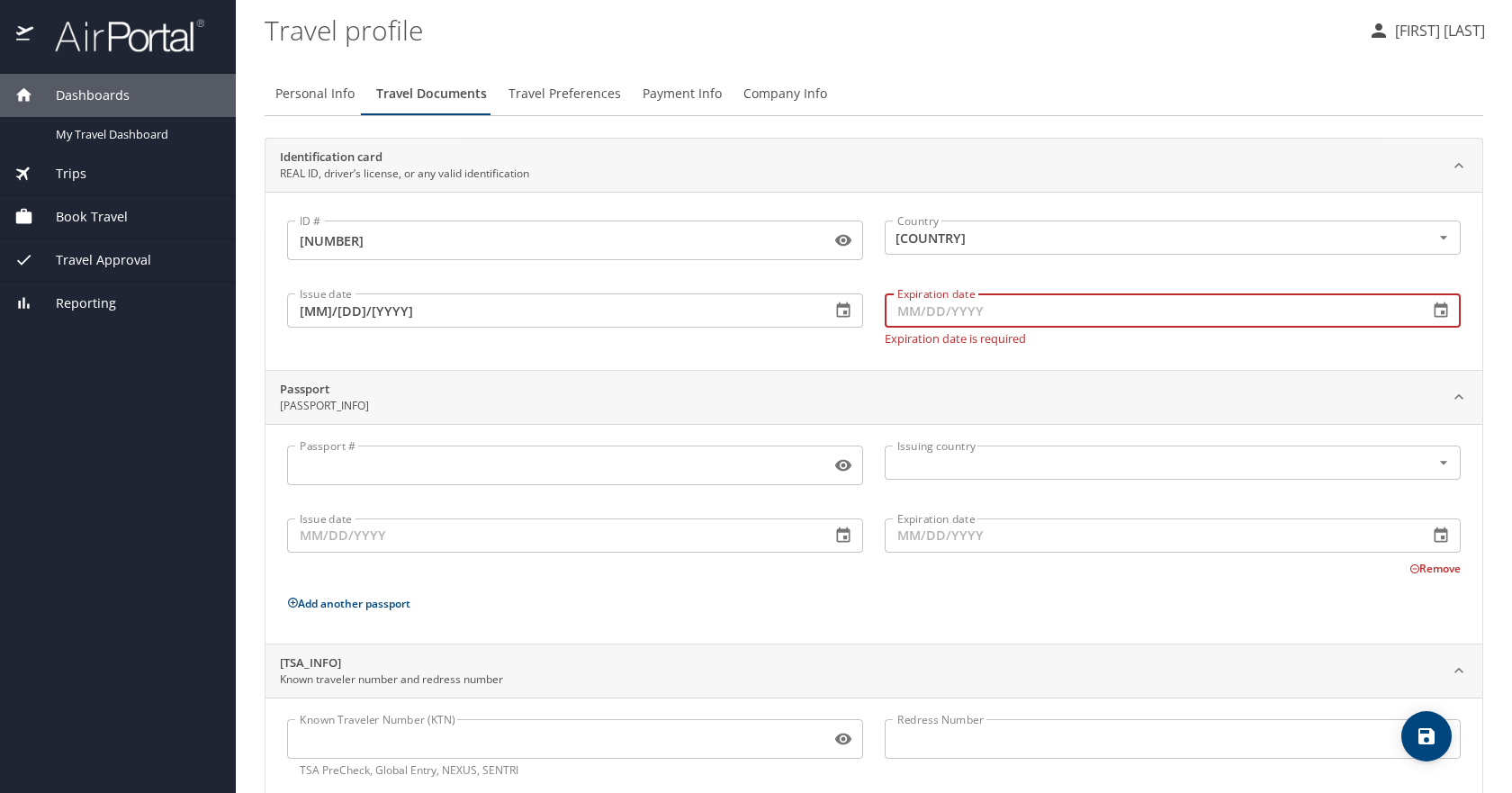 click on "Expiration date" at bounding box center [1149, 311] 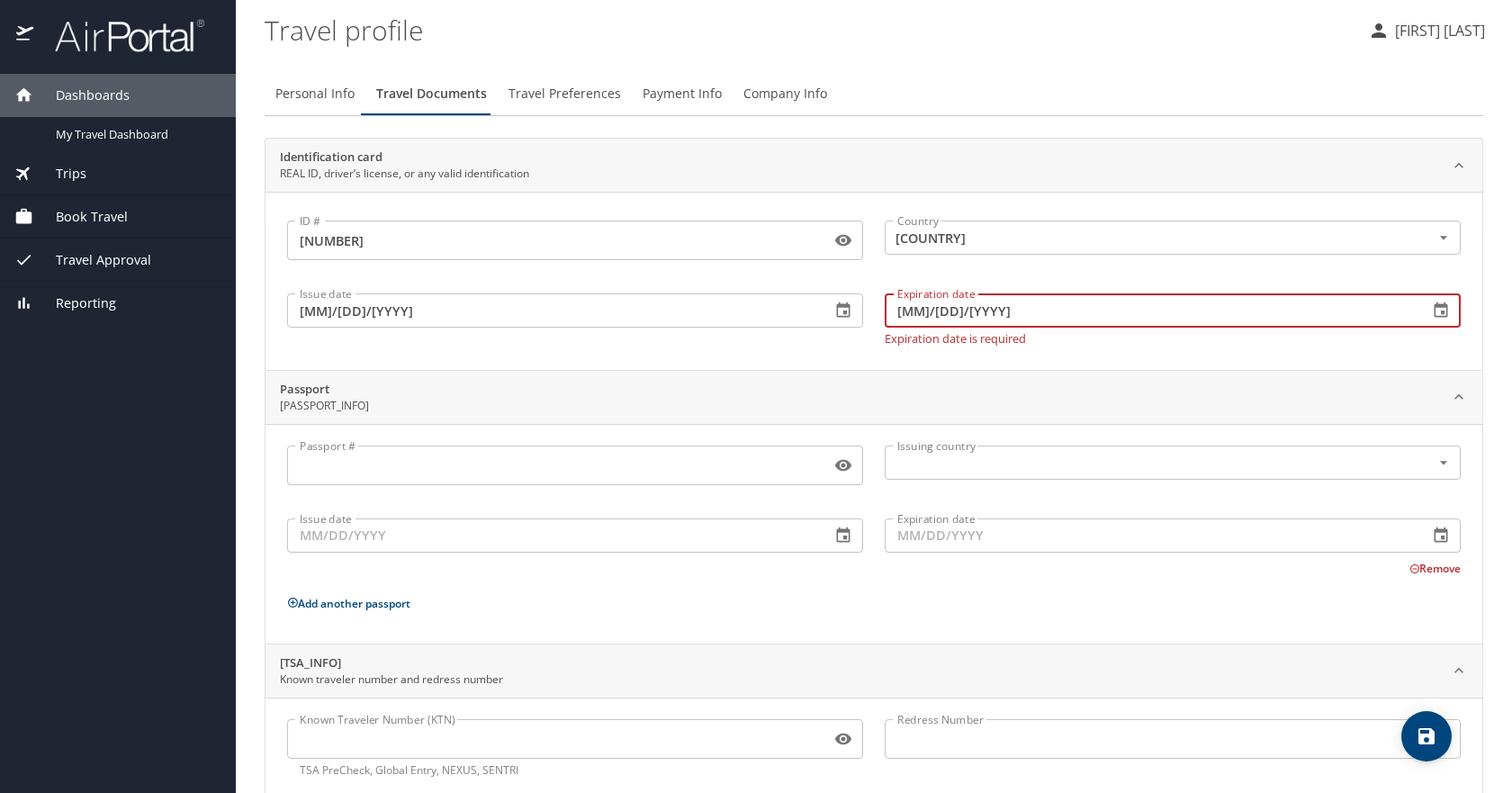type on "11/19/2025" 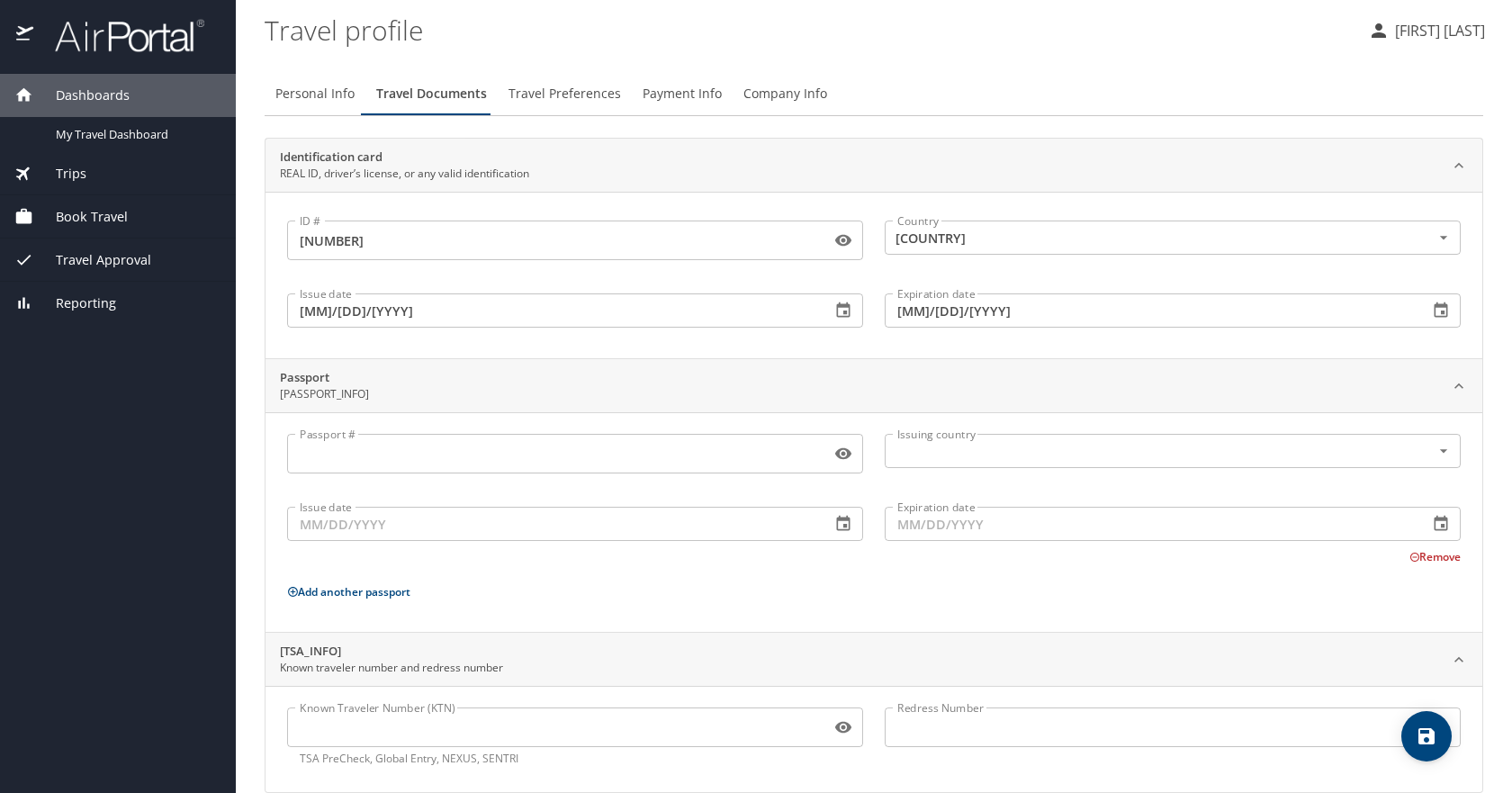 click on "ID # 7377312 ID # Country United States of America Country Issue date 12/21/2021 Issue date Expiration date 11/19/2025 Expiration date" at bounding box center [874, 275] 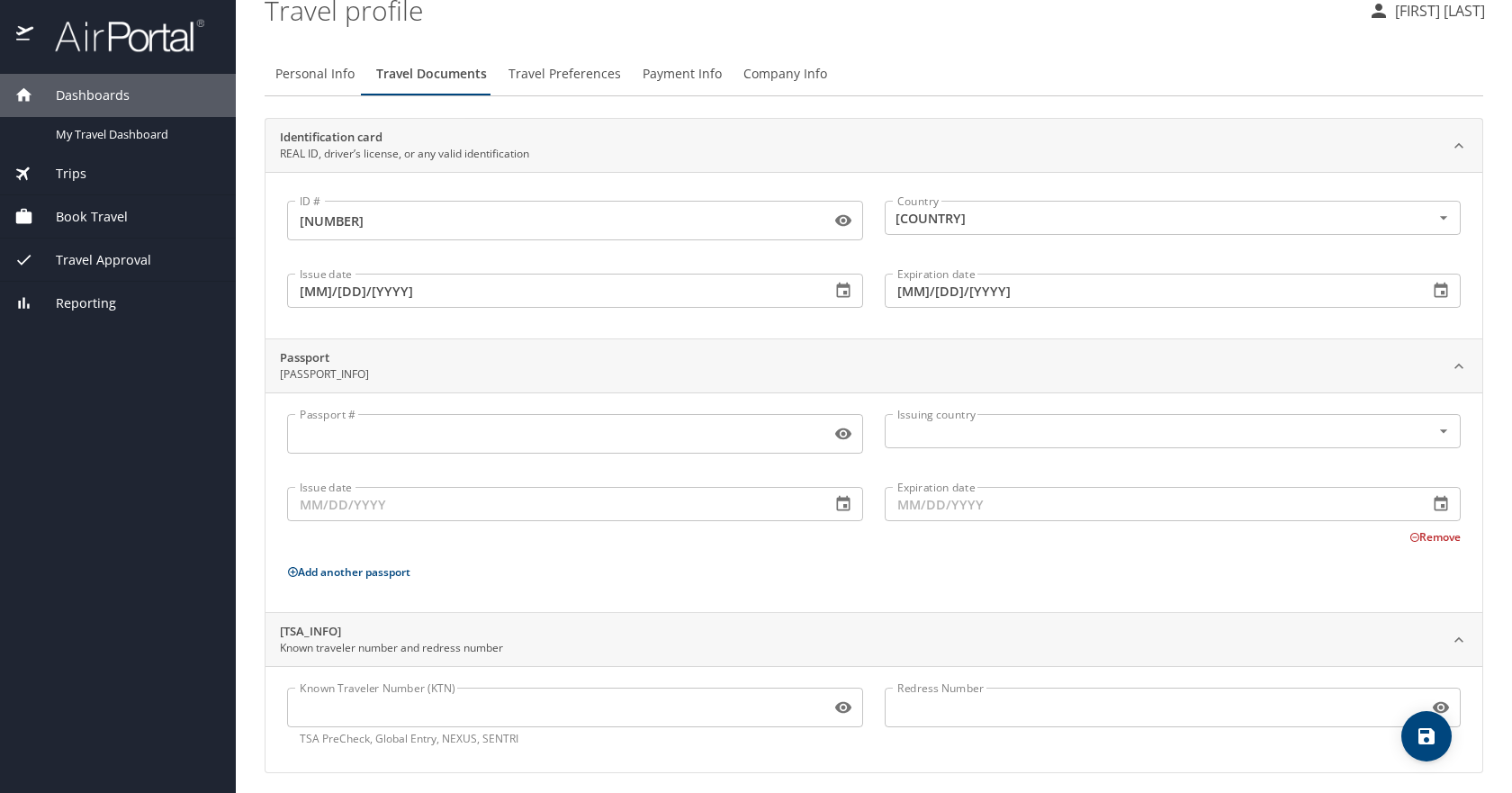 scroll, scrollTop: 26, scrollLeft: 0, axis: vertical 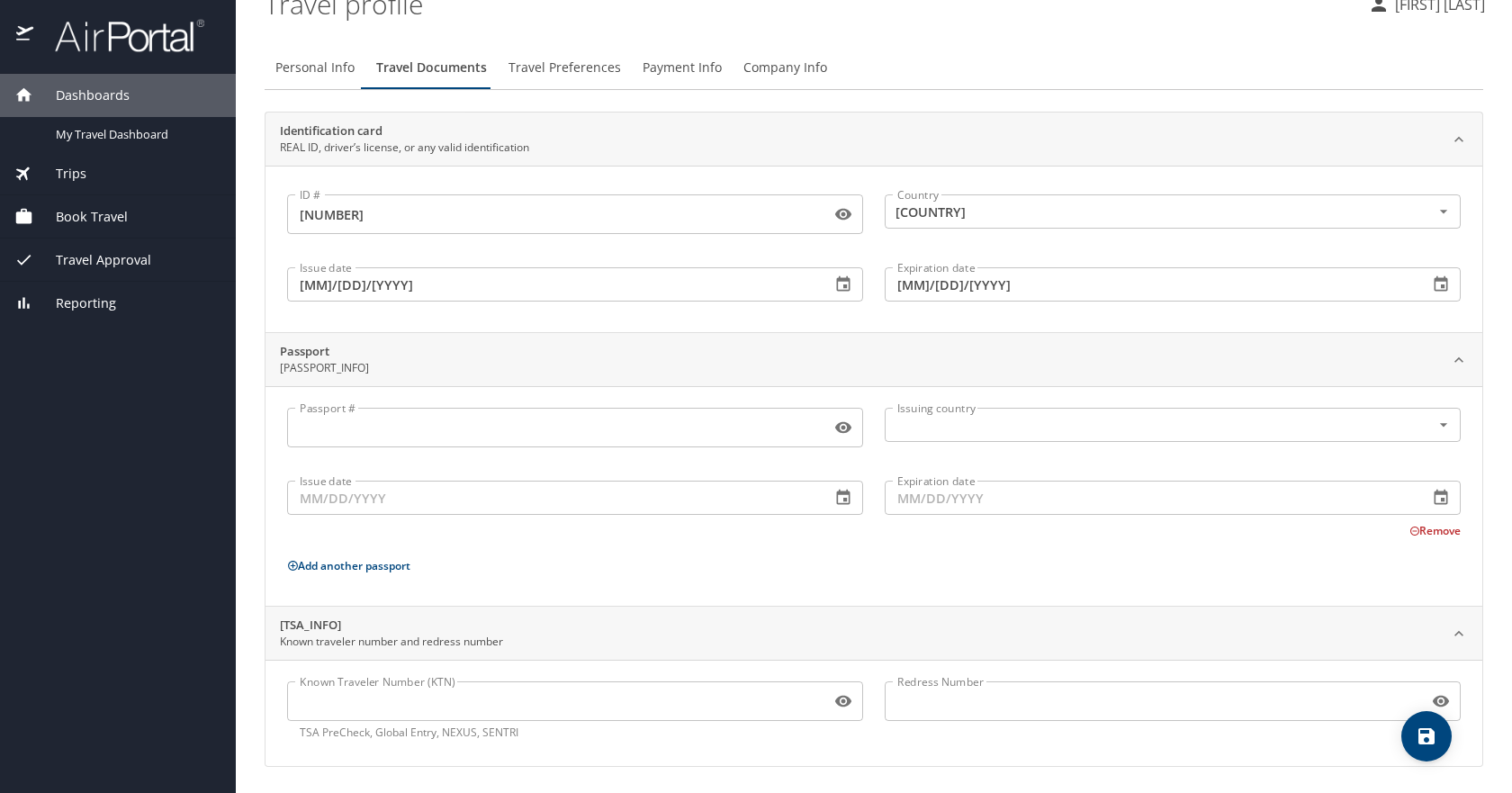 click on "Known Traveler Number (KTN)" at bounding box center (555, 701) 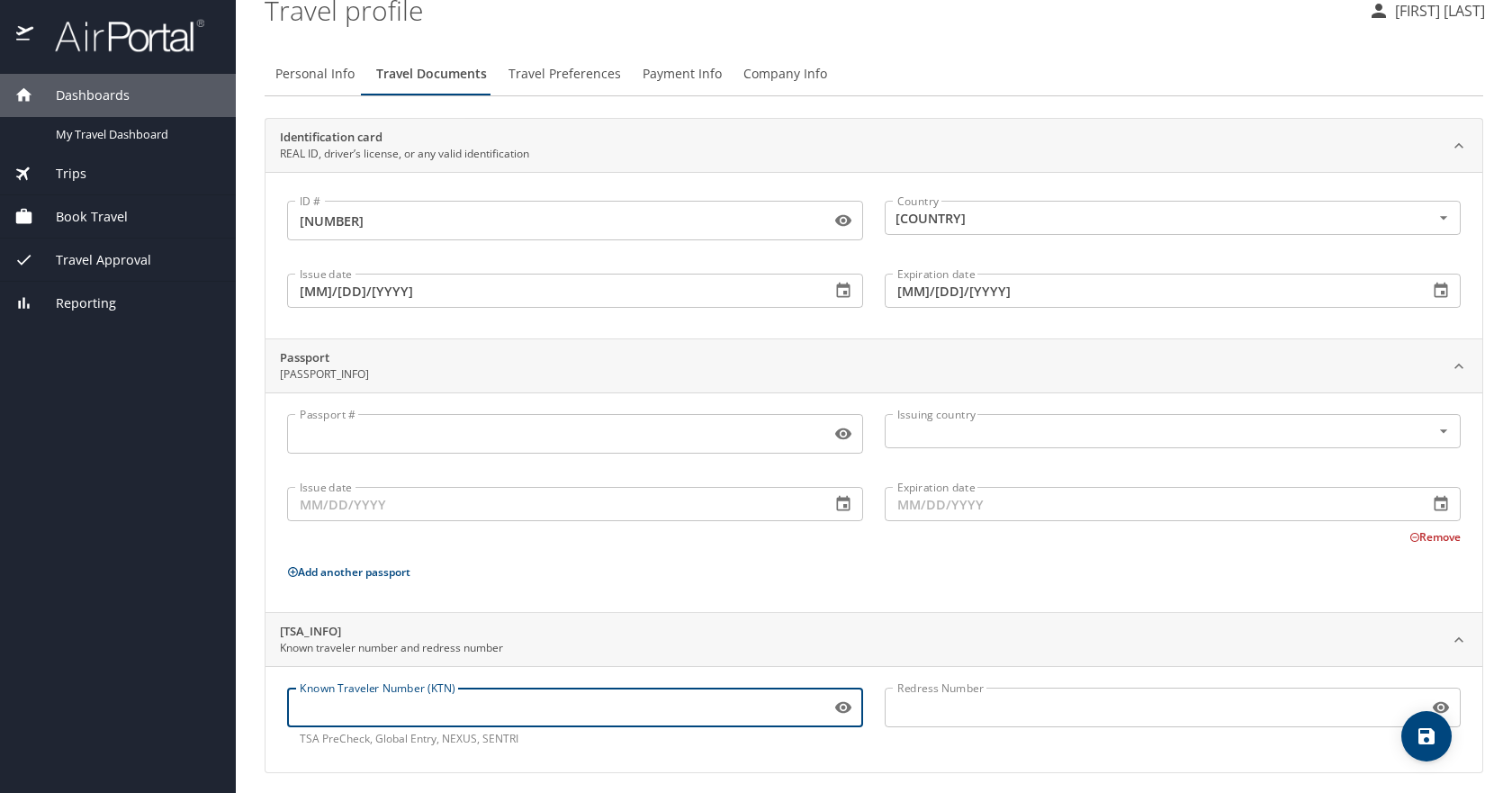 scroll, scrollTop: 26, scrollLeft: 0, axis: vertical 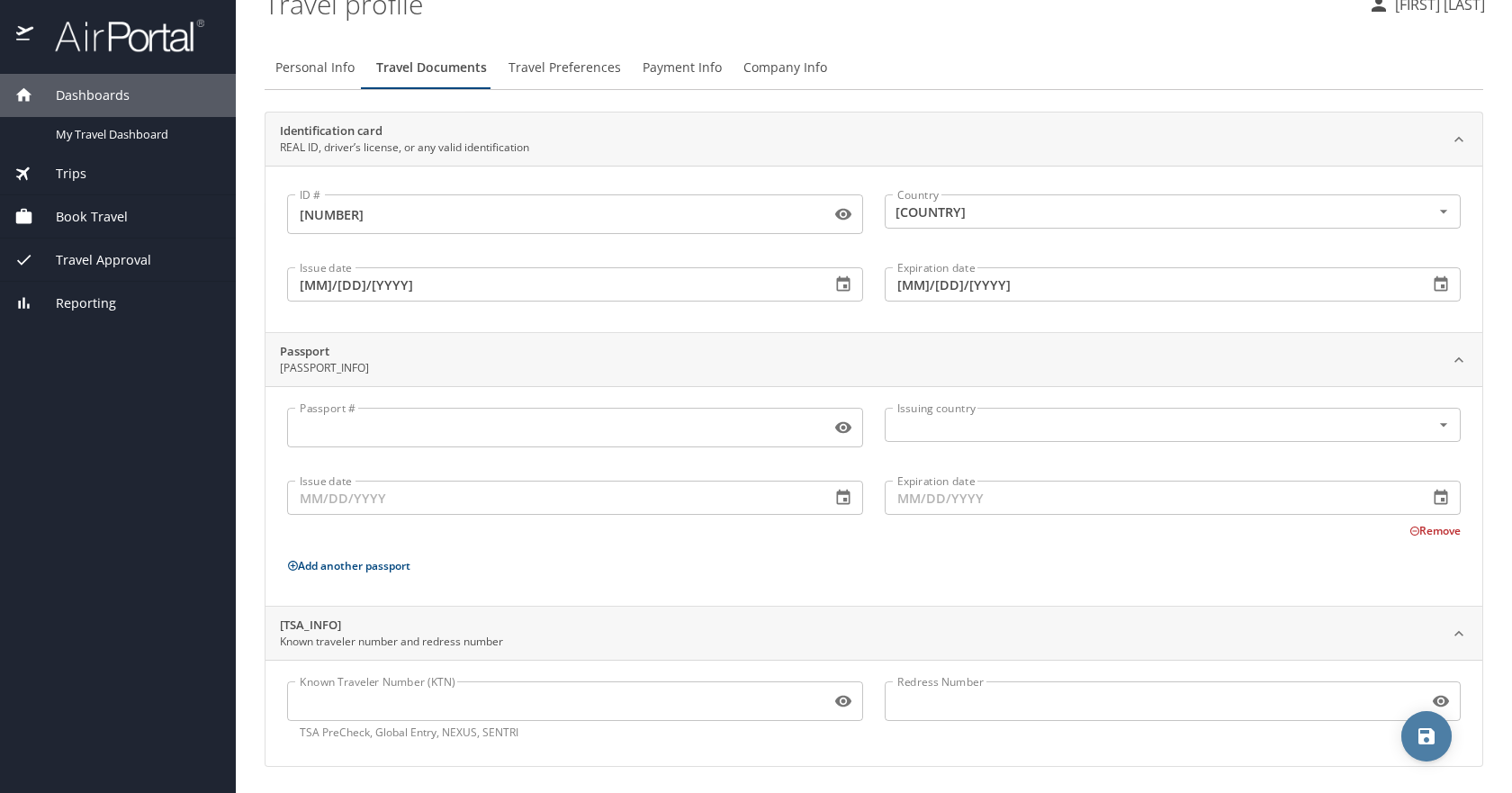 click at bounding box center (1426, 736) 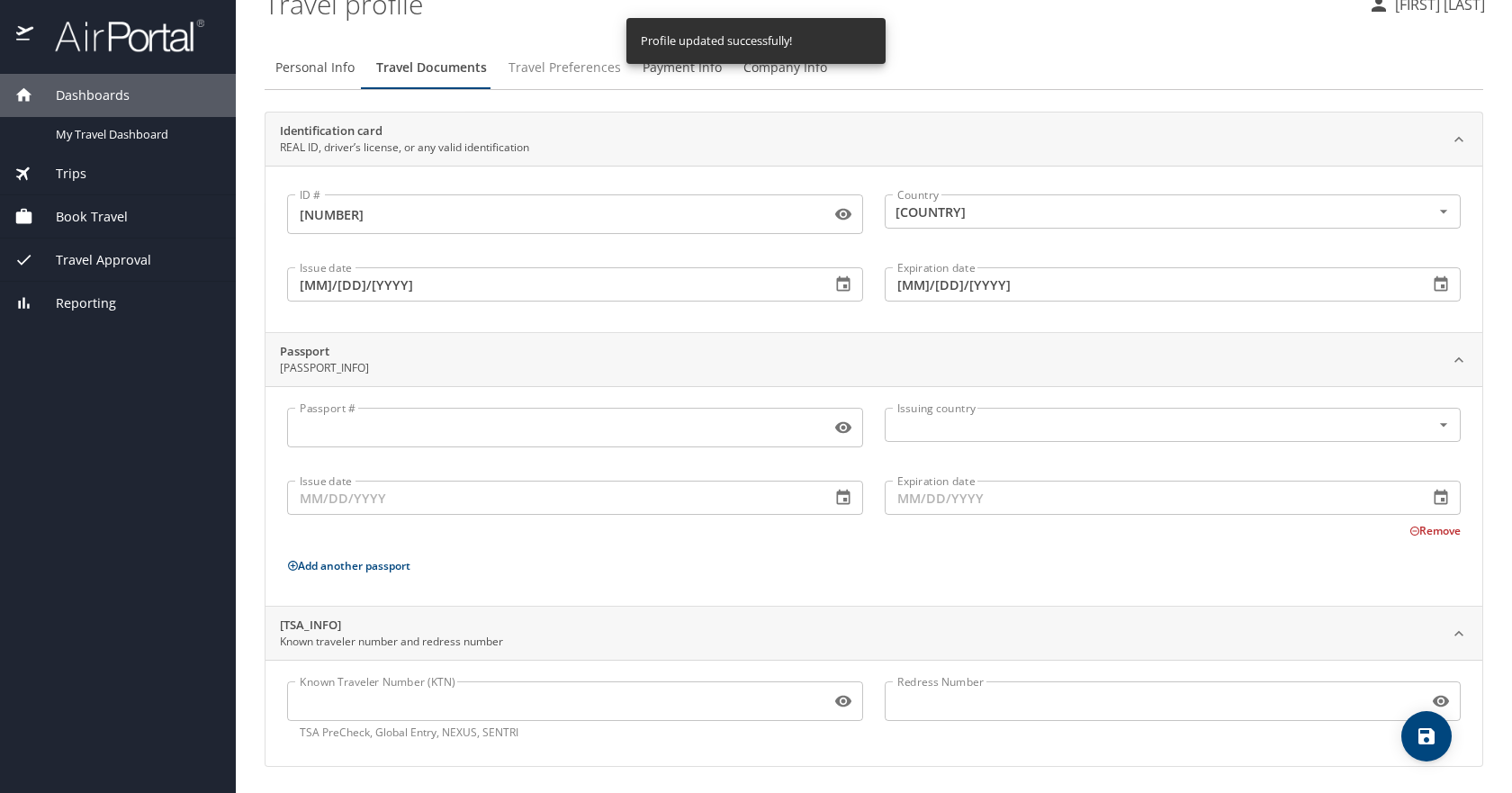 click on "Travel Preferences" at bounding box center (564, 68) 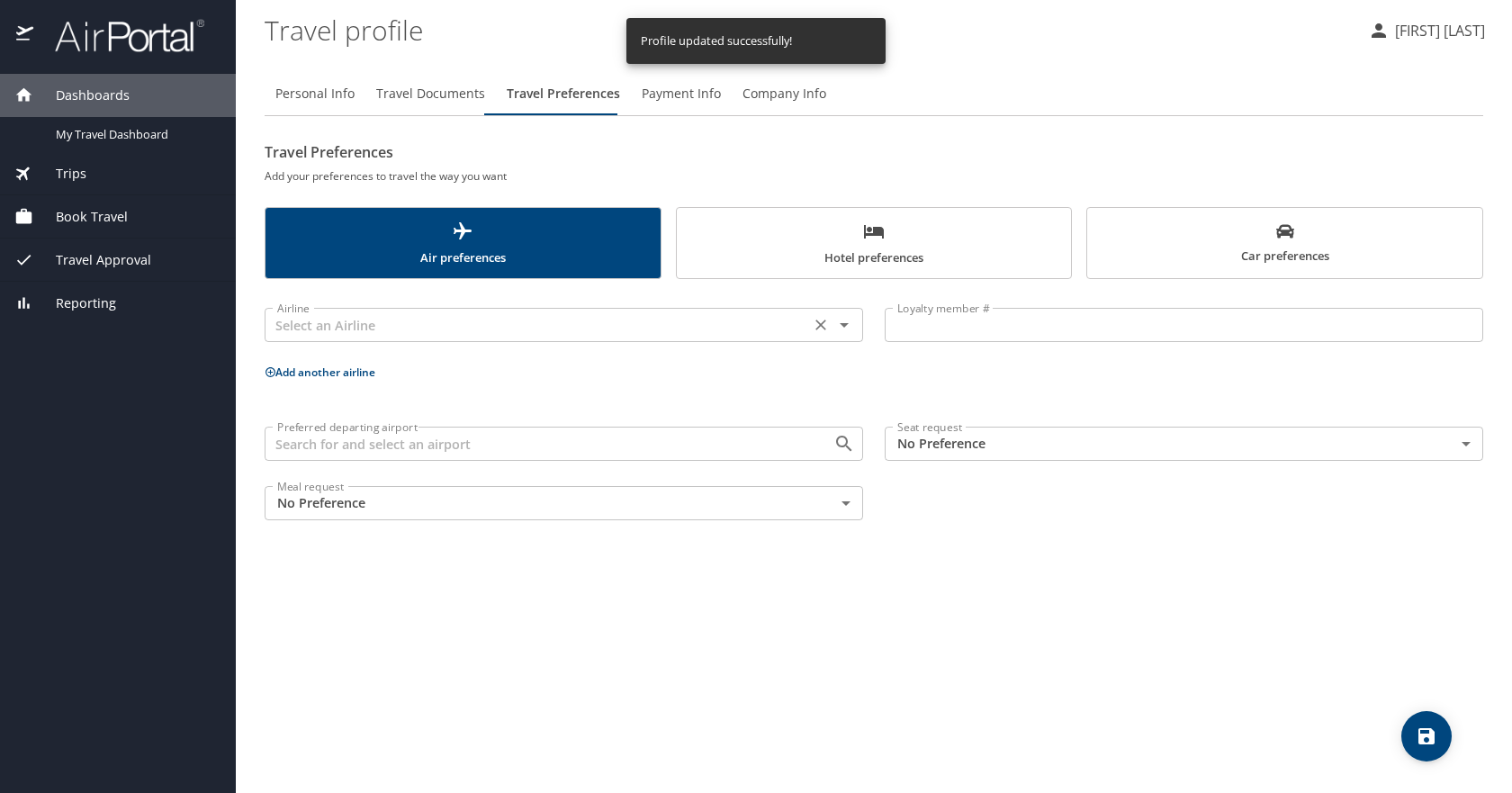 click at bounding box center (844, 325) 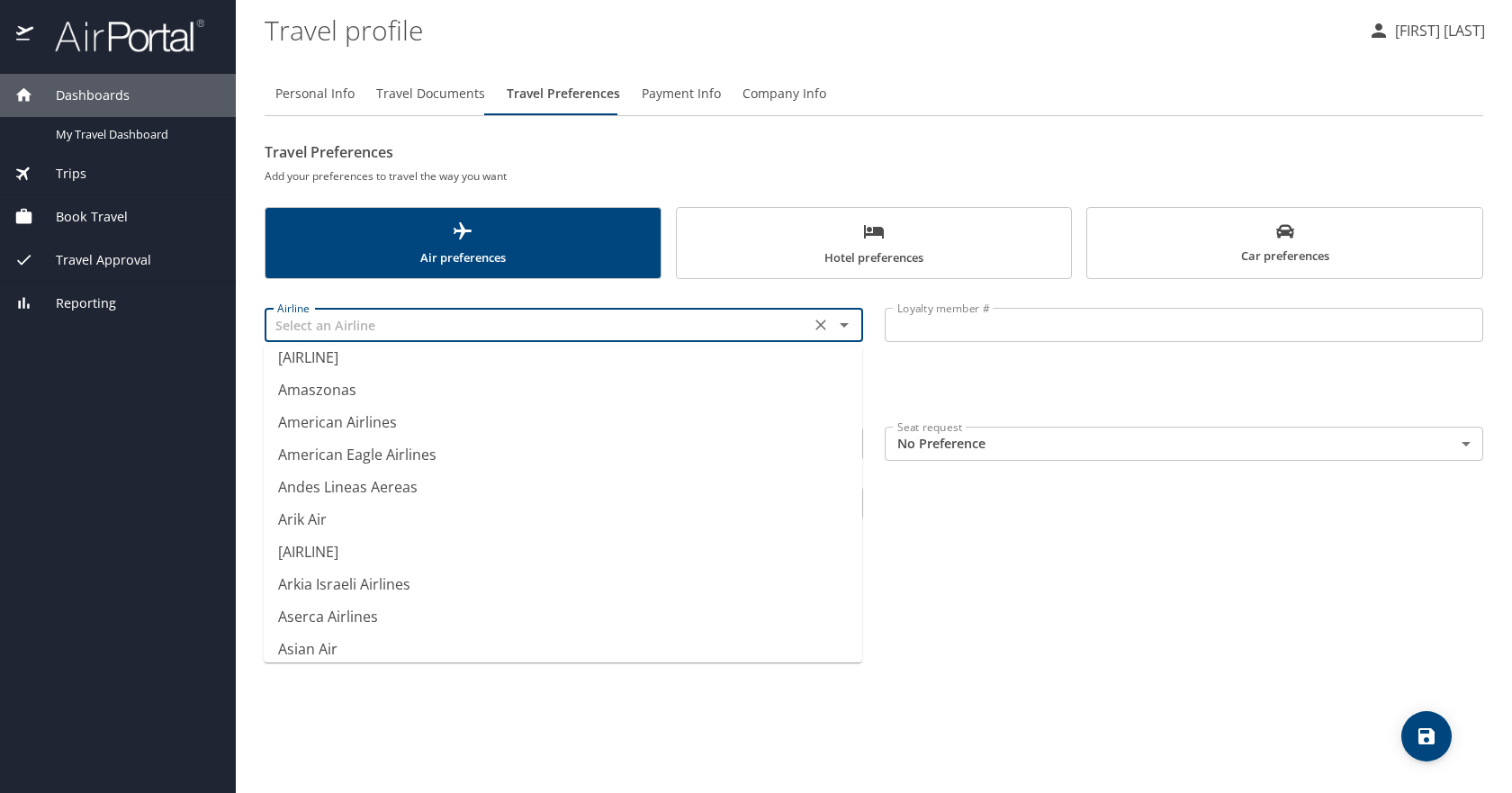 scroll, scrollTop: 2700, scrollLeft: 0, axis: vertical 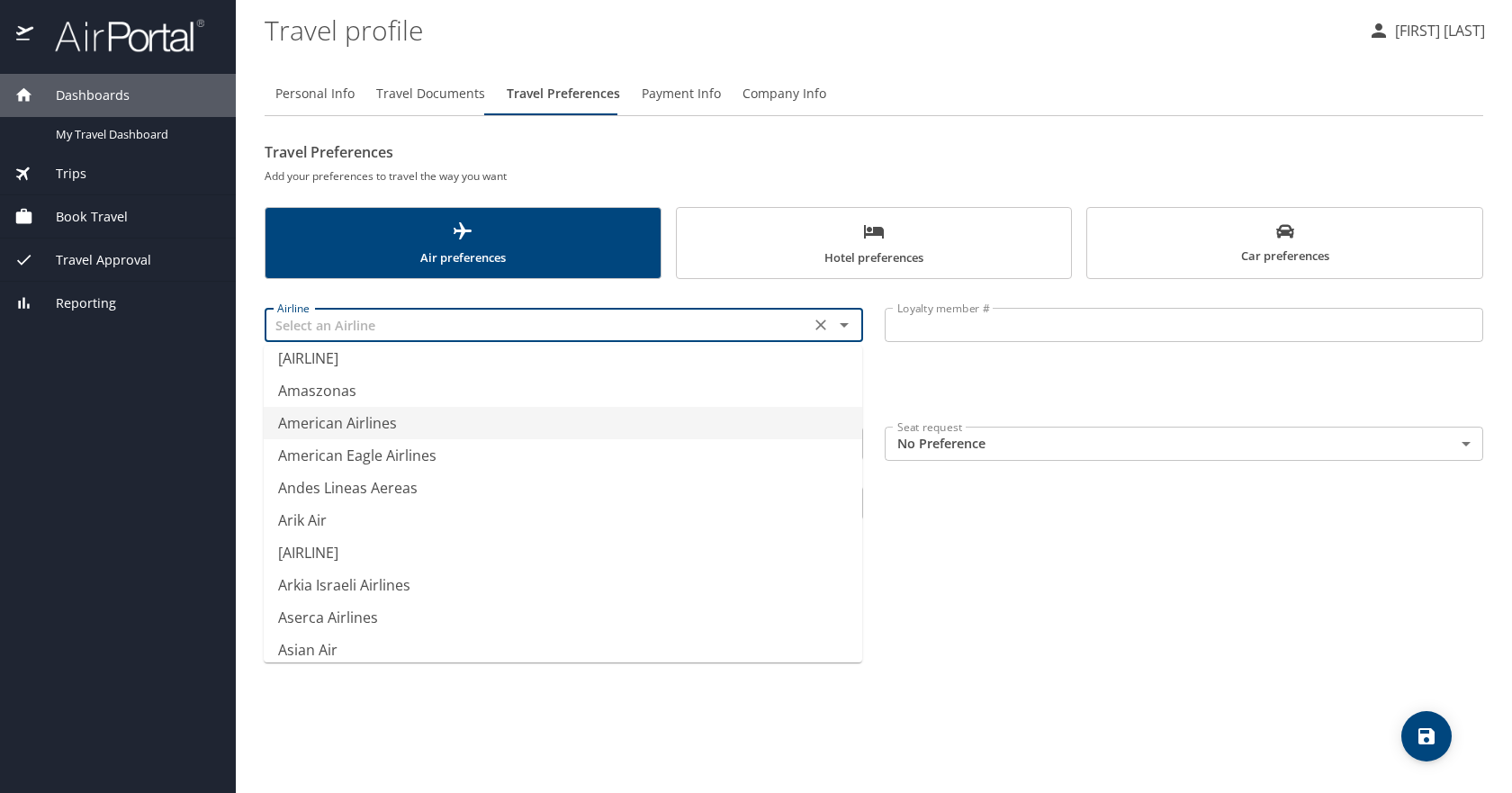 click on "American Airlines" at bounding box center [562, 423] 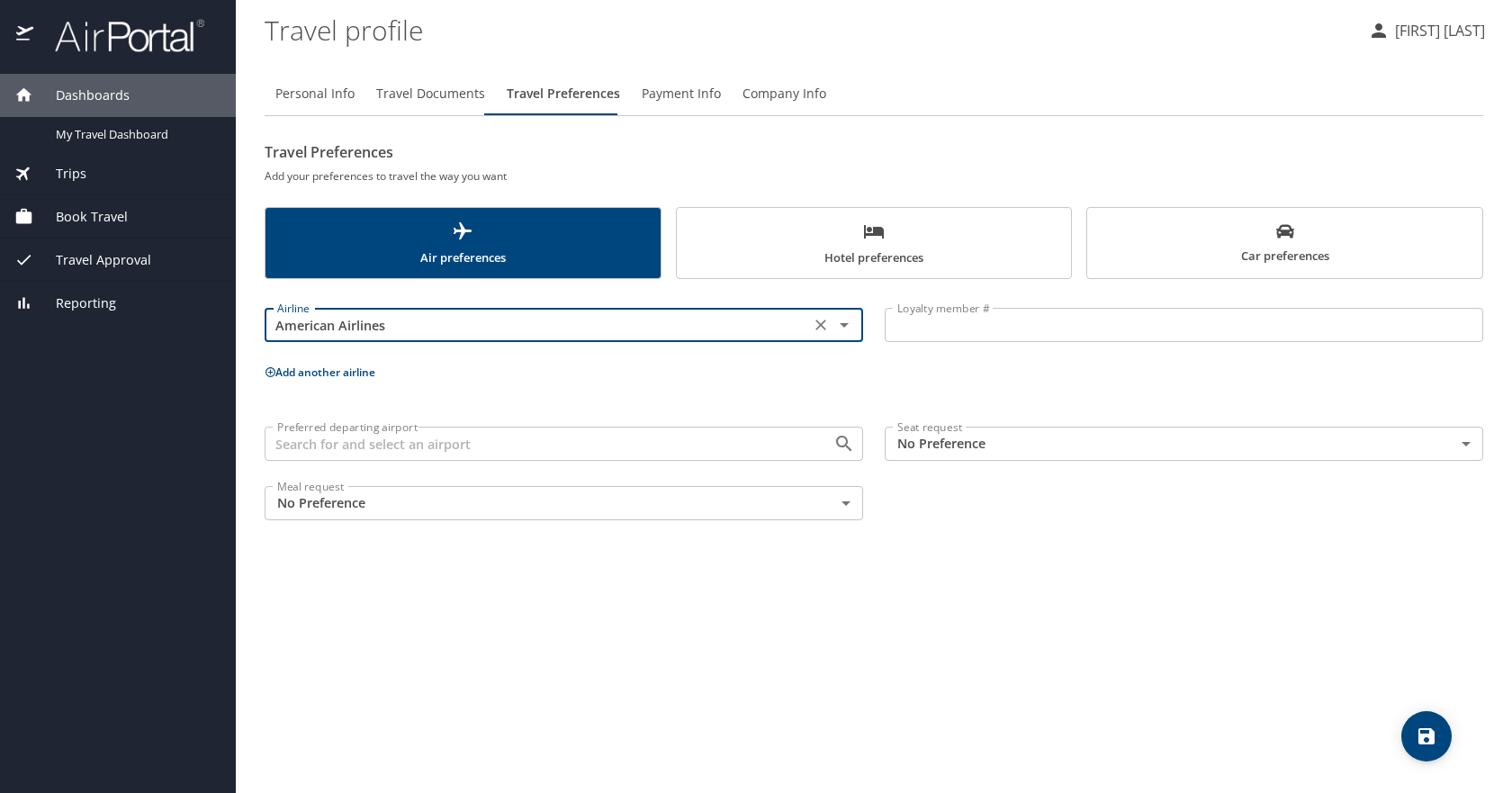 click on "Loyalty member #" at bounding box center (1184, 325) 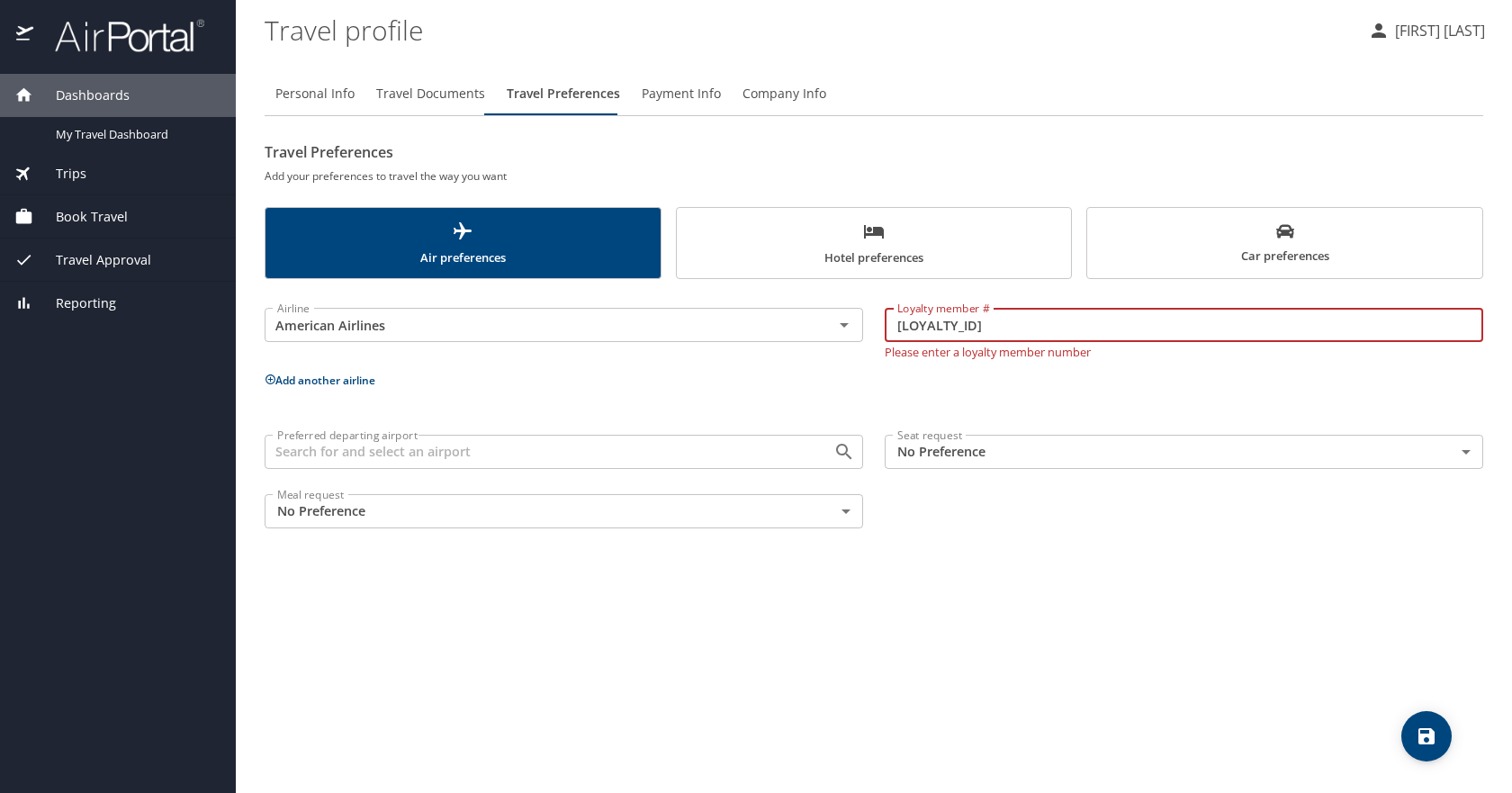type on "6rc5u84" 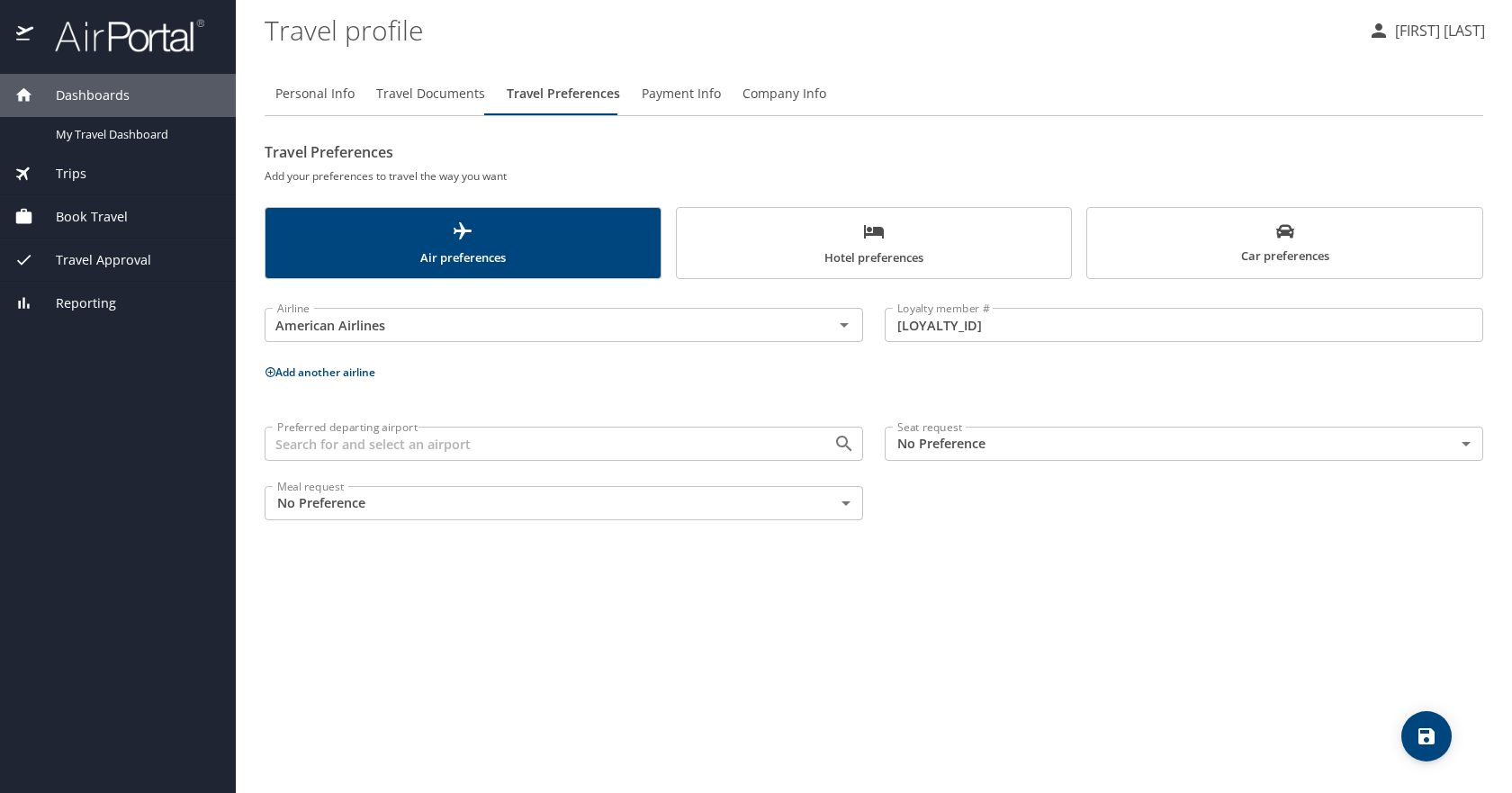 click at bounding box center (844, 444) 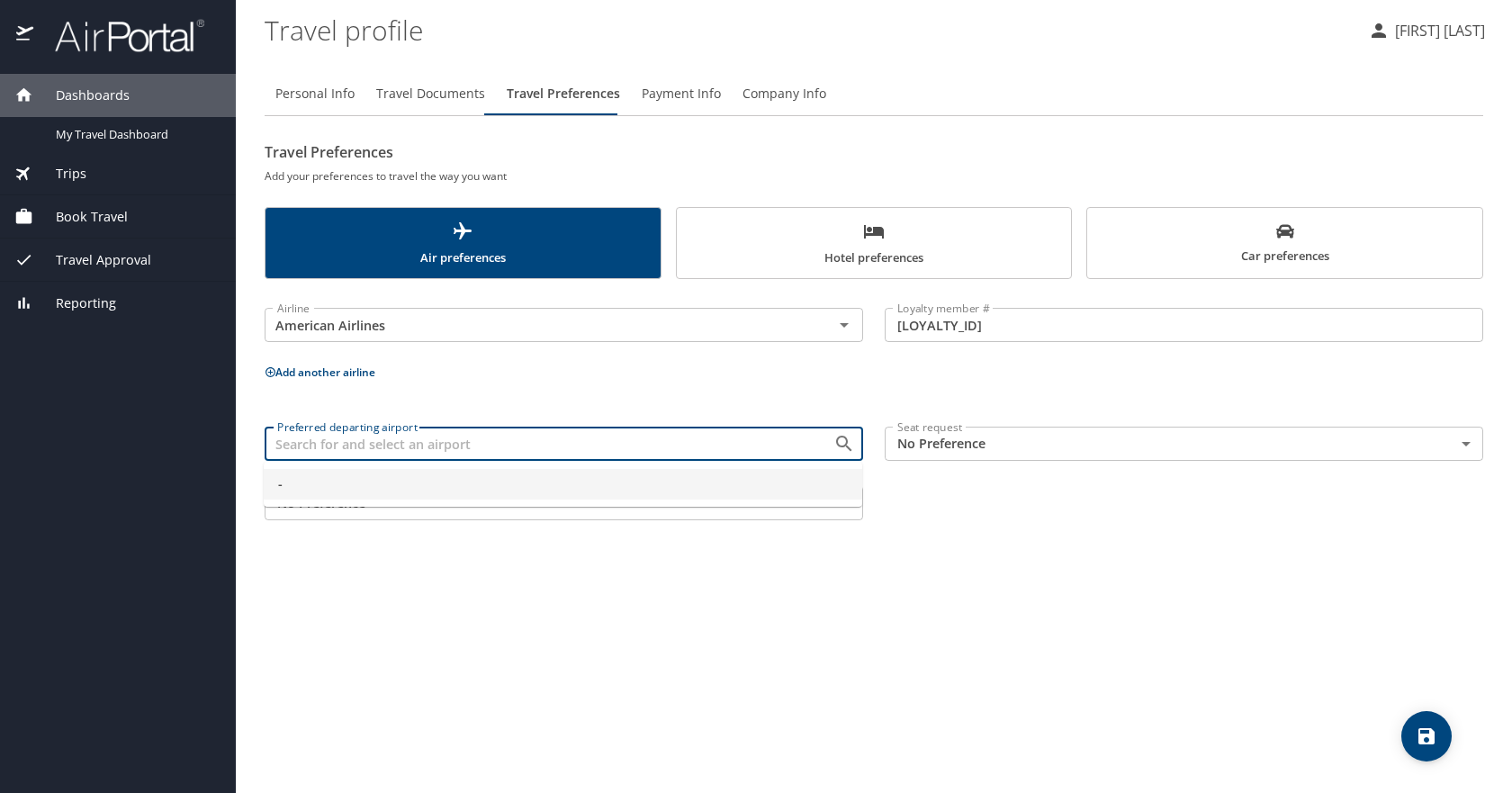 click on "Preferred departing airport" at bounding box center [537, 444] 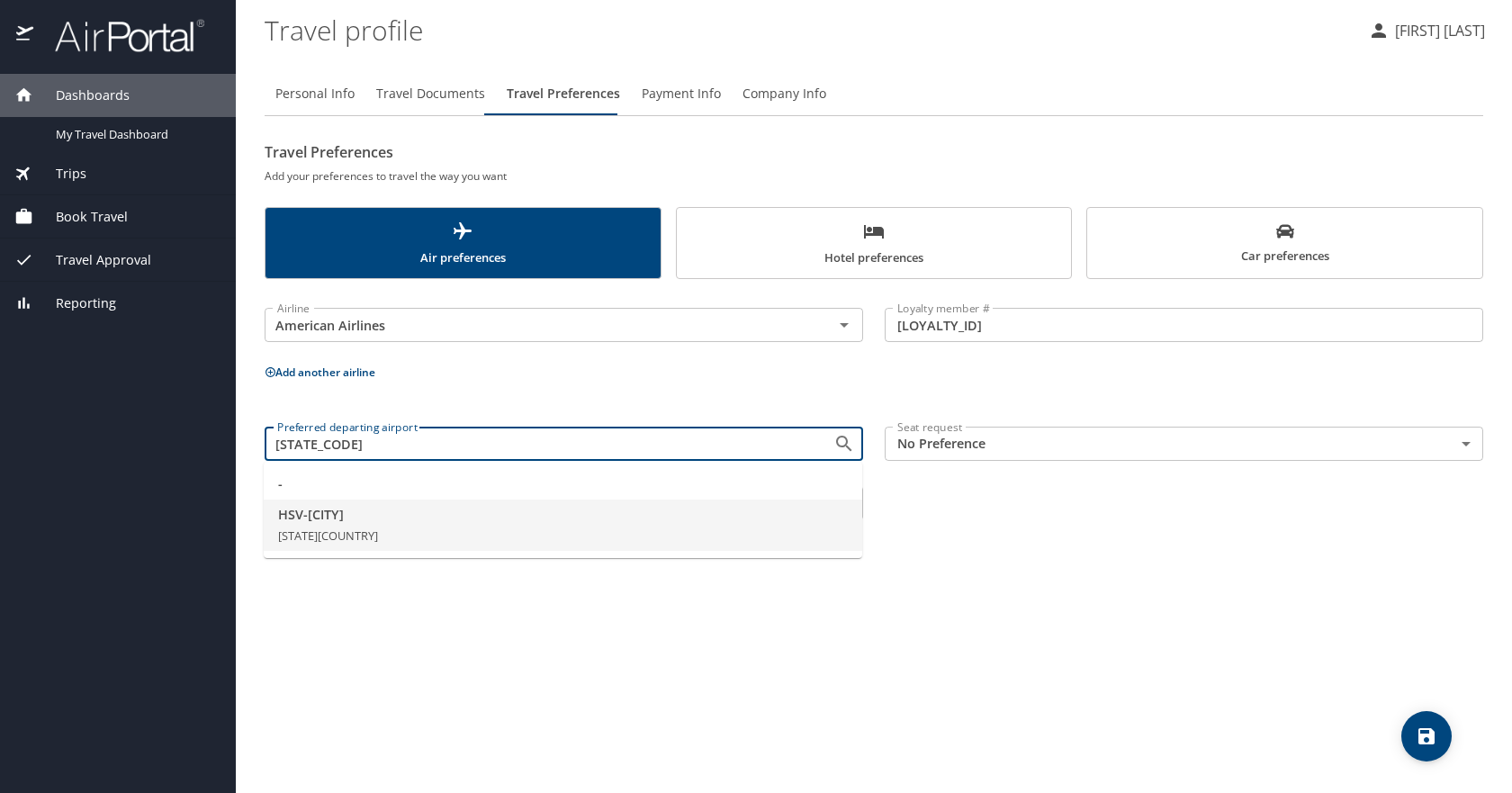 drag, startPoint x: 454, startPoint y: 529, endPoint x: 468, endPoint y: 529, distance: 14 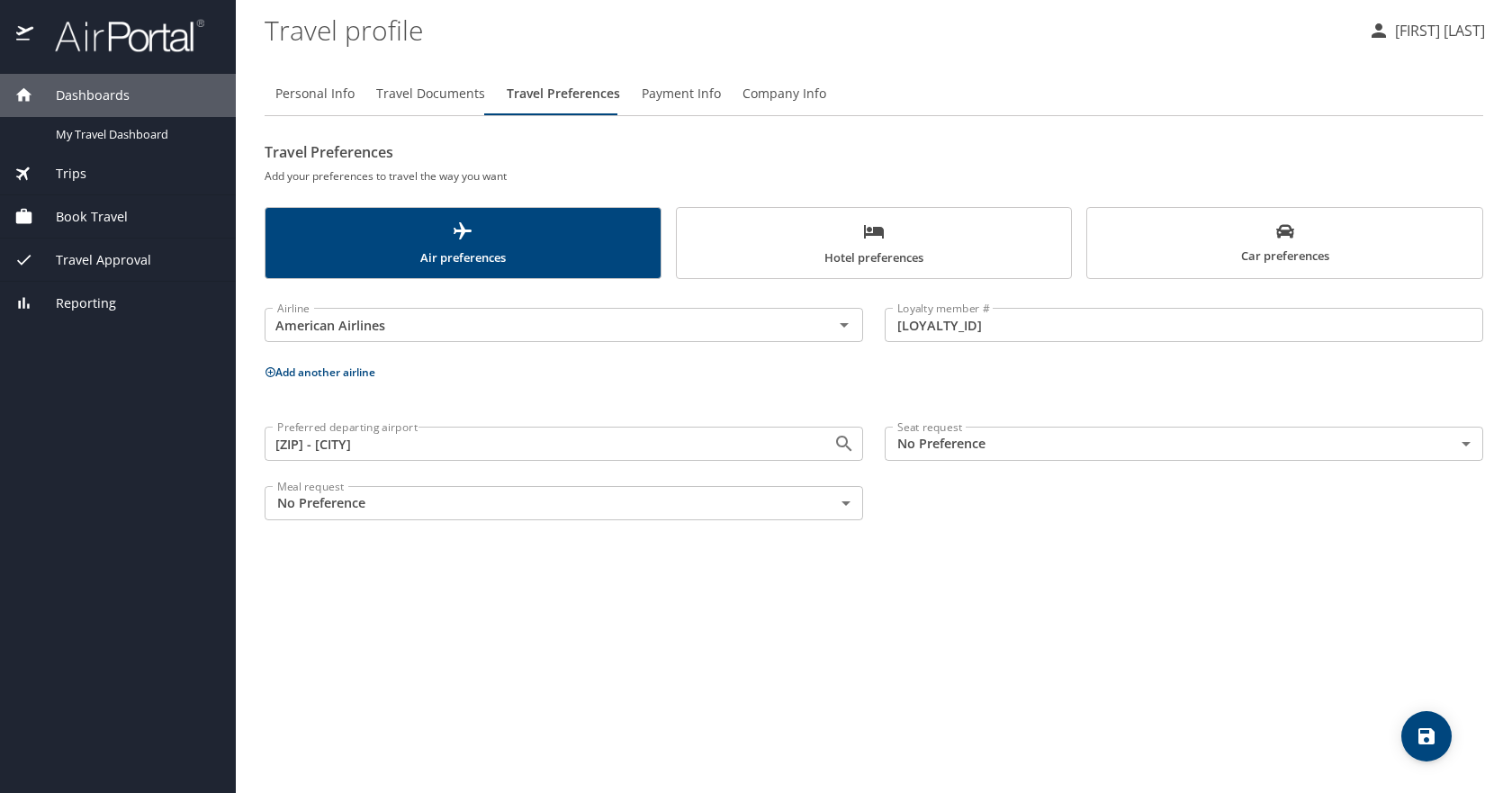 click on "Dashboards My Travel Dashboard Trips Current / Future Trips Past Trips Trips Missing Hotel Book Travel Request Agent Booking Approval Request (Beta) Book/Manage Online Trips Travel Approval Pending Trip Approvals Approved Trips Canceled Trips Approvals (Beta) Reporting Travel profile Alex Joy Personal Info Travel Documents Travel Preferences Payment Info Company Info Travel Preferences Add your preferences to travel the way you want Air preferences Hotel preferences Car preferences Airline American Airlines Airline   Loyalty member # 6rc5u84 Loyalty member #  Add another airline Preferred departing airport HSV - Huntsville Preferred departing airport   Seat request No Preference NotApplicable Seat request   Meal request No Preference NotApplicable Meal request My settings Travel agency contacts View travel profile Give feedback Sign out" at bounding box center (756, 396) 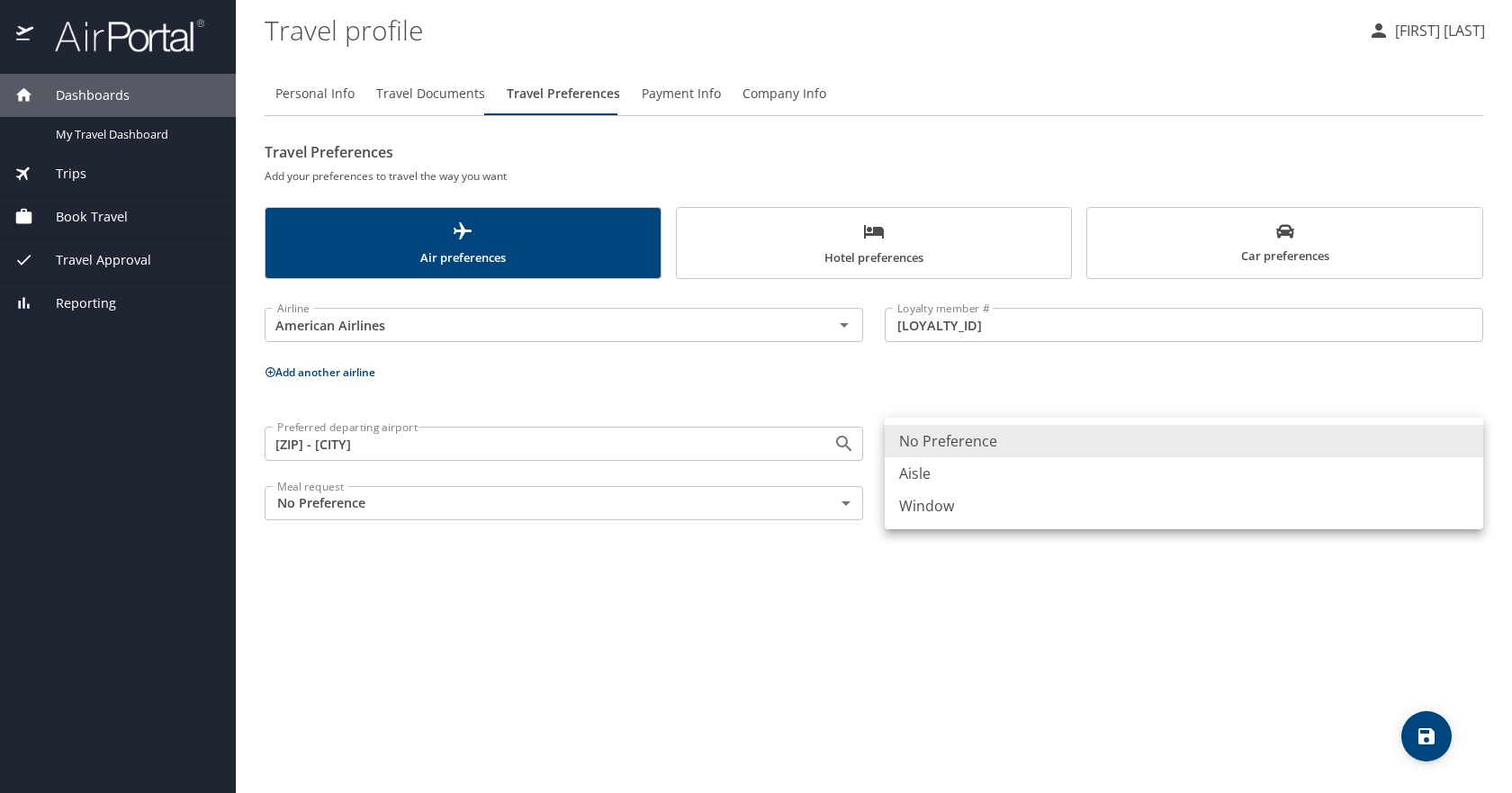 click on "Window" at bounding box center [1184, 506] 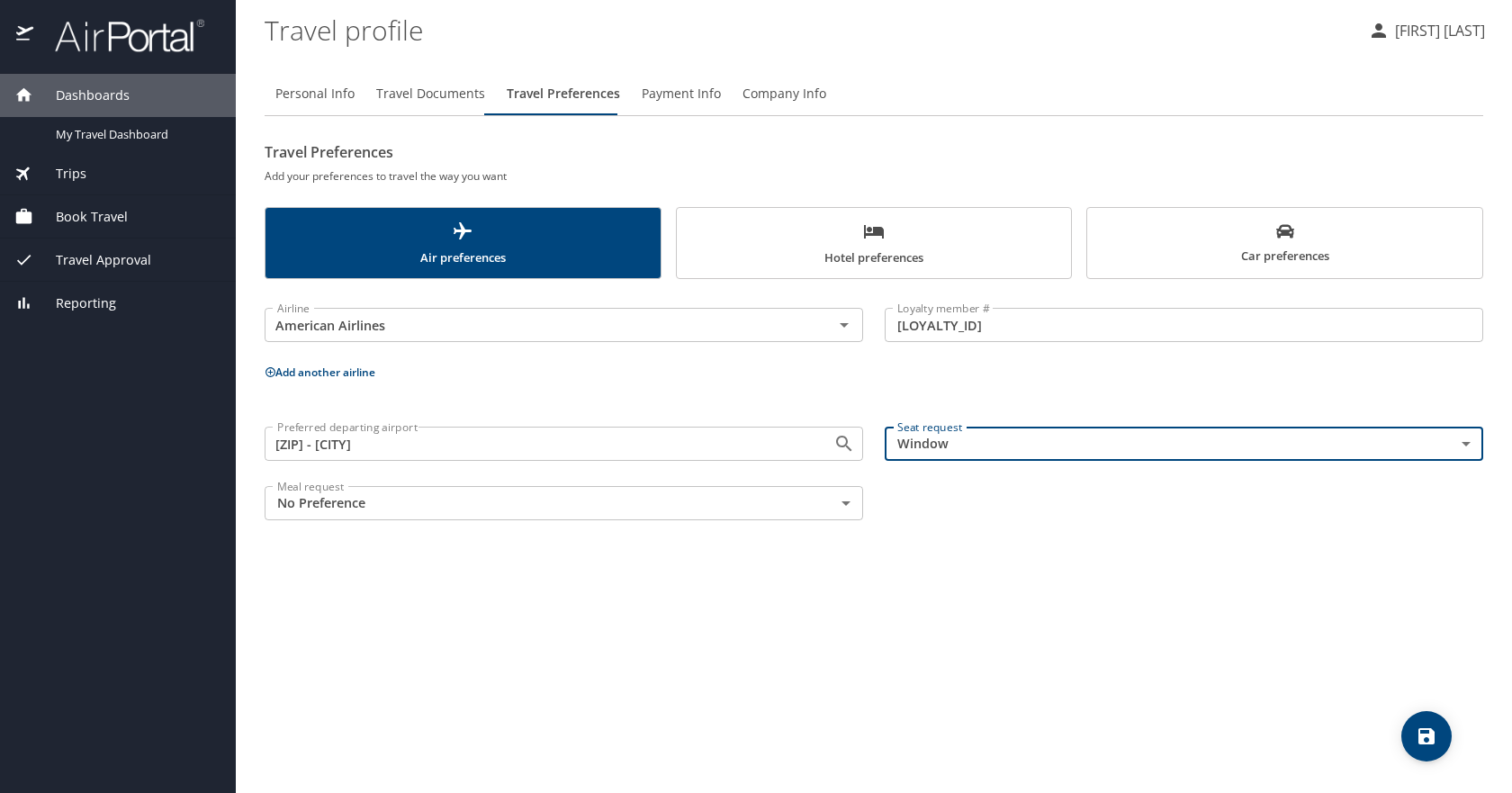 click at bounding box center (1426, 736) 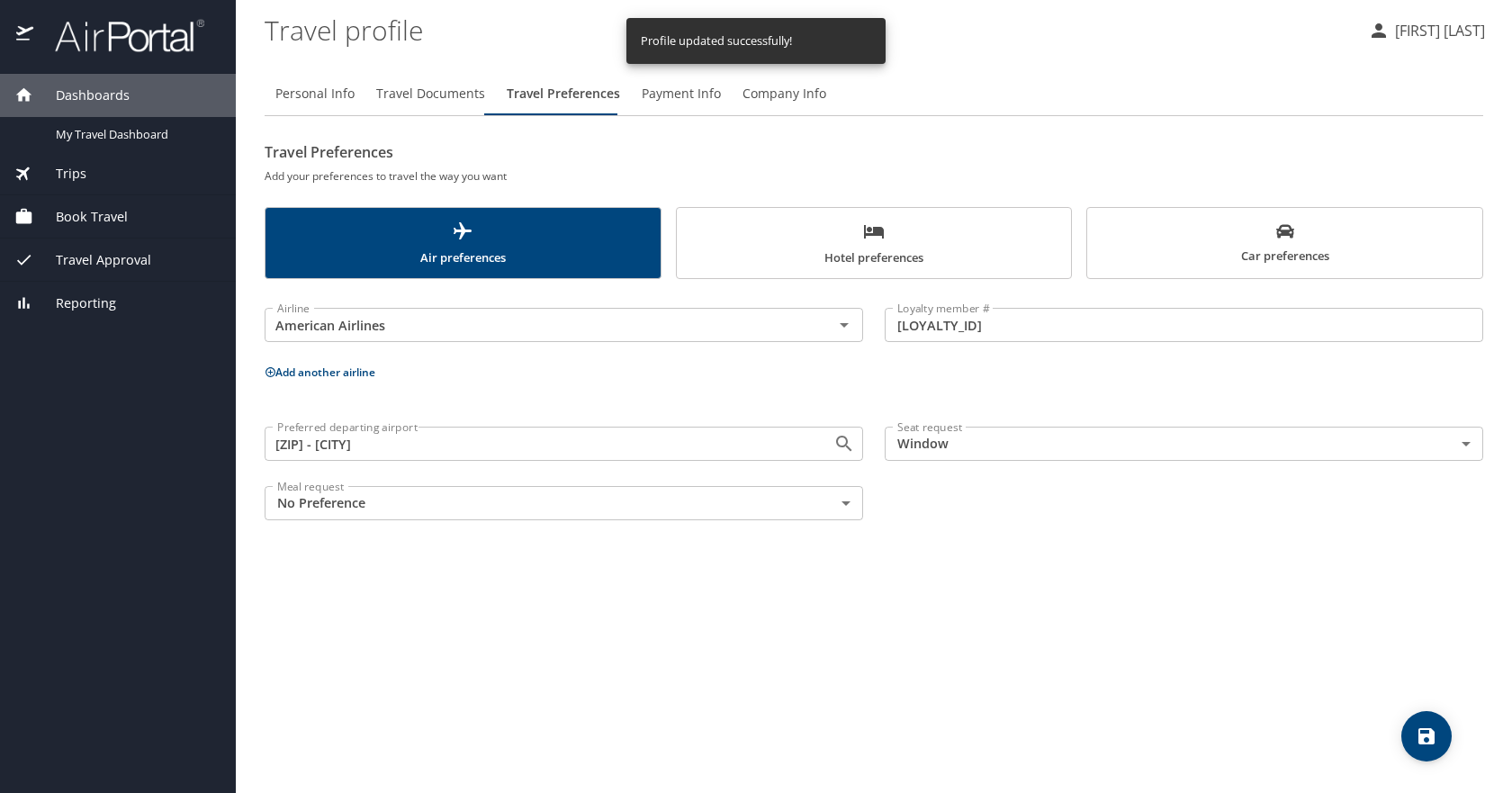 click on "Hotel preferences" at bounding box center (874, 244) 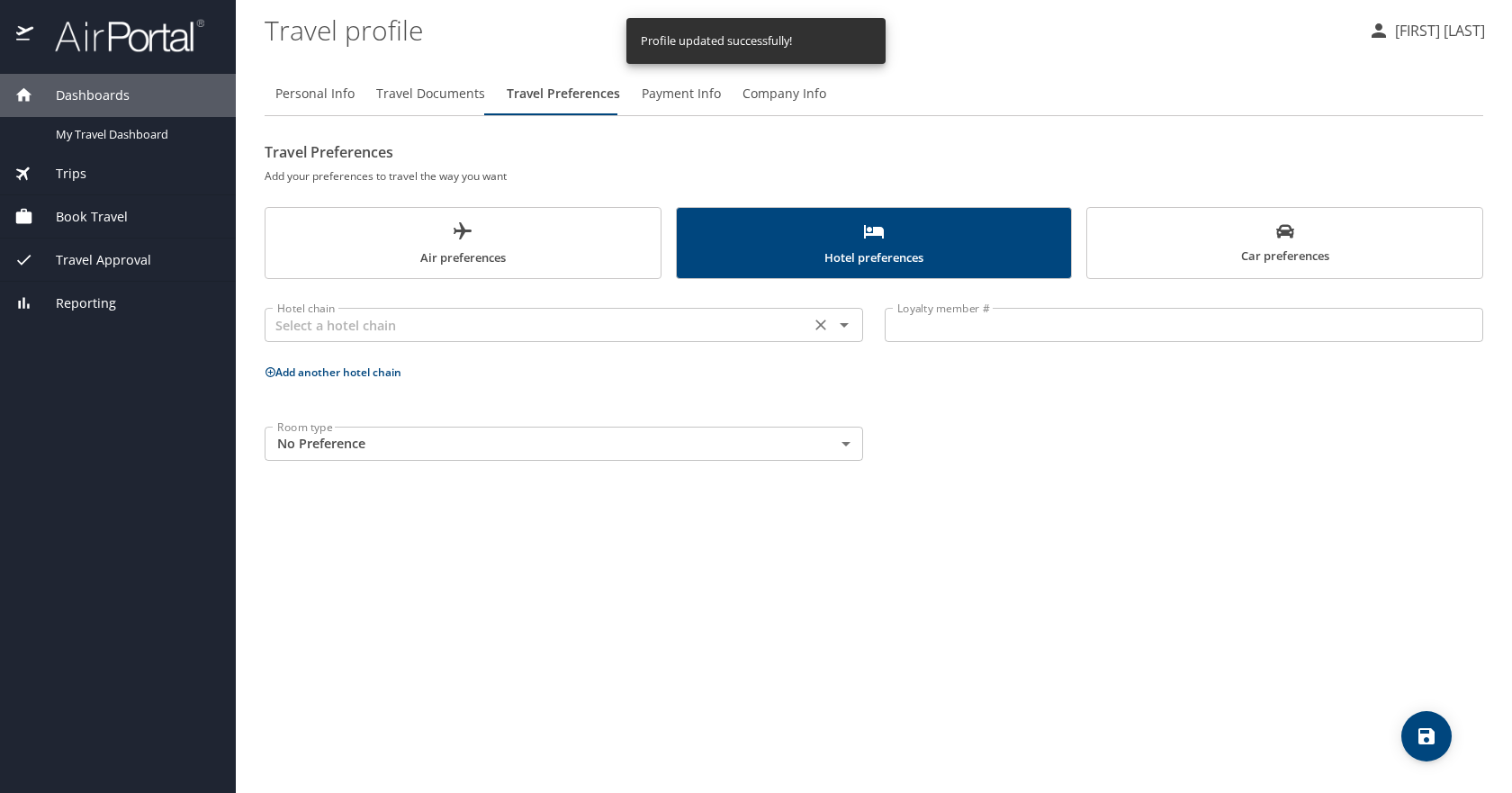 click at bounding box center [844, 325] 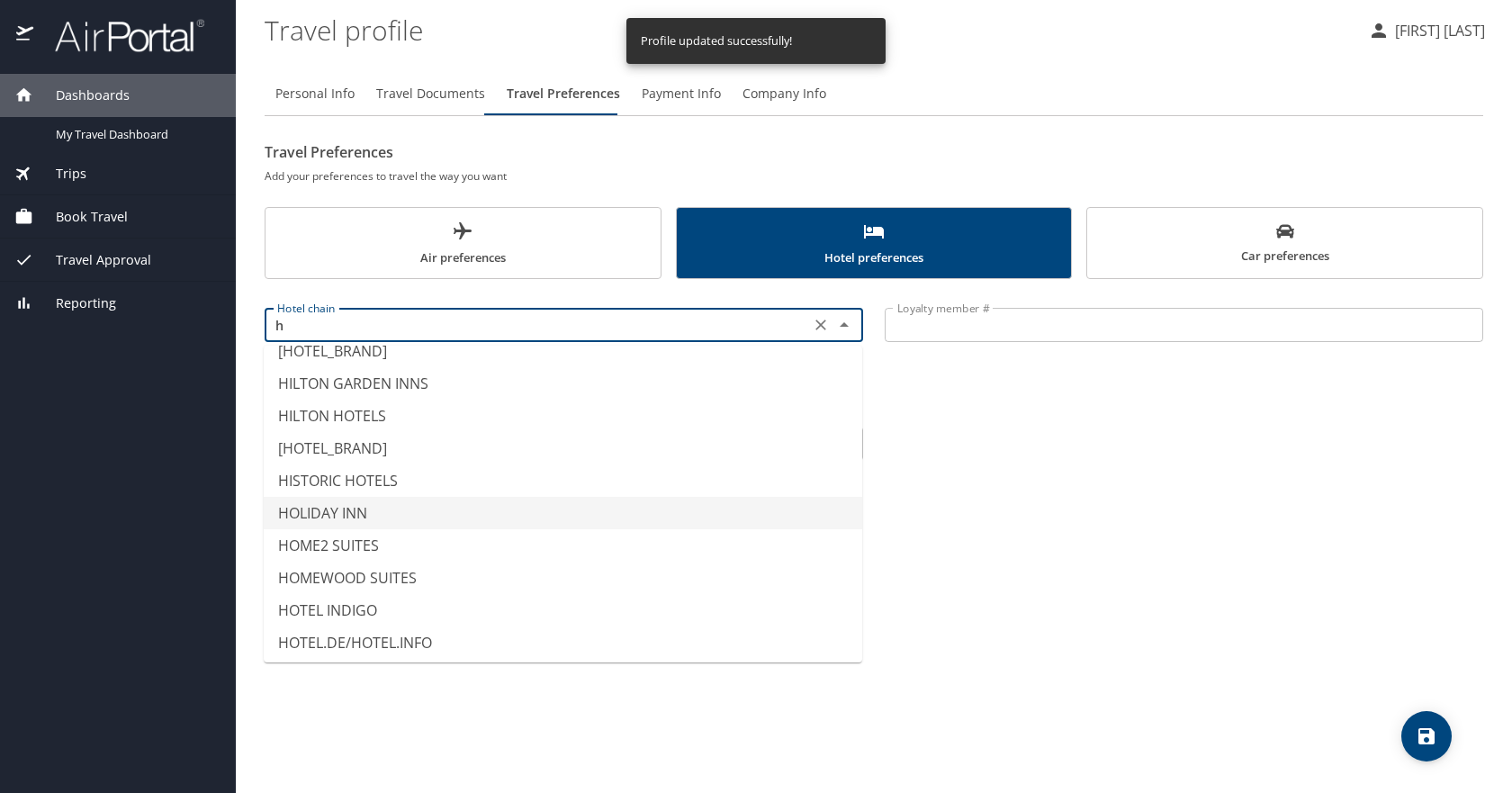 scroll, scrollTop: 2430, scrollLeft: 0, axis: vertical 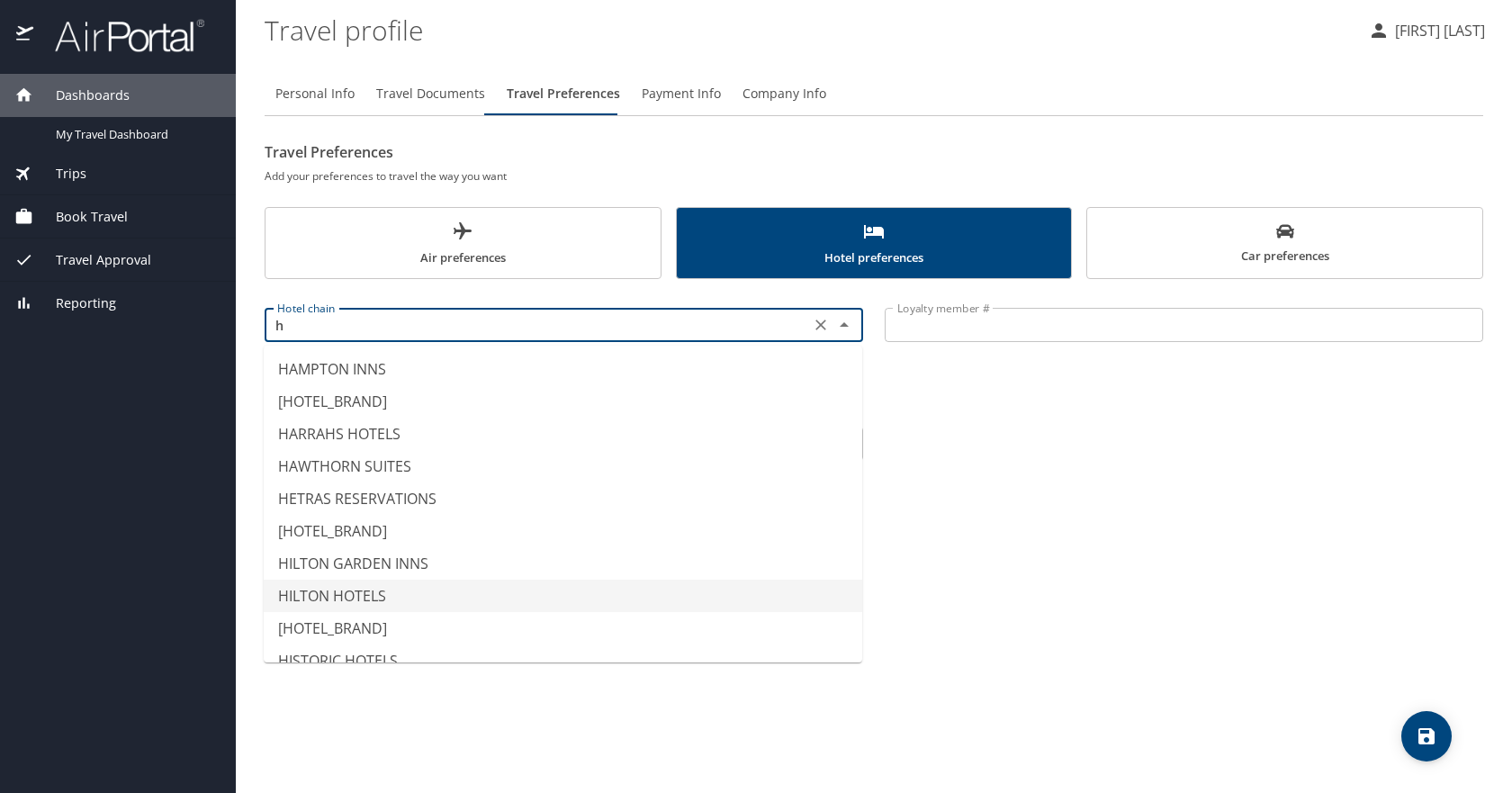 click on "HILTON HOTELS" at bounding box center (562, 596) 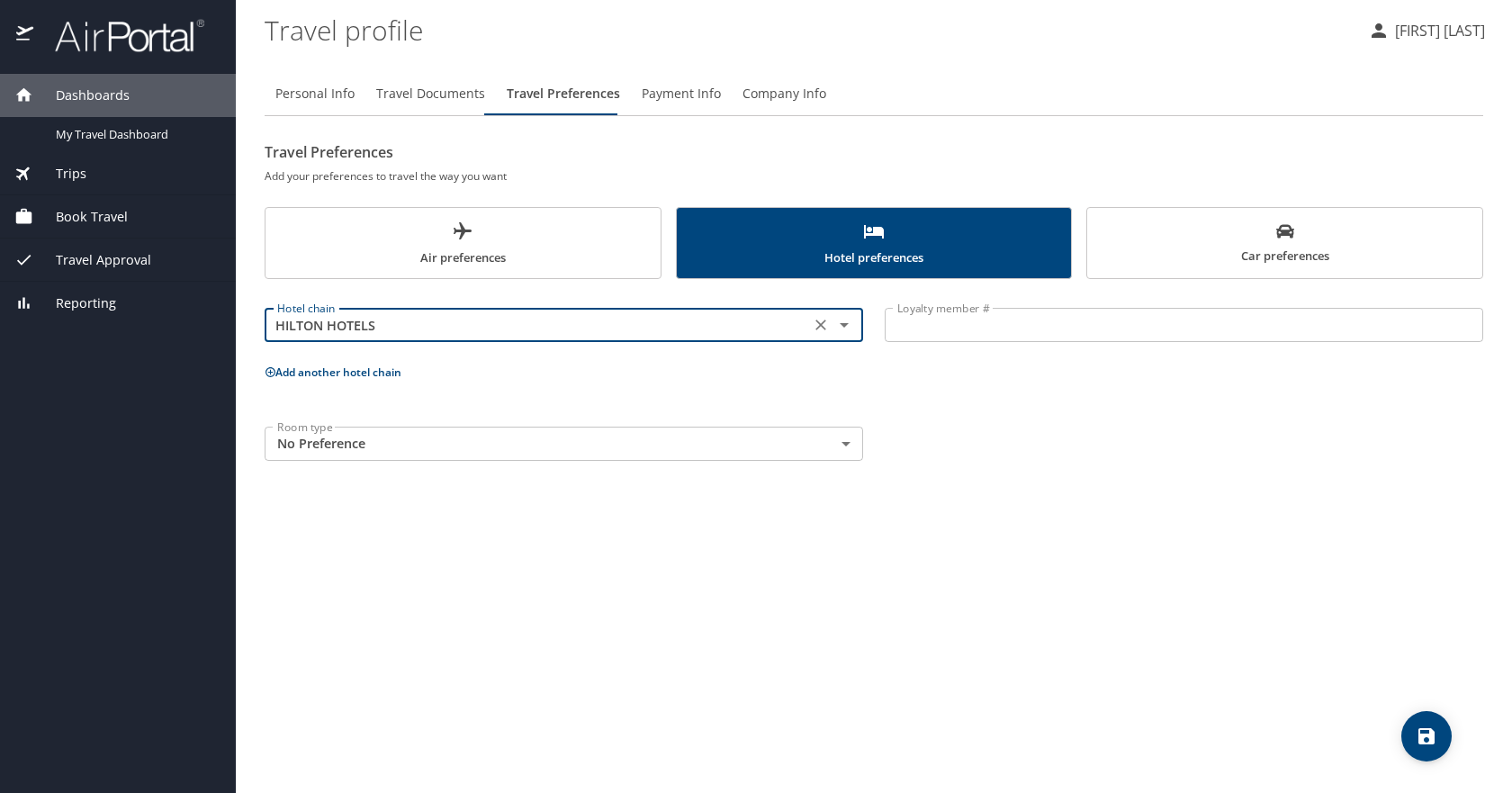 type on "HILTON HOTELS" 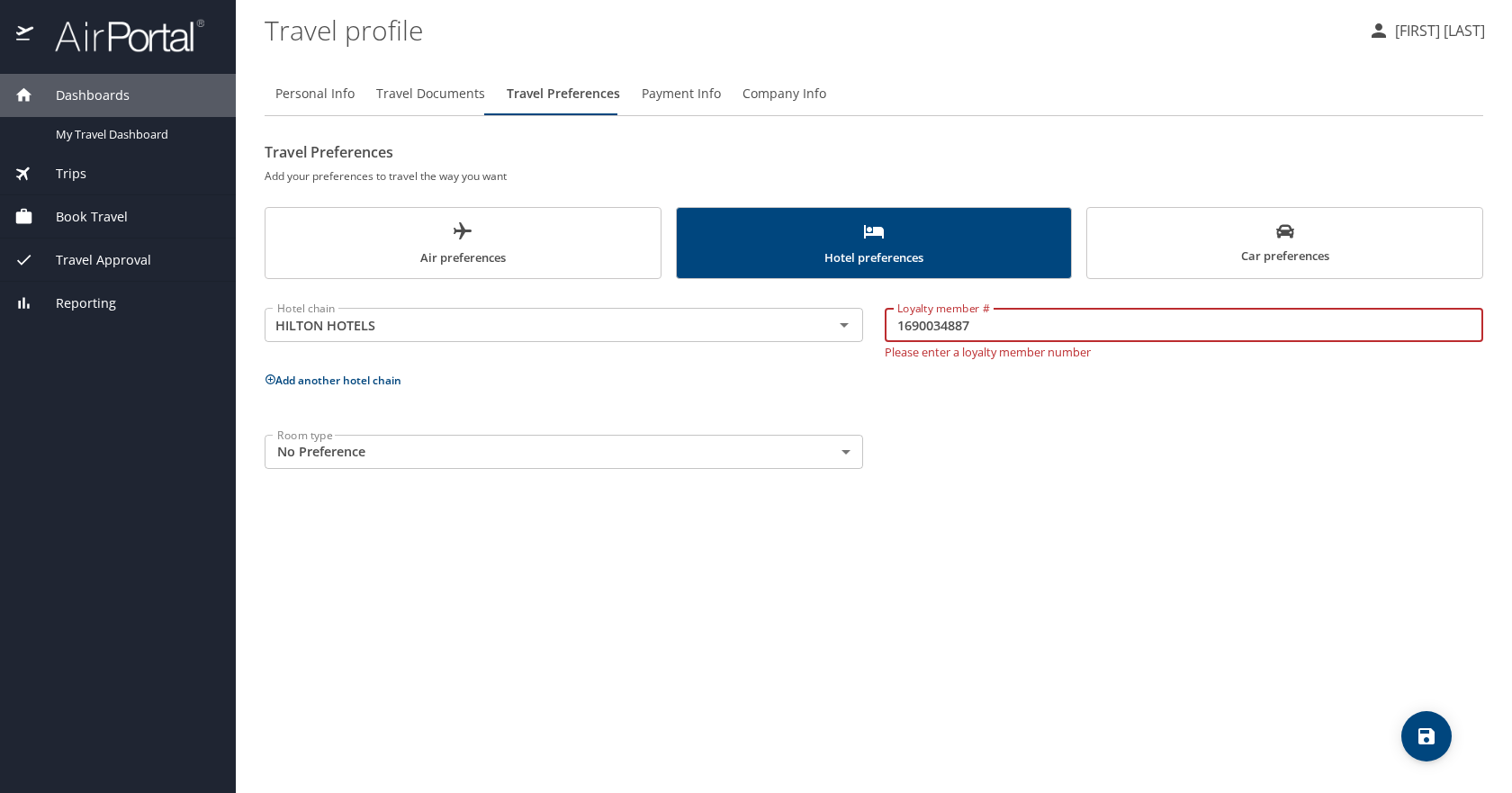 type on "1690034887" 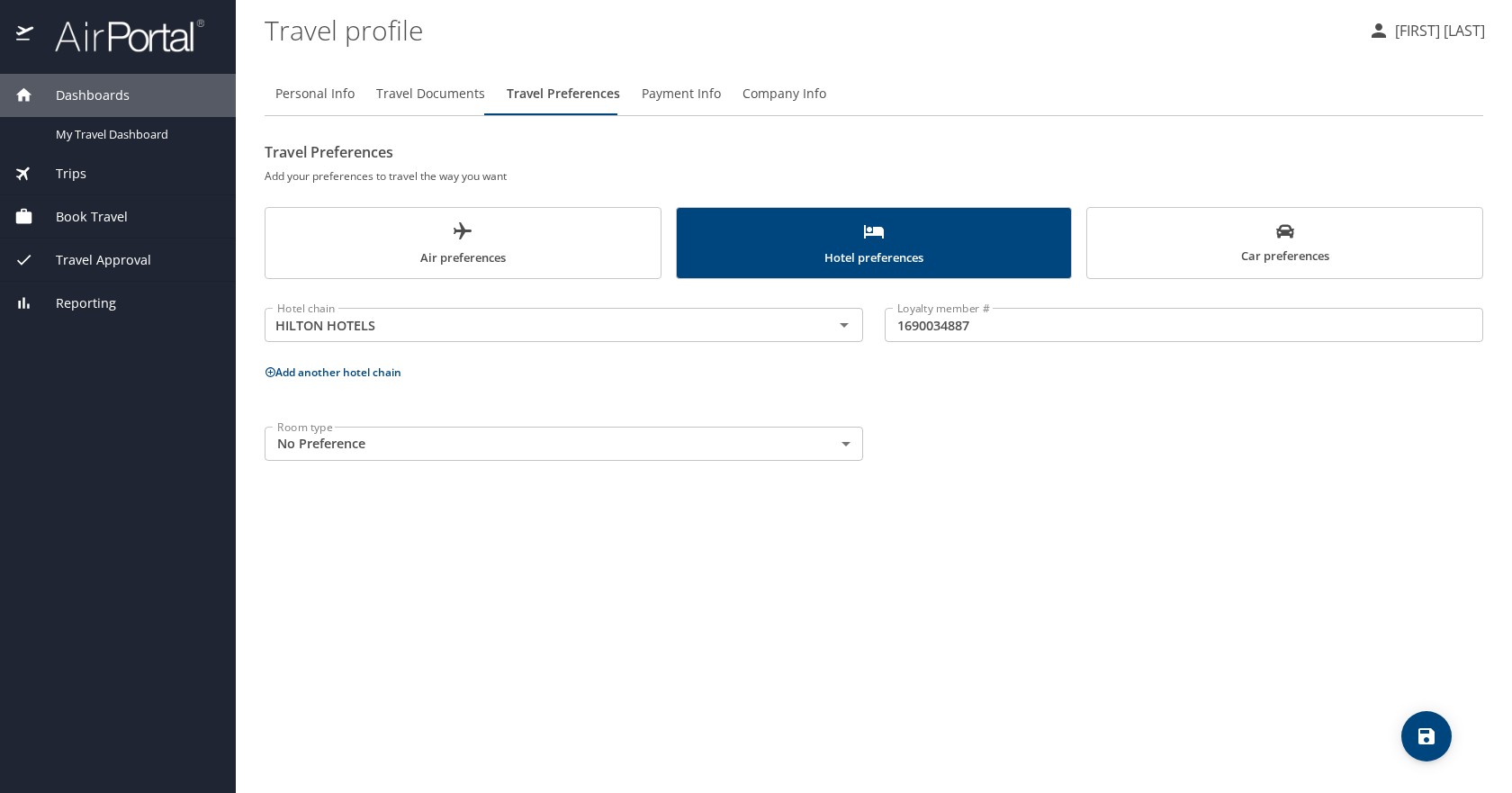 drag, startPoint x: 971, startPoint y: 572, endPoint x: 868, endPoint y: 464, distance: 149.24142 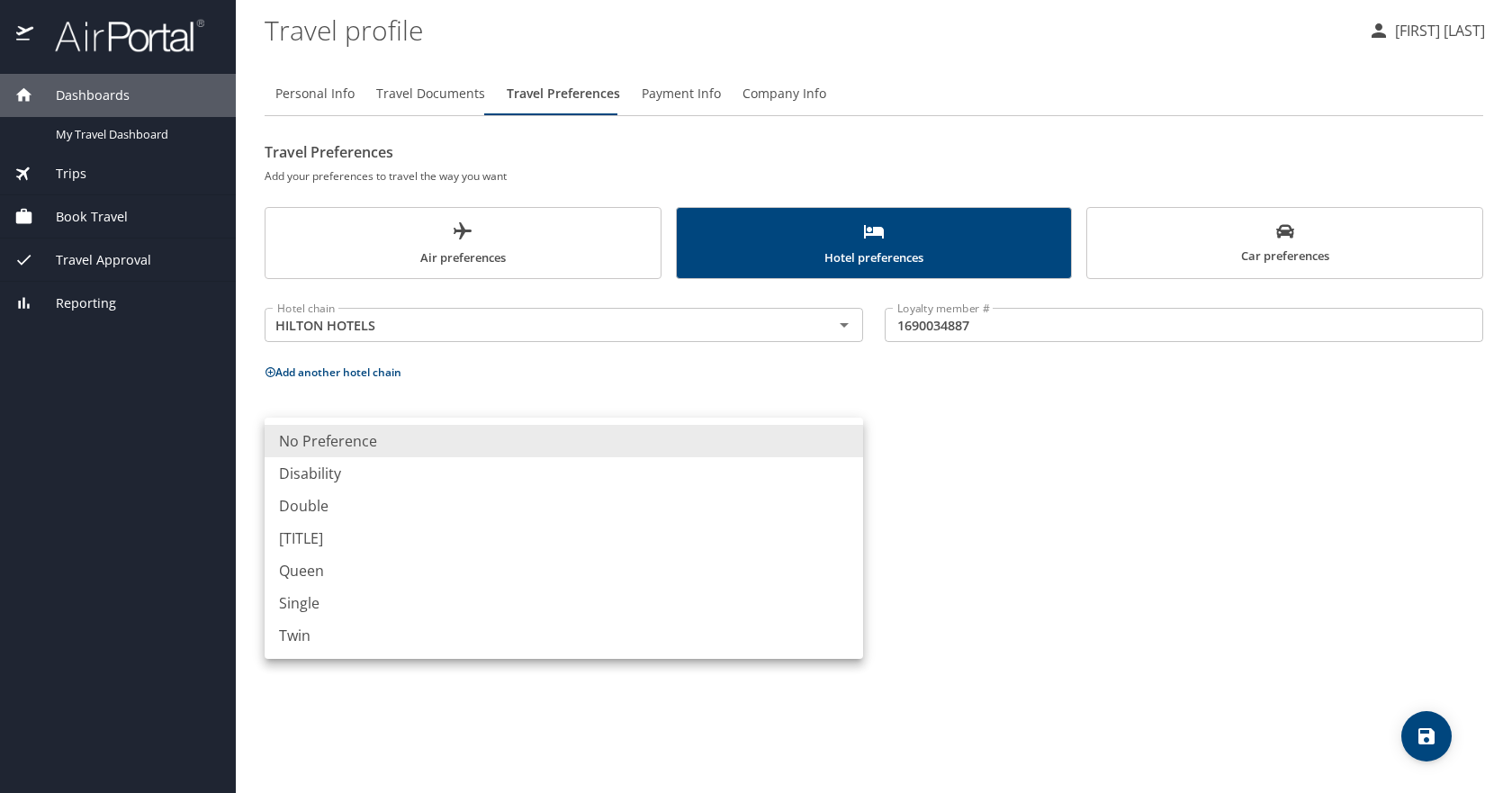 click on "King" at bounding box center (563, 538) 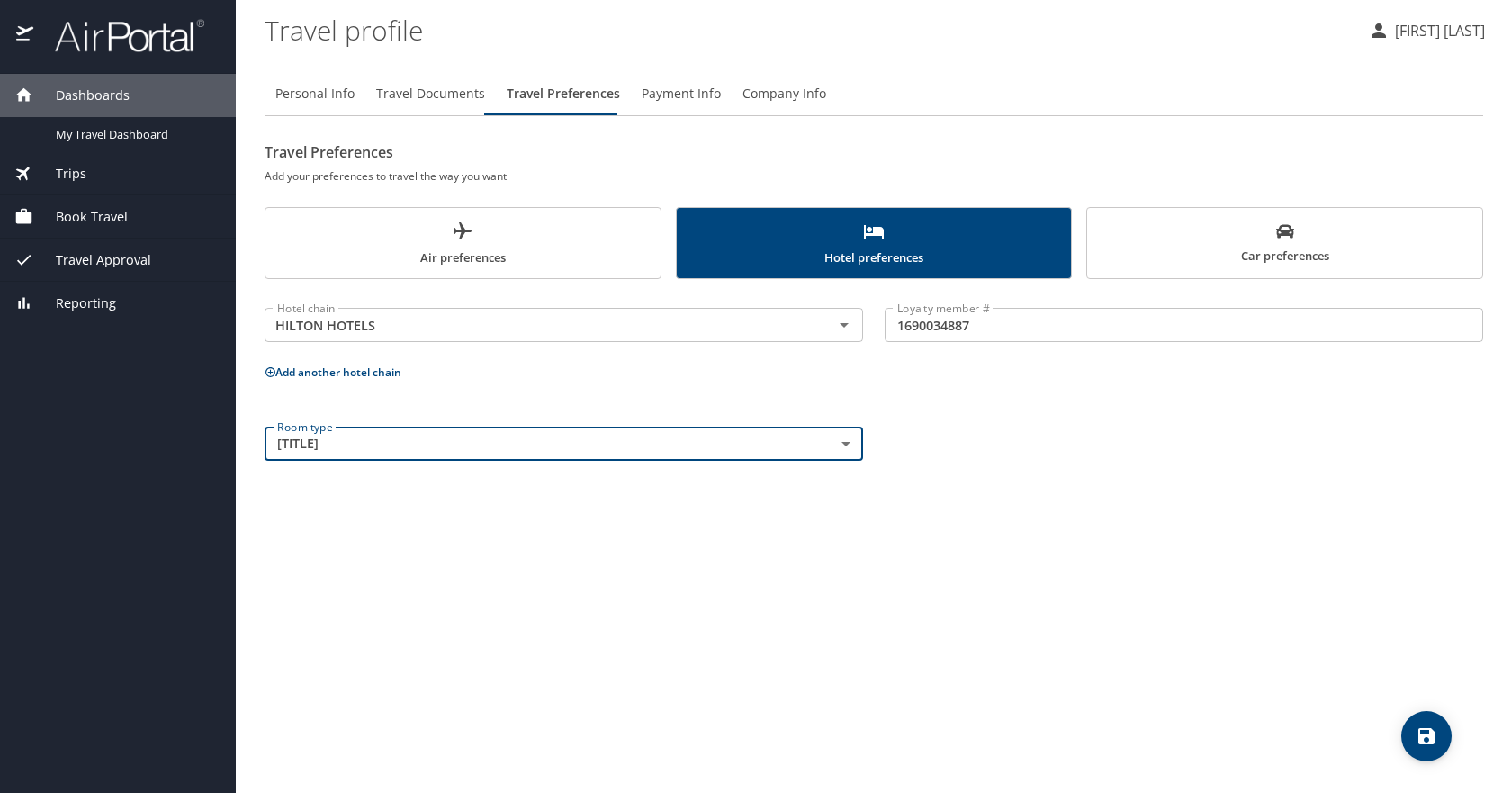 click at bounding box center (1426, 736) 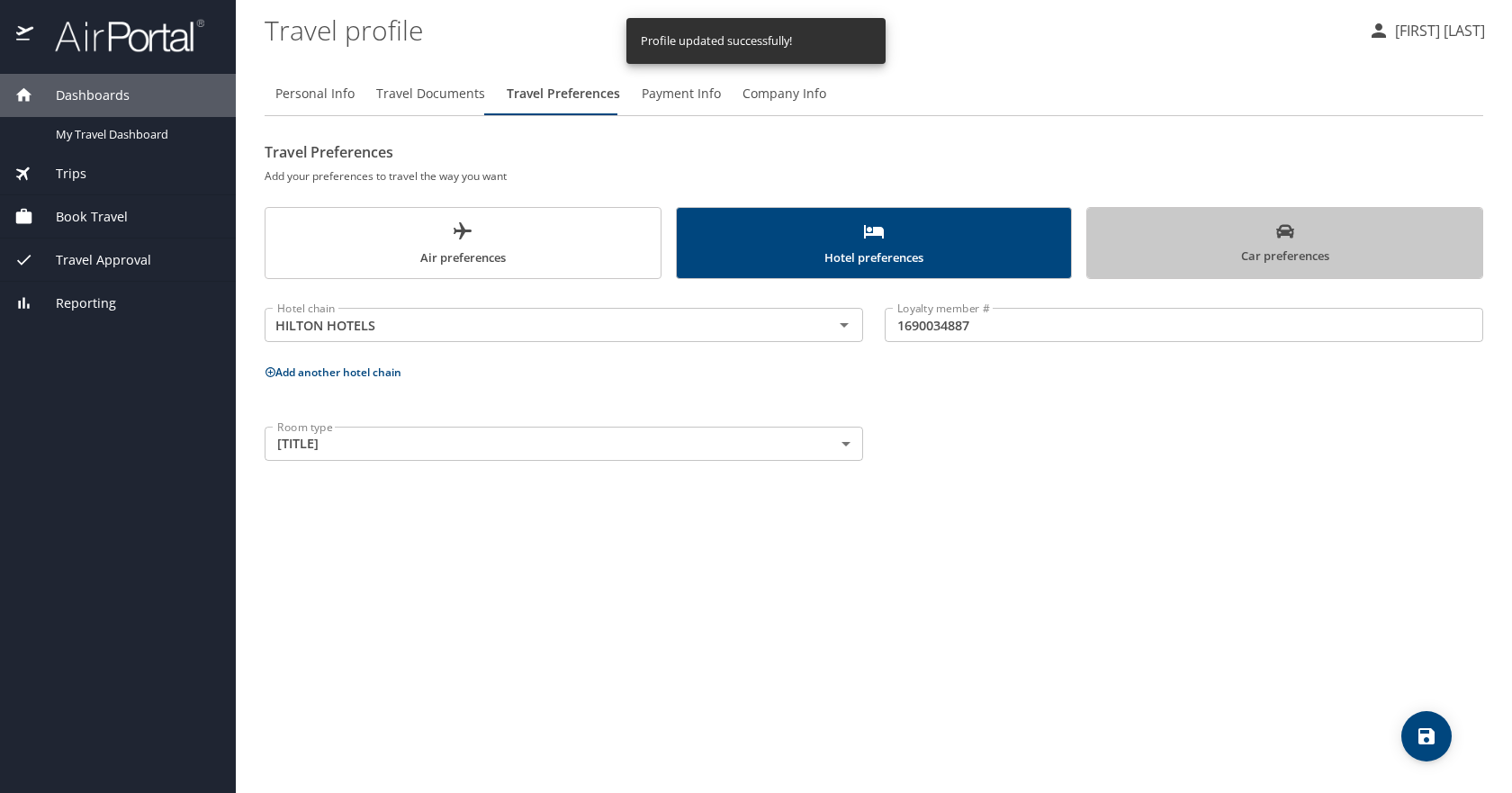 click on "Car preferences" at bounding box center [1284, 244] 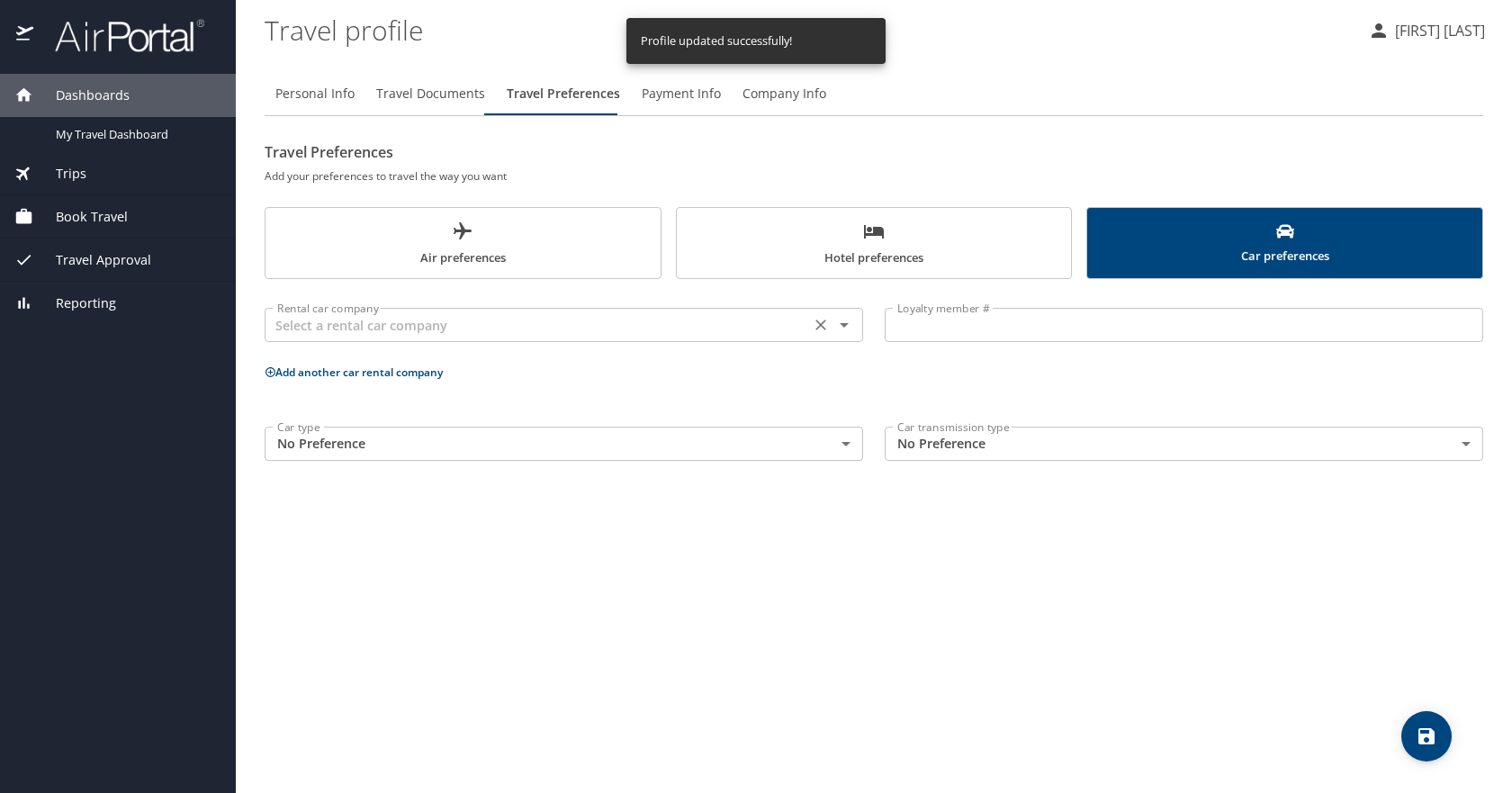 click at bounding box center [844, 325] 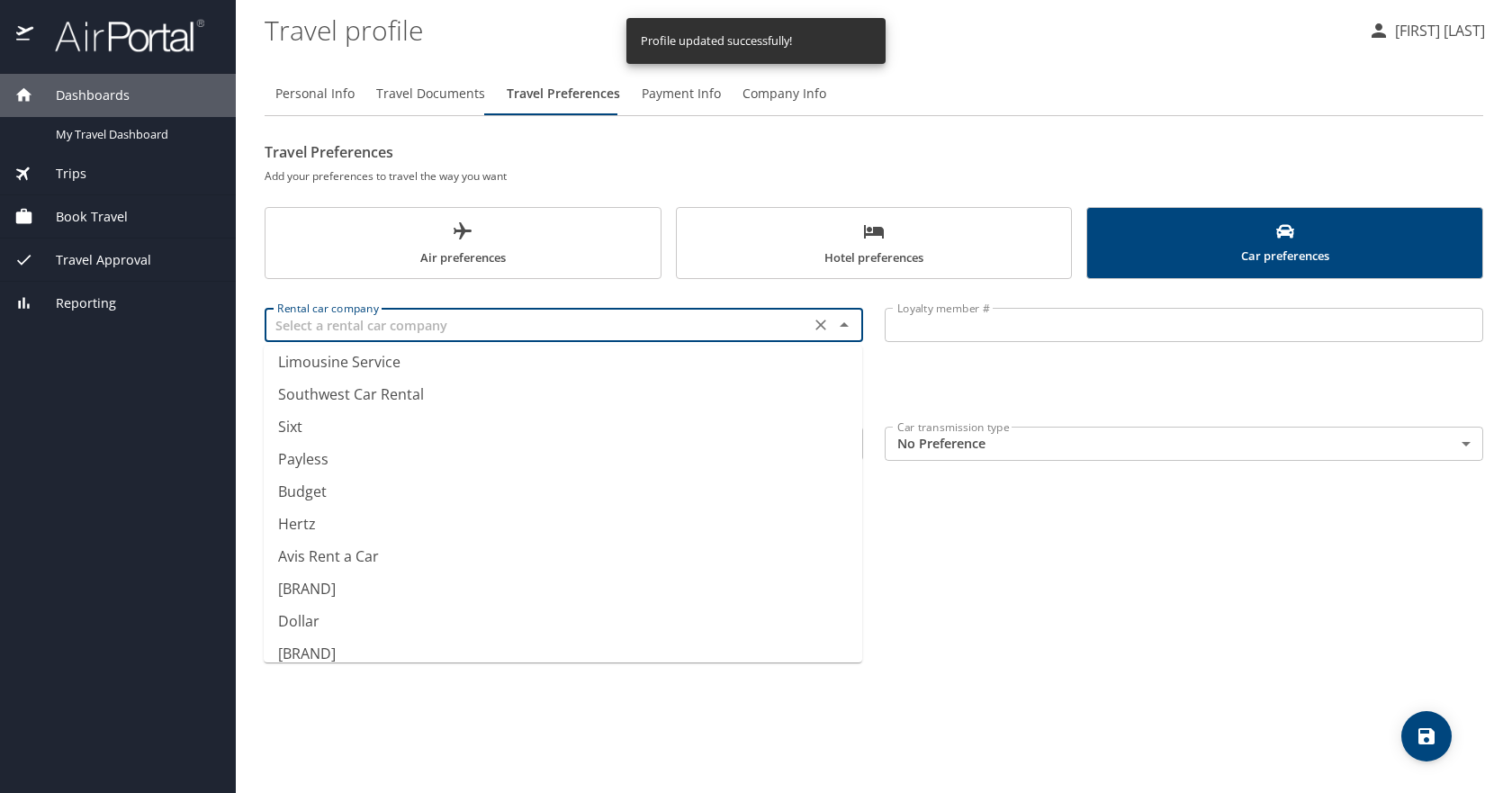 scroll, scrollTop: 248, scrollLeft: 0, axis: vertical 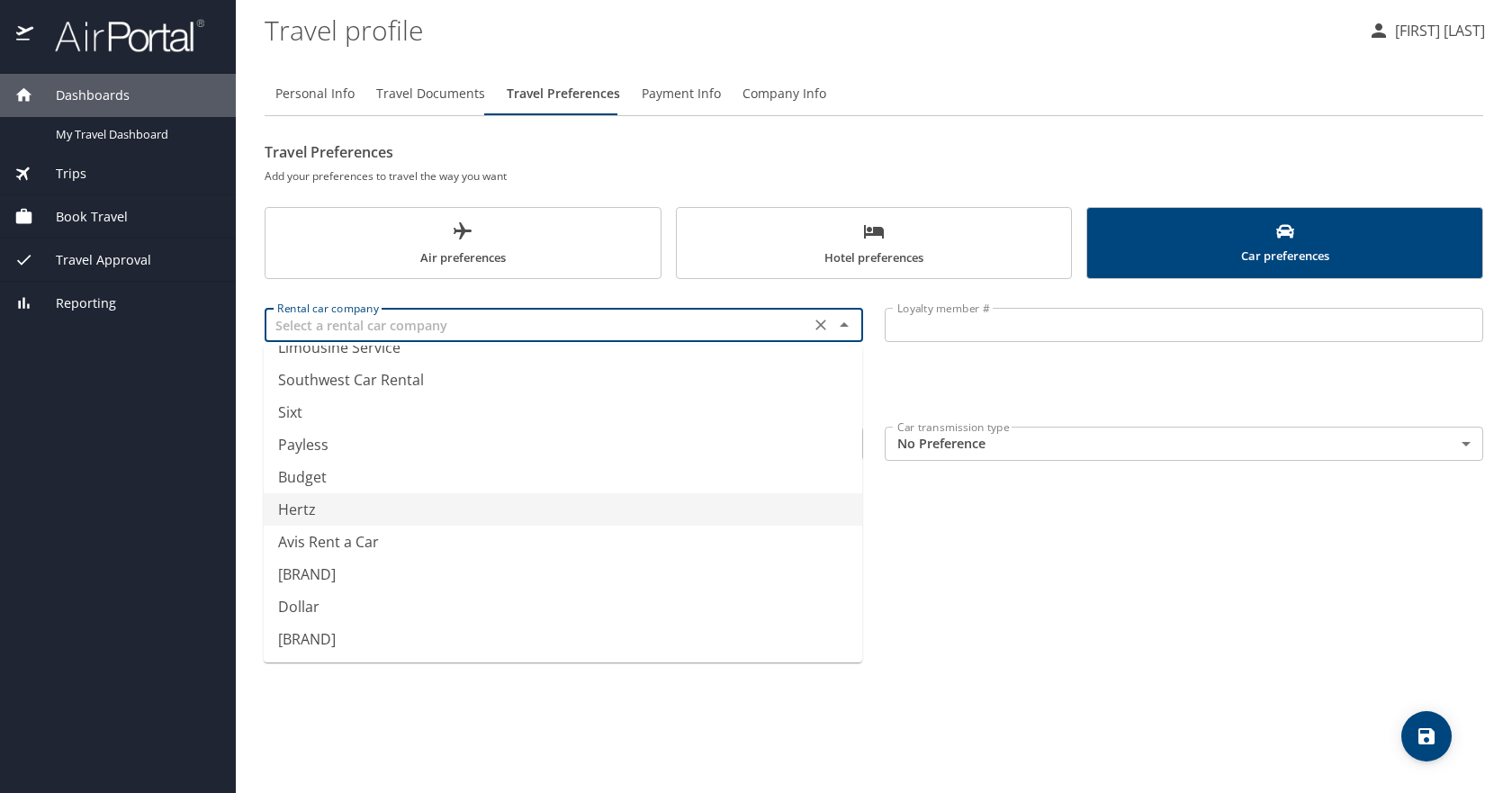 click on "Hertz" at bounding box center (562, 509) 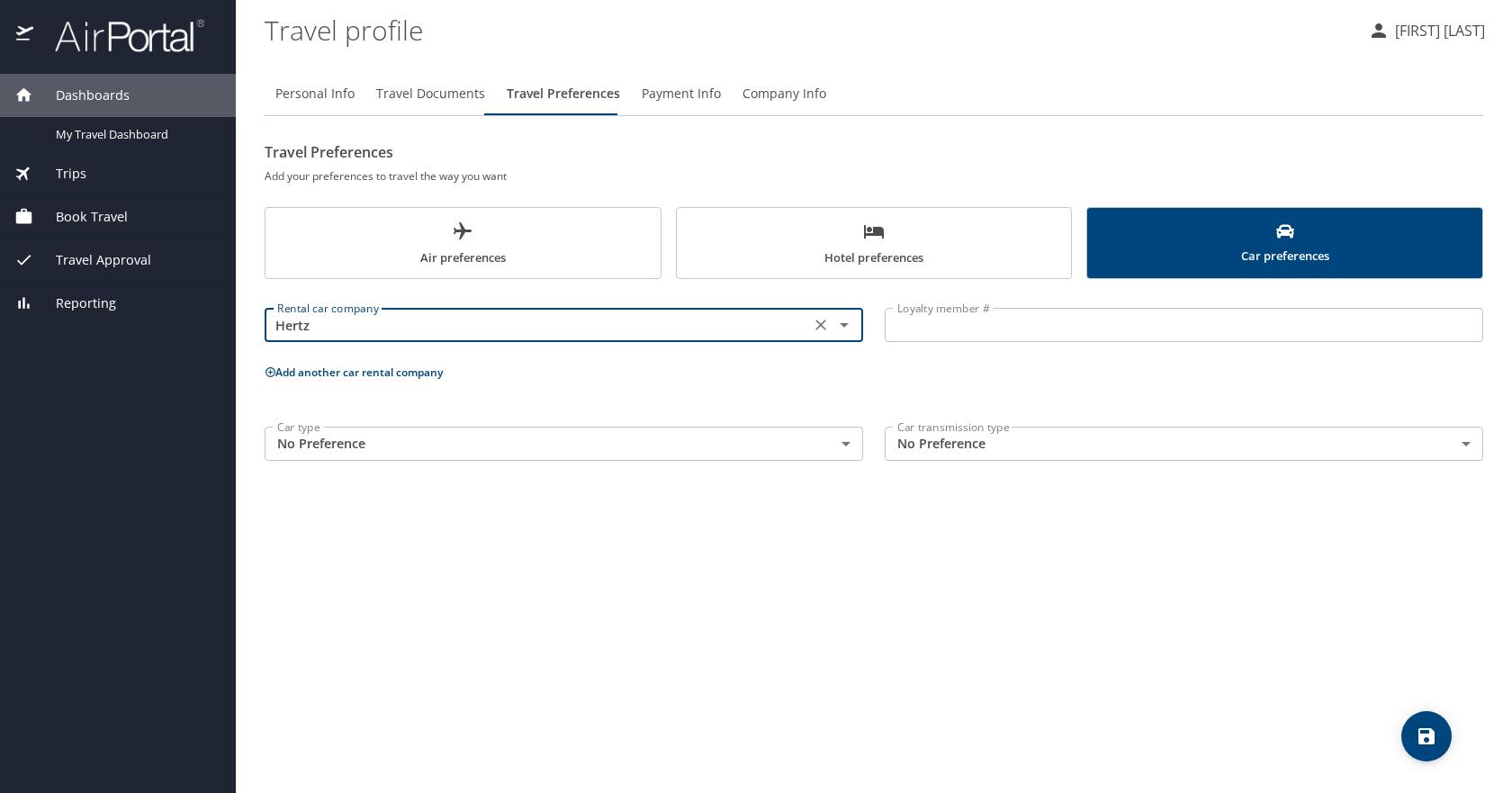click on "Loyalty member #" at bounding box center (1184, 325) 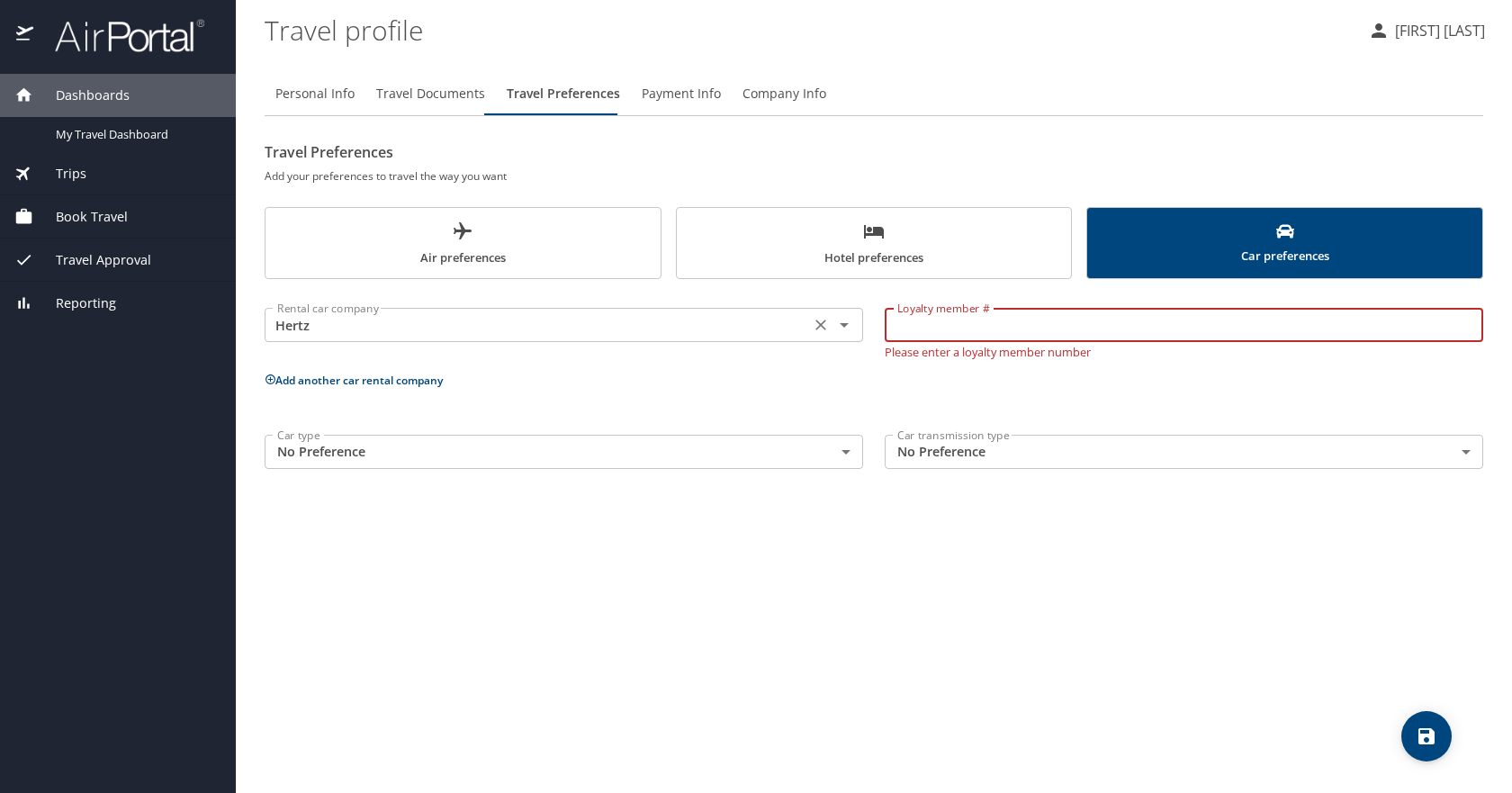 click at bounding box center (844, 325) 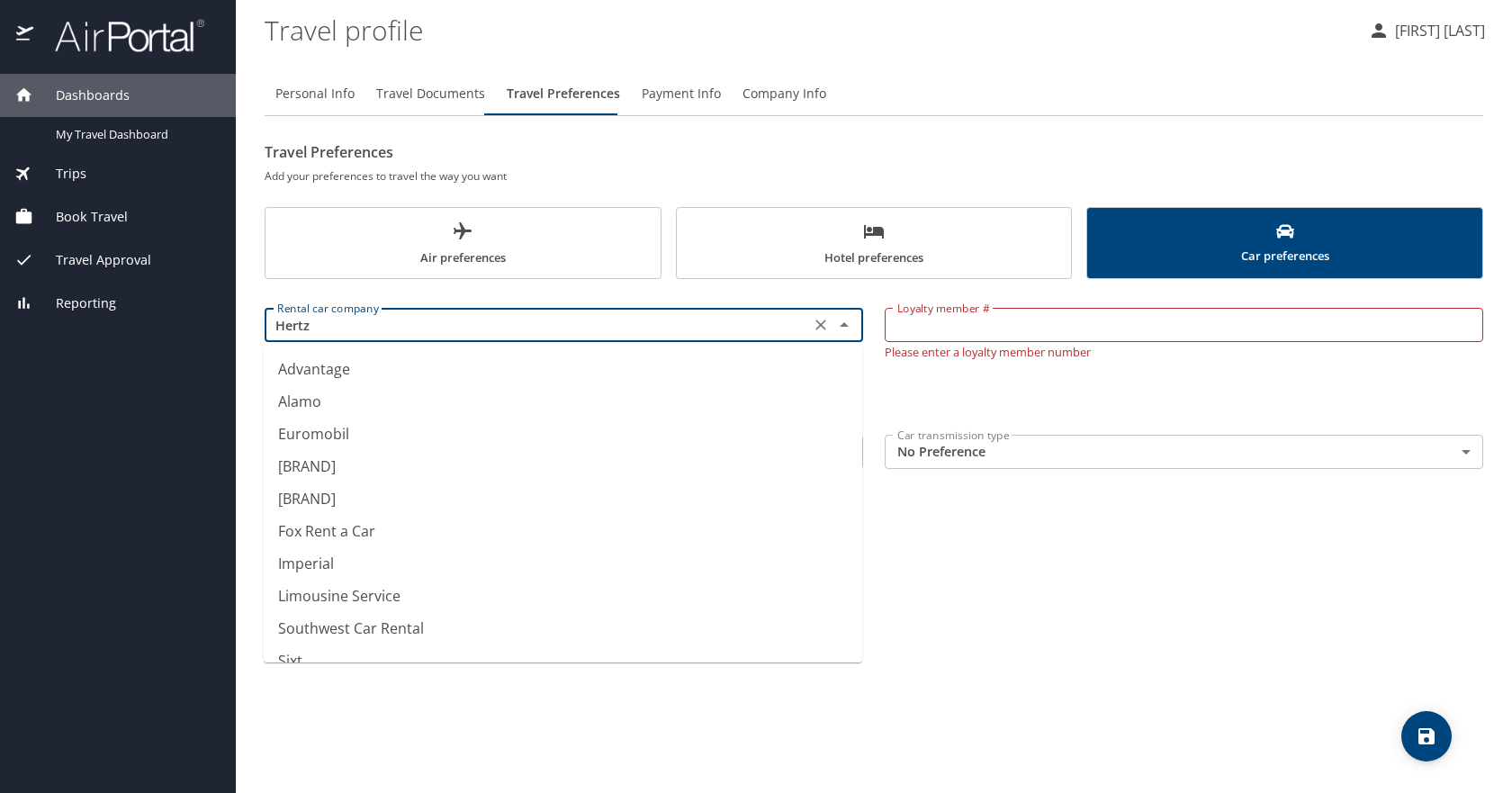 scroll, scrollTop: 115, scrollLeft: 0, axis: vertical 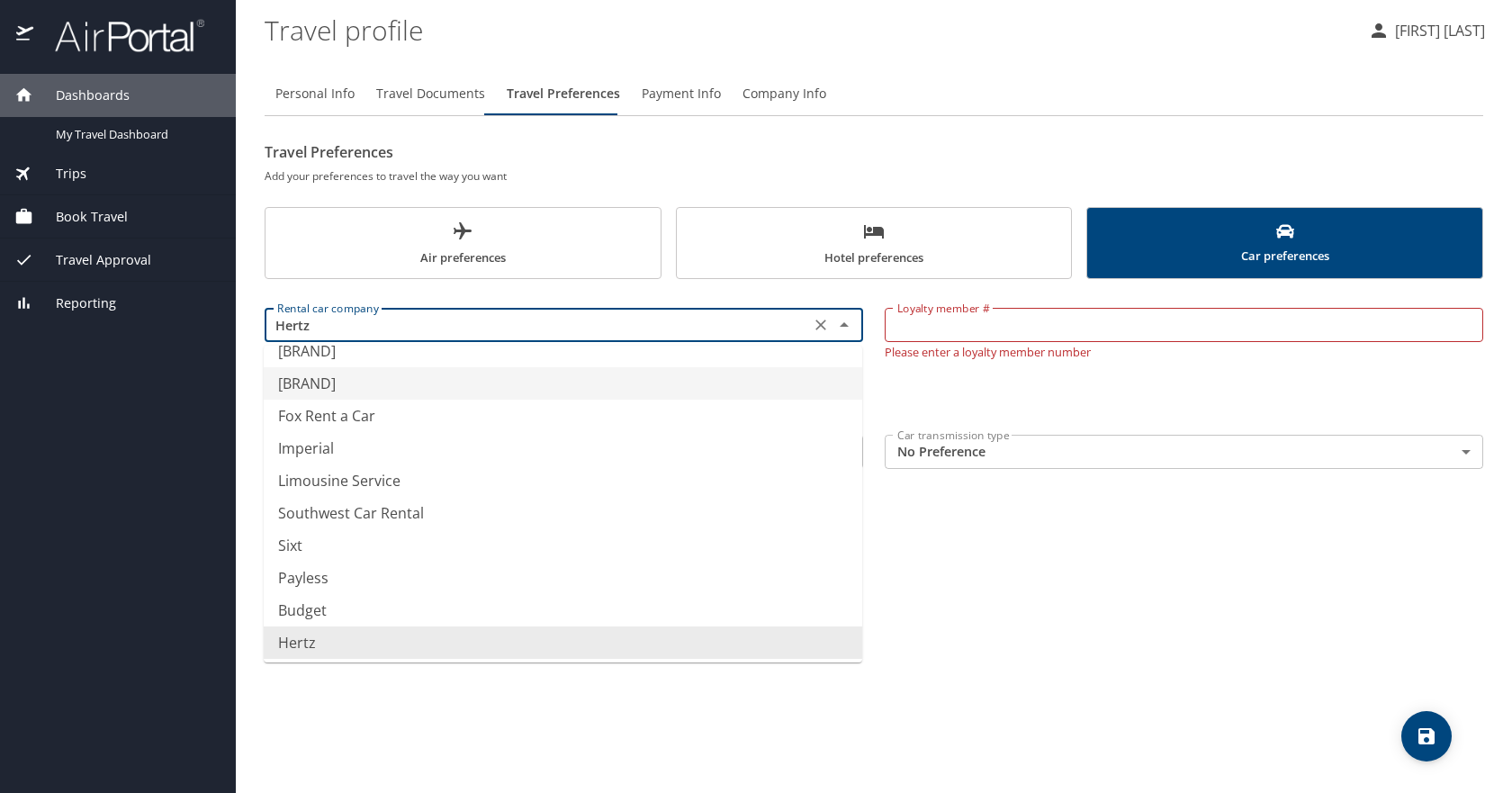 click on "Enterprise" at bounding box center [562, 383] 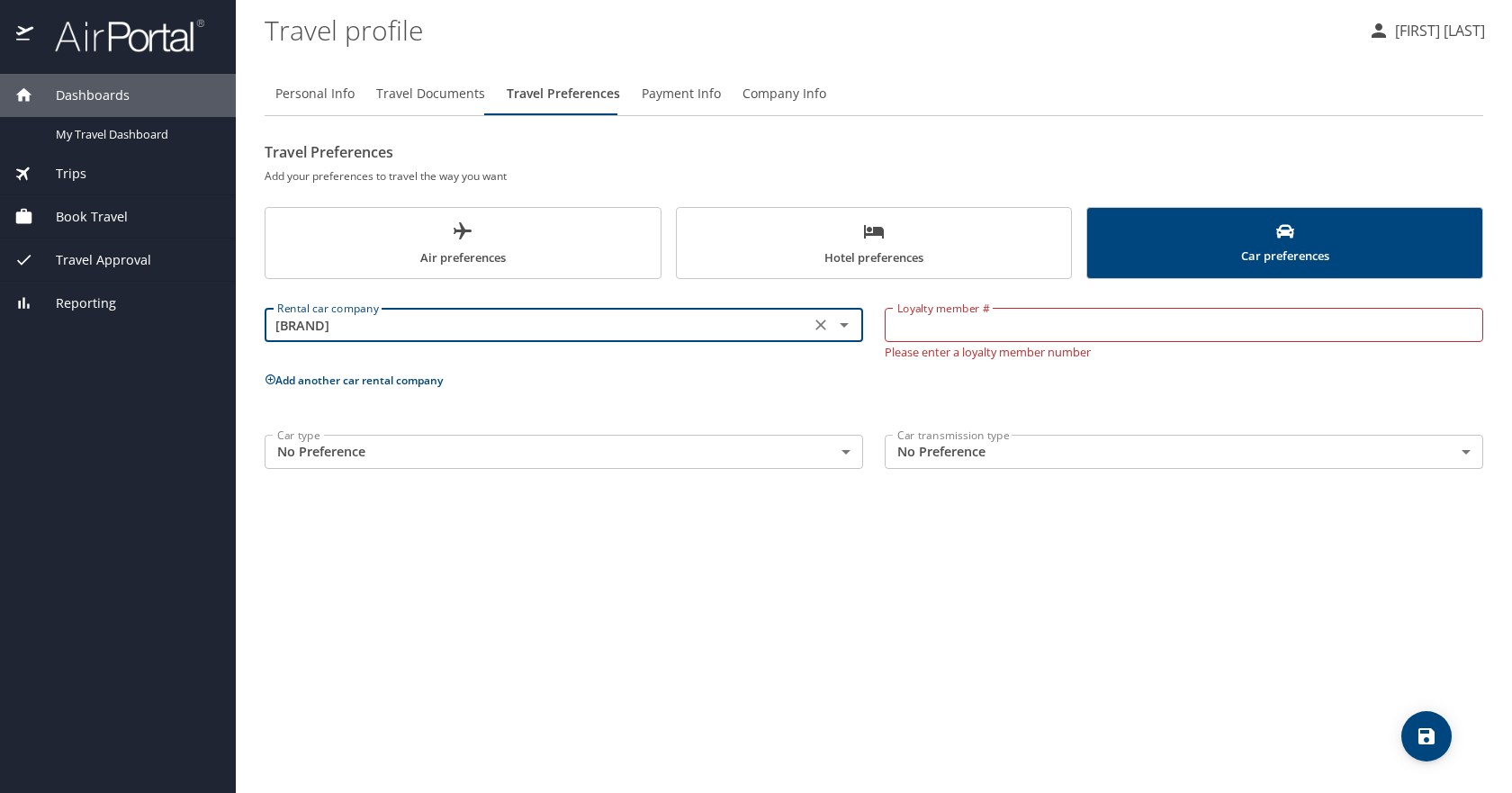 click on "Loyalty member #" at bounding box center (1184, 325) 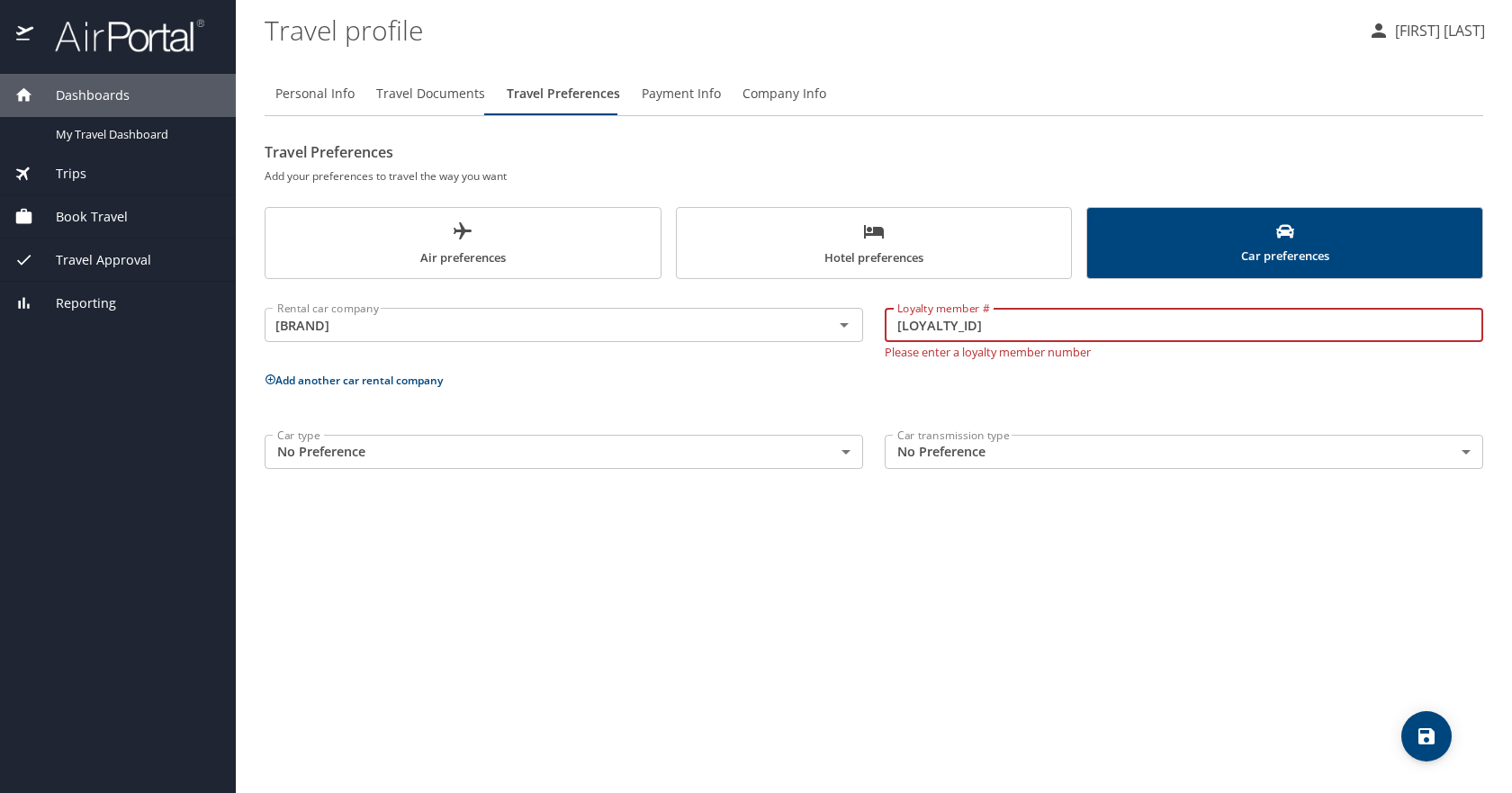 type on "c4v9wkz" 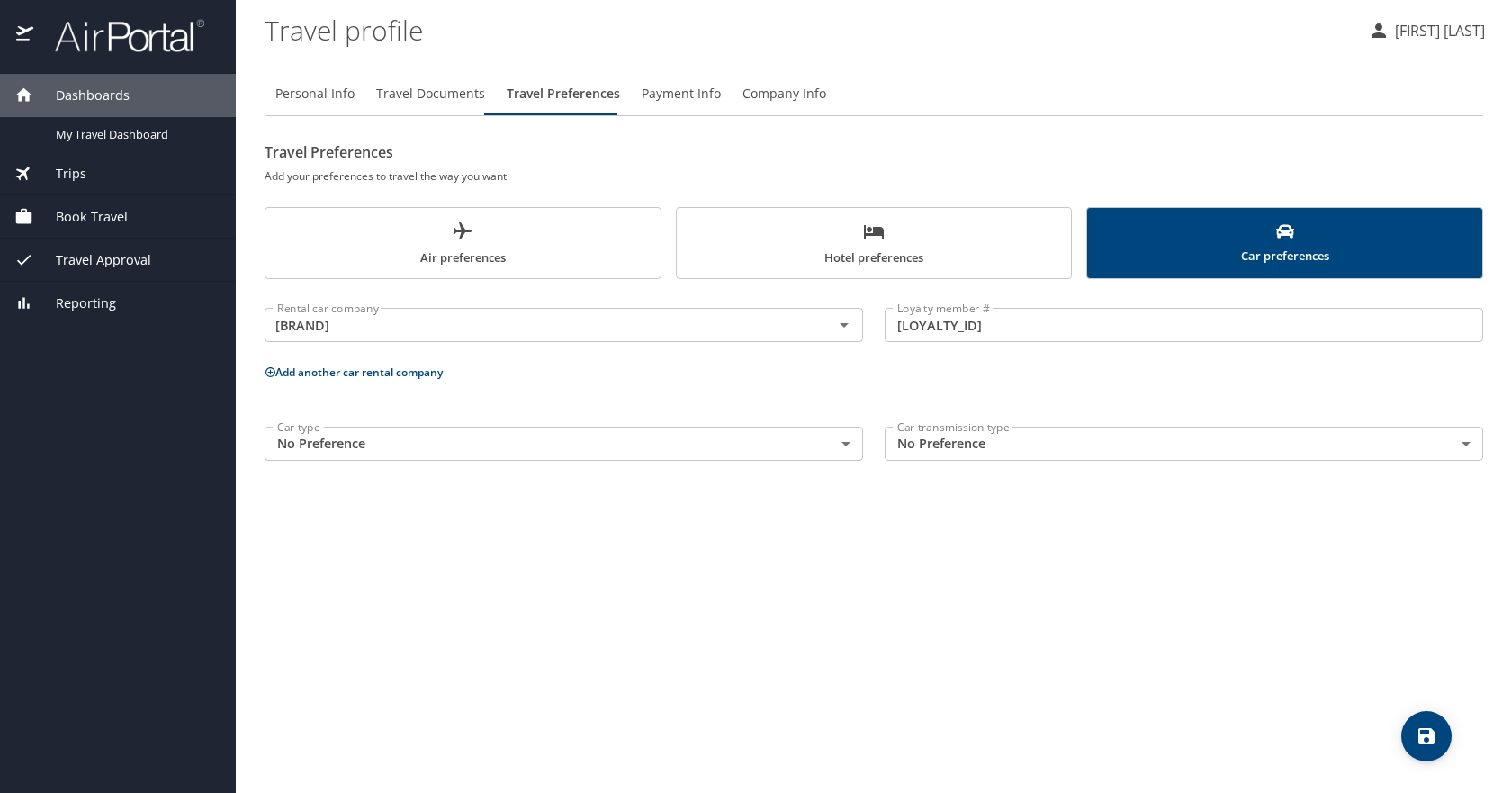 click on "Personal Info Travel Documents Travel Preferences Payment Info Company Info Travel Preferences Add your preferences to travel the way you want Air preferences Hotel preferences Car preferences Rental car company Enterprise Rental car company   Loyalty member # c4v9wkz Loyalty member #  Add another car rental company   Car type No Preference NotApplicable Car type   Car transmission type No Preference NotApplicable Car transmission type" at bounding box center (874, 425) 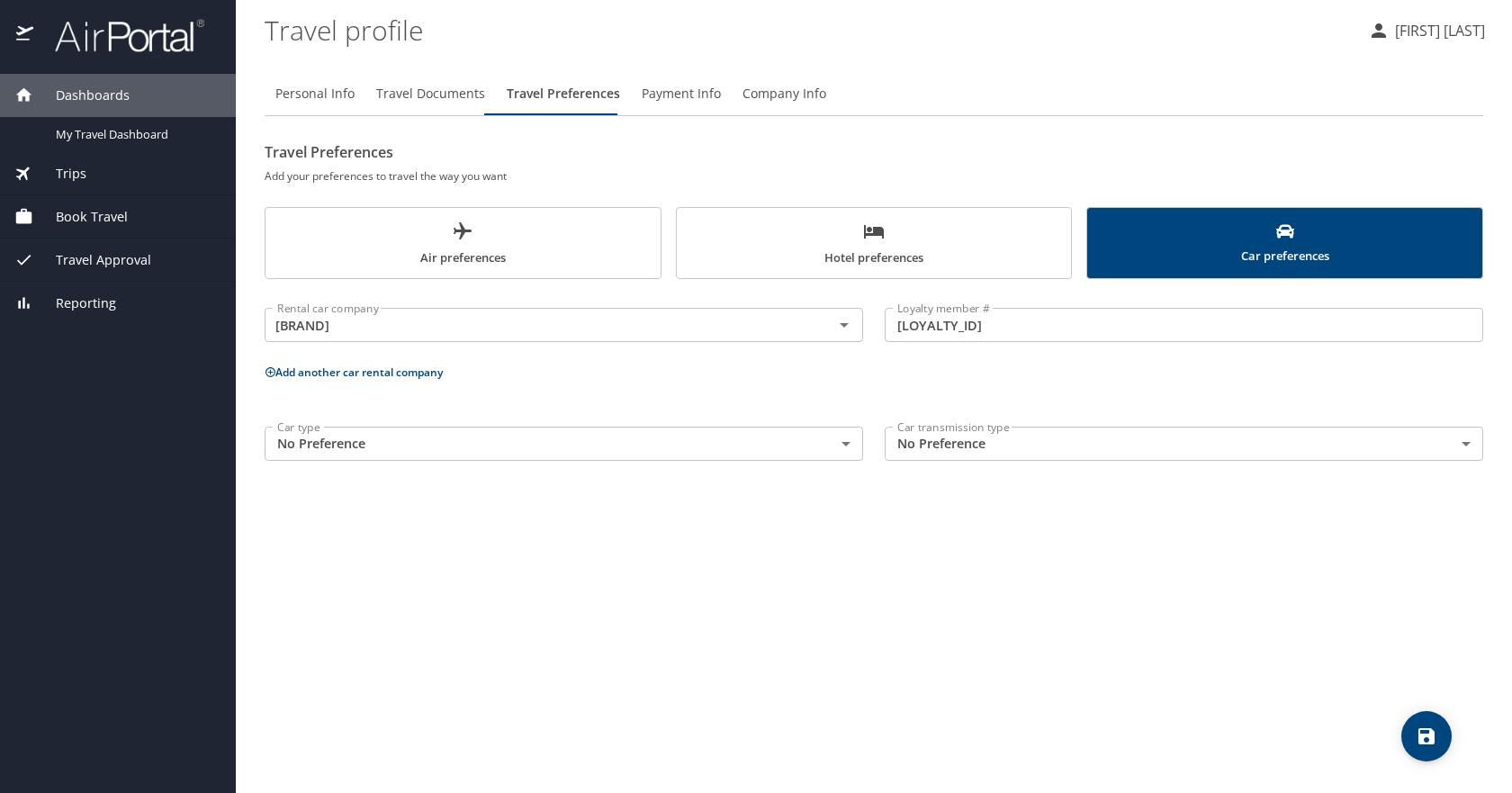 click on "Dashboards My Travel Dashboard Trips Current / Future Trips Past Trips Trips Missing Hotel Book Travel Request Agent Booking Approval Request (Beta) Book/Manage Online Trips Travel Approval Pending Trip Approvals Approved Trips Canceled Trips Approvals (Beta) Reporting Travel profile Alex Joy Personal Info Travel Documents Travel Preferences Payment Info Company Info Travel Preferences Add your preferences to travel the way you want Air preferences Hotel preferences Car preferences Rental car company Enterprise Rental car company   Loyalty member # c4v9wkz Loyalty member #  Add another car rental company   Car type No Preference NotApplicable Car type   Car transmission type No Preference NotApplicable Car transmission type My settings Travel agency contacts View travel profile Give feedback Sign out" at bounding box center [756, 396] 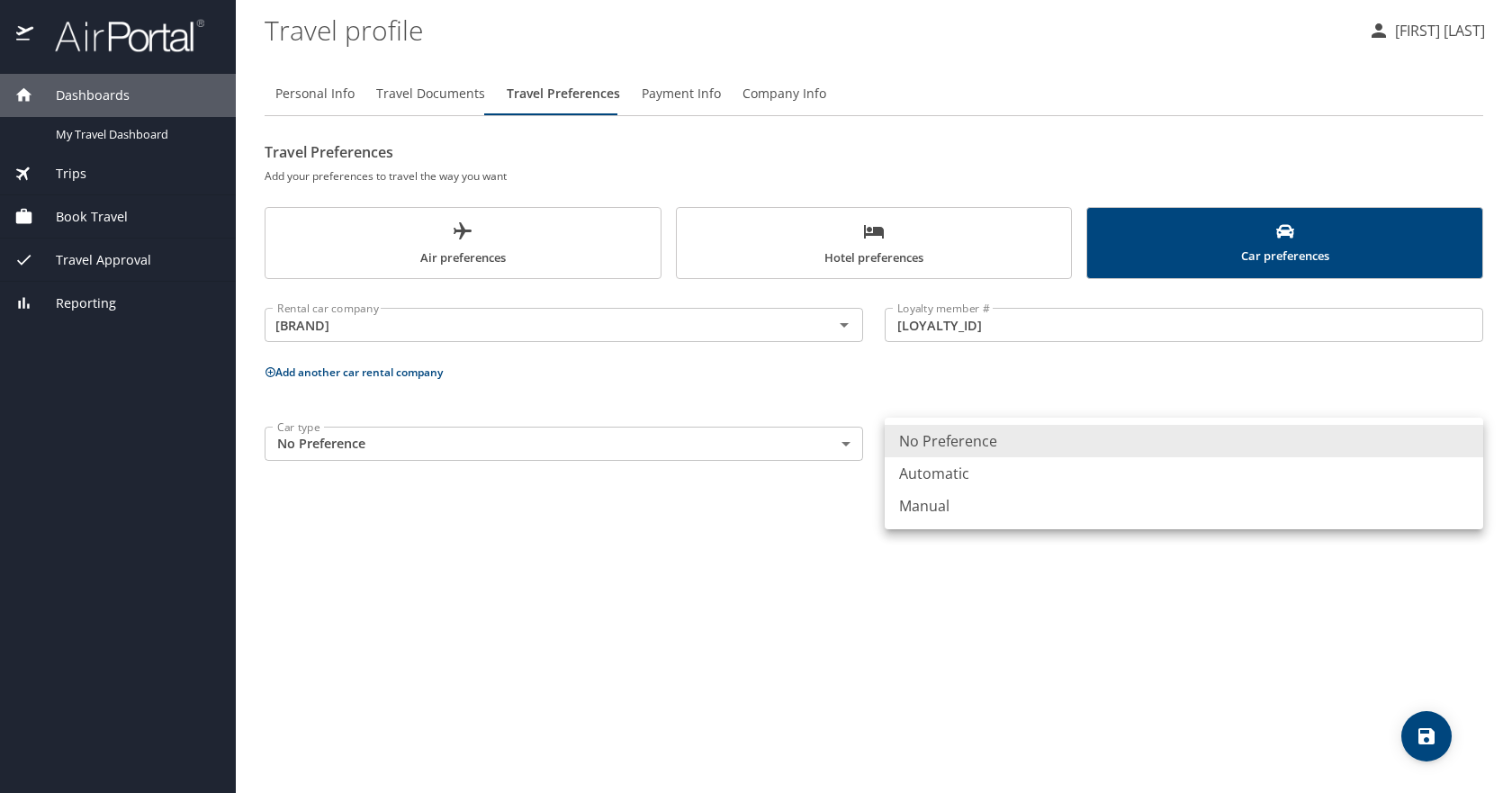drag, startPoint x: 966, startPoint y: 473, endPoint x: 879, endPoint y: 482, distance: 87.464278 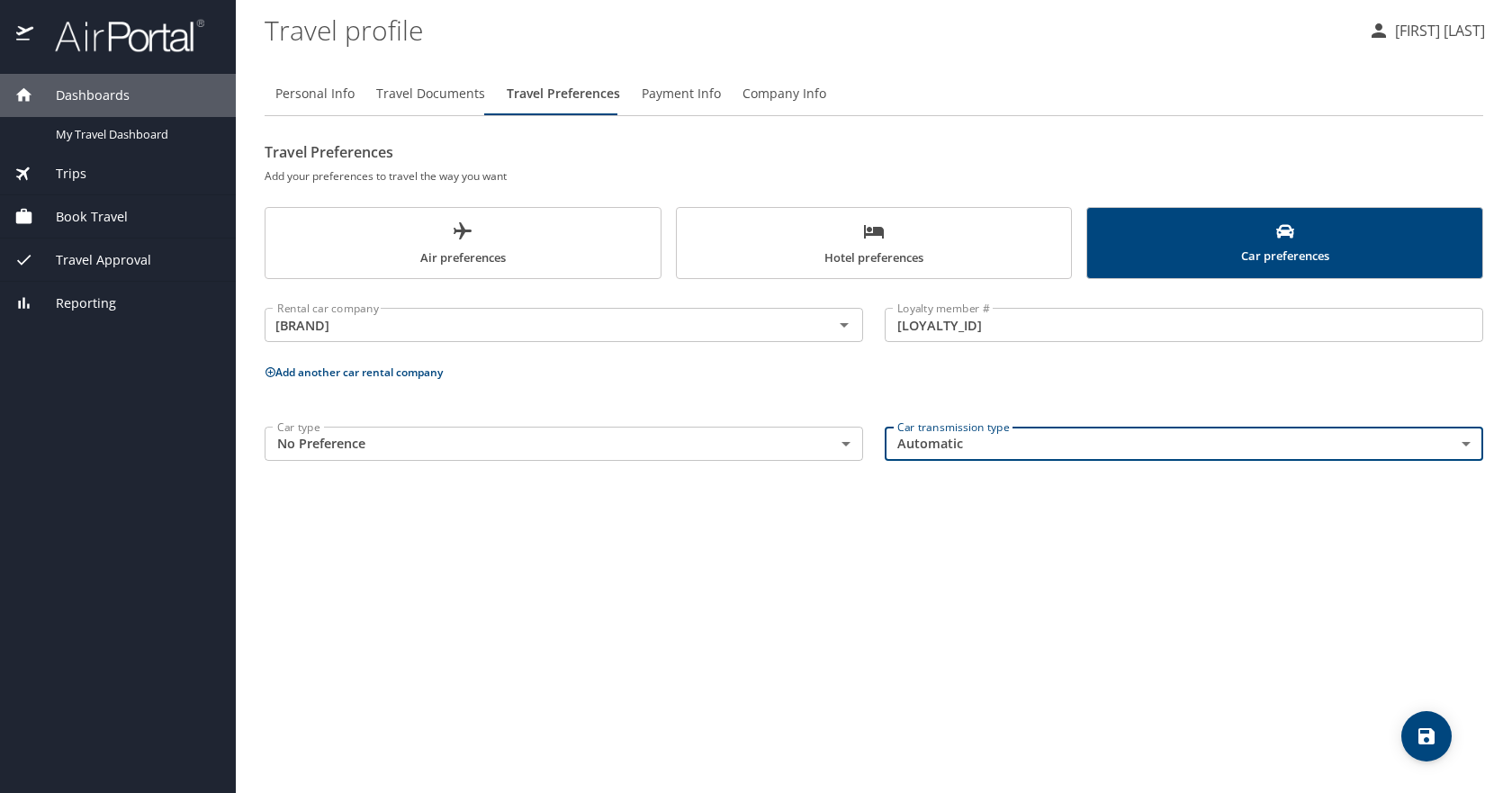 click on "Personal Info Travel Documents Travel Preferences Payment Info Company Info Travel Preferences Add your preferences to travel the way you want Air preferences Hotel preferences Car preferences Rental car company Enterprise Rental car company   Loyalty member # c4v9wkz Loyalty member #  Add another car rental company   Car type No Preference NotApplicable Car type   Car transmission type Automatic Automatic Car transmission type" at bounding box center [874, 425] 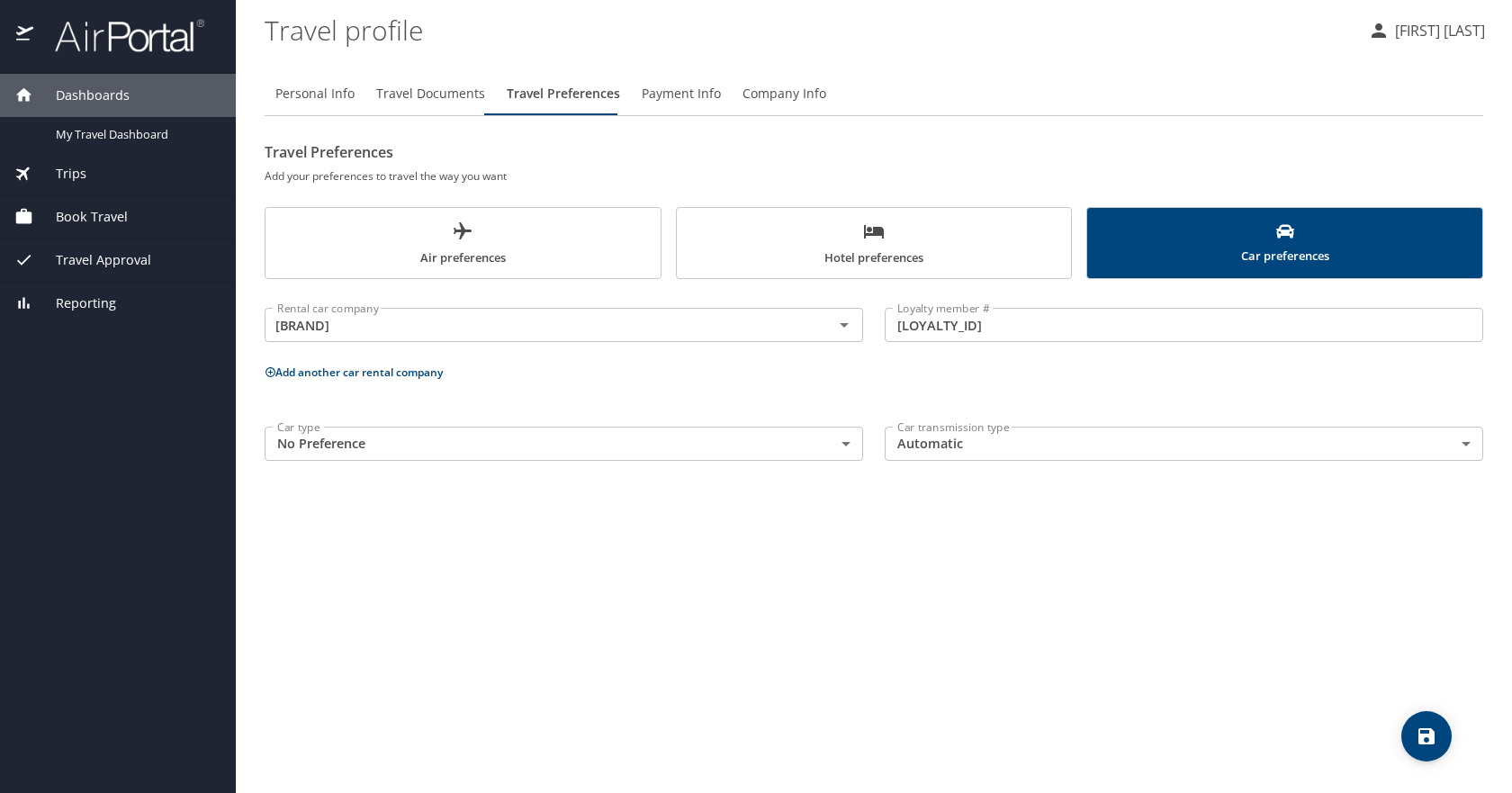 click on "Dashboards My Travel Dashboard Trips Current / Future Trips Past Trips Trips Missing Hotel Book Travel Request Agent Booking Approval Request (Beta) Book/Manage Online Trips Travel Approval Pending Trip Approvals Approved Trips Canceled Trips Approvals (Beta) Reporting Travel profile Alex Joy Personal Info Travel Documents Travel Preferences Payment Info Company Info Travel Preferences Add your preferences to travel the way you want Air preferences Hotel preferences Car preferences Rental car company Enterprise Rental car company   Loyalty member # c4v9wkz Loyalty member #  Add another car rental company   Car type No Preference NotApplicable Car type   Car transmission type Automatic Automatic Car transmission type My settings Travel agency contacts View travel profile Give feedback Sign out" at bounding box center [756, 396] 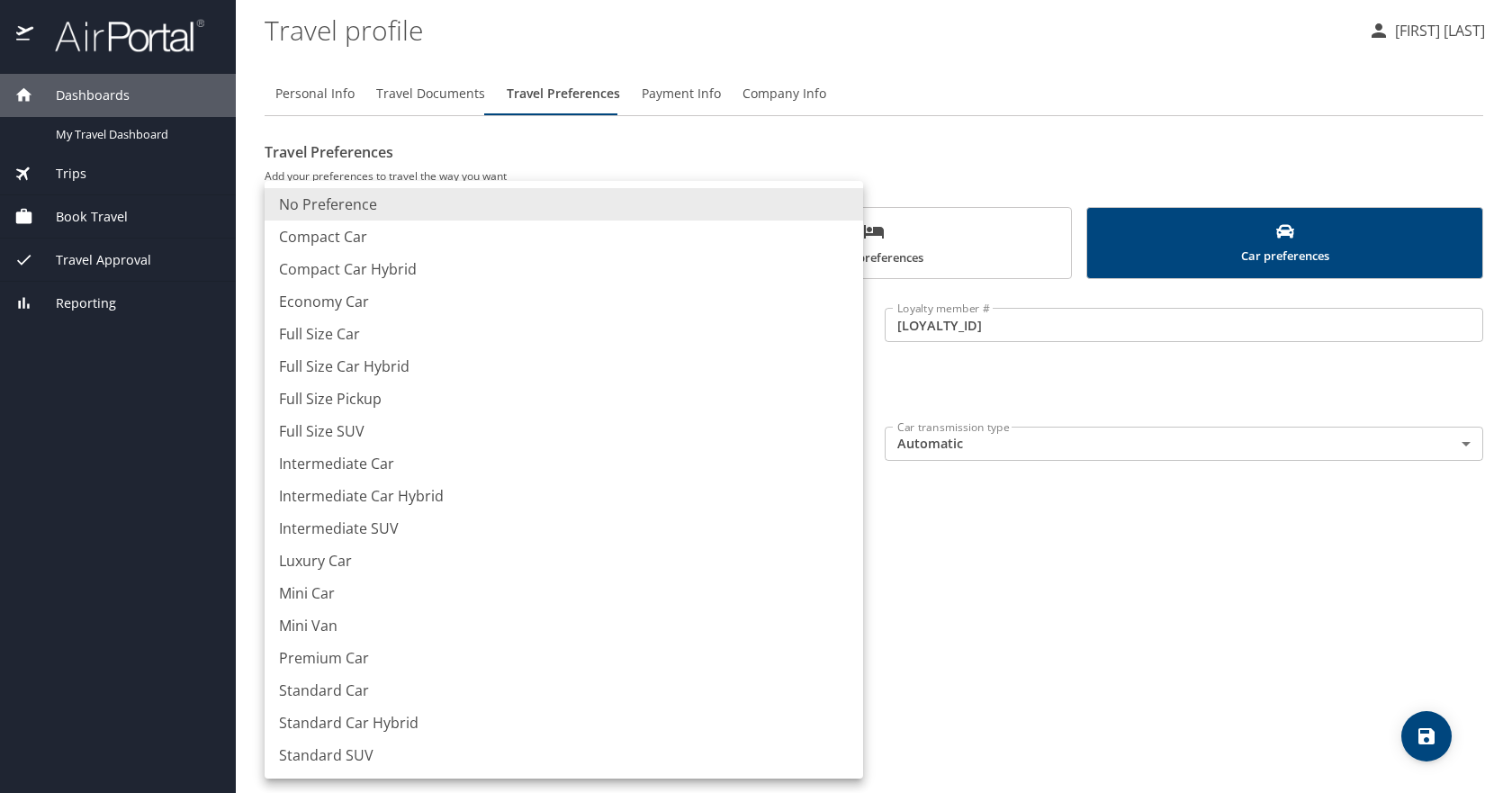 click at bounding box center [756, 396] 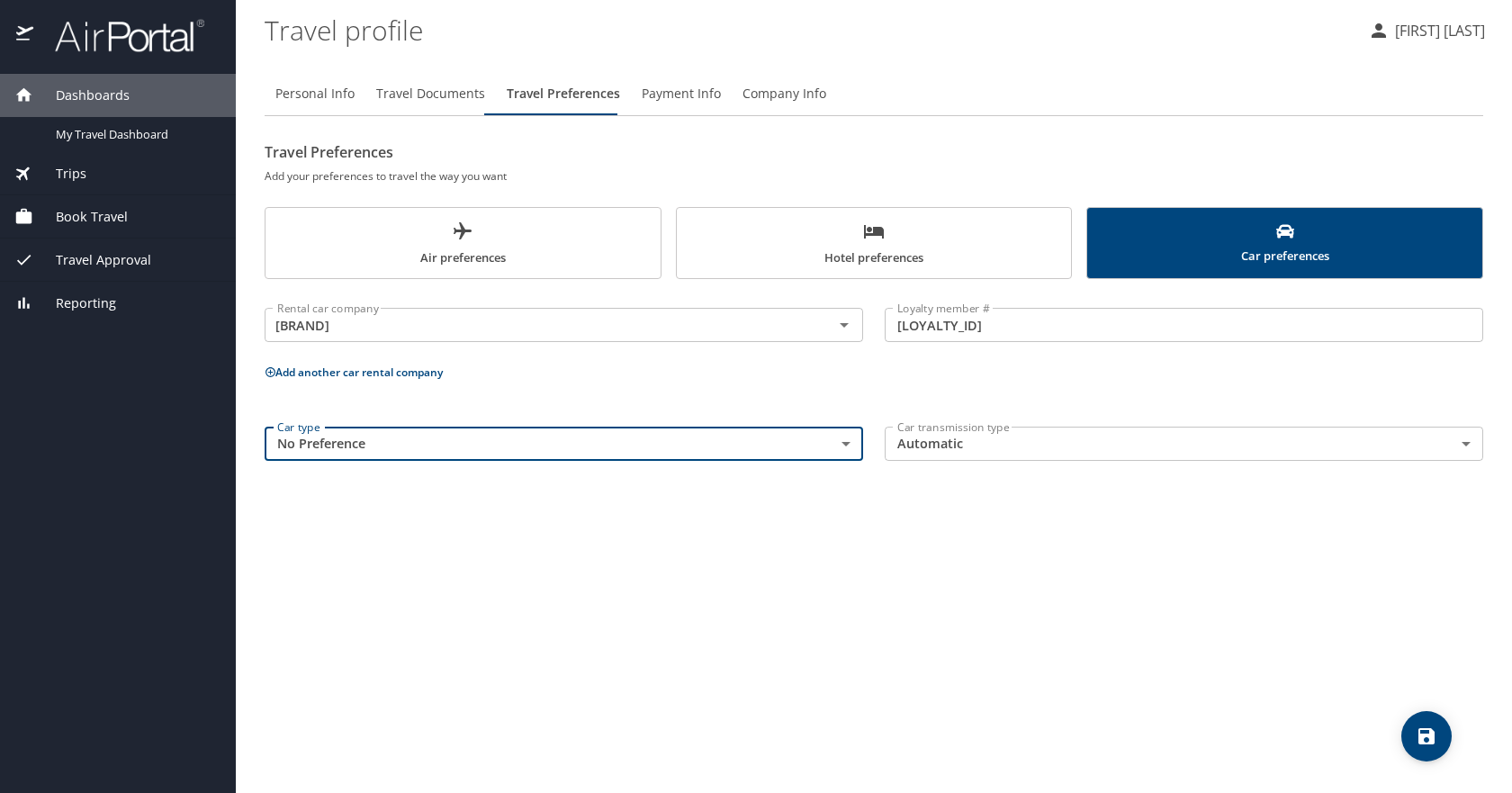 click at bounding box center [1426, 736] 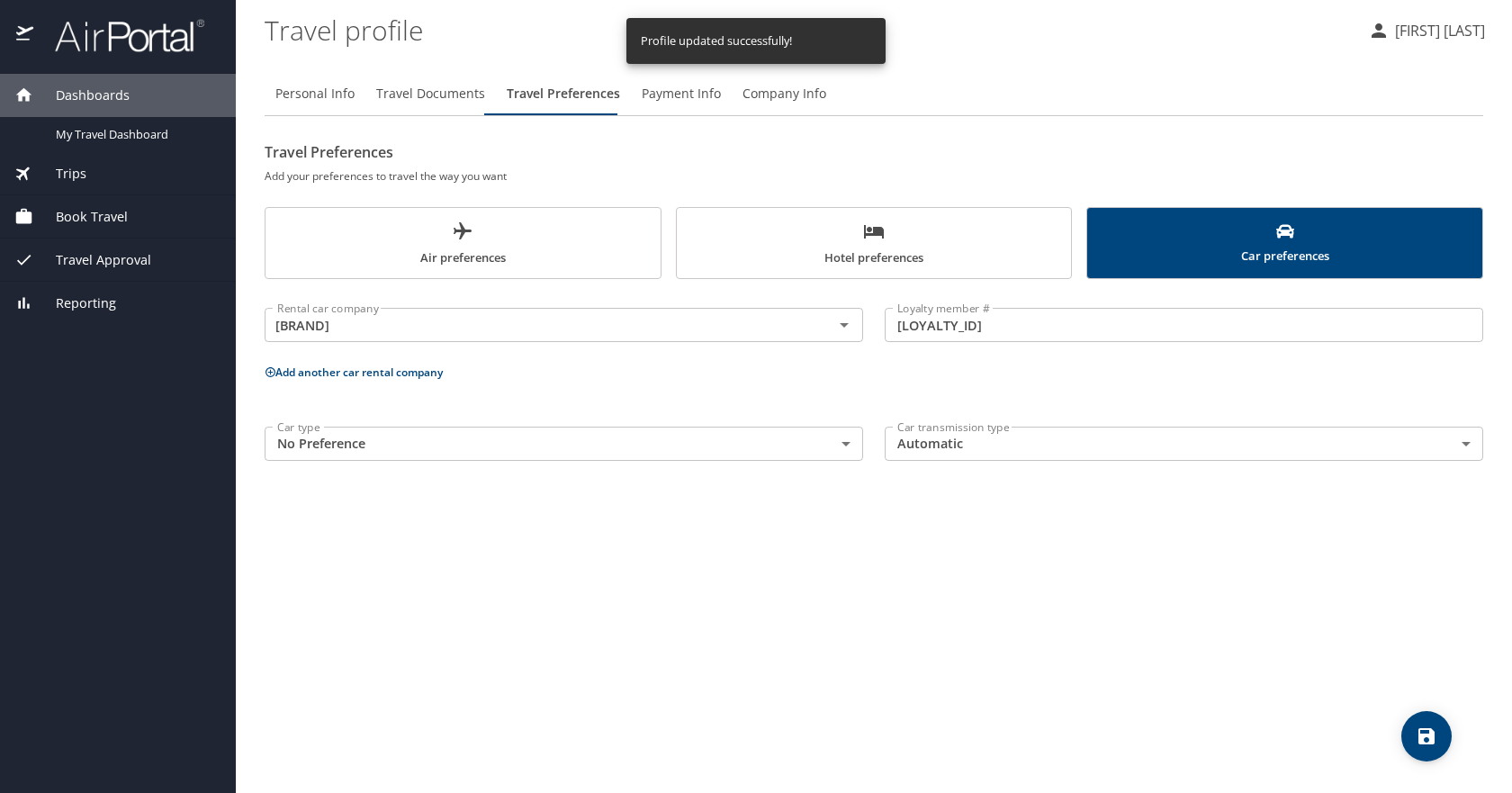 click on "Payment Info" at bounding box center (681, 94) 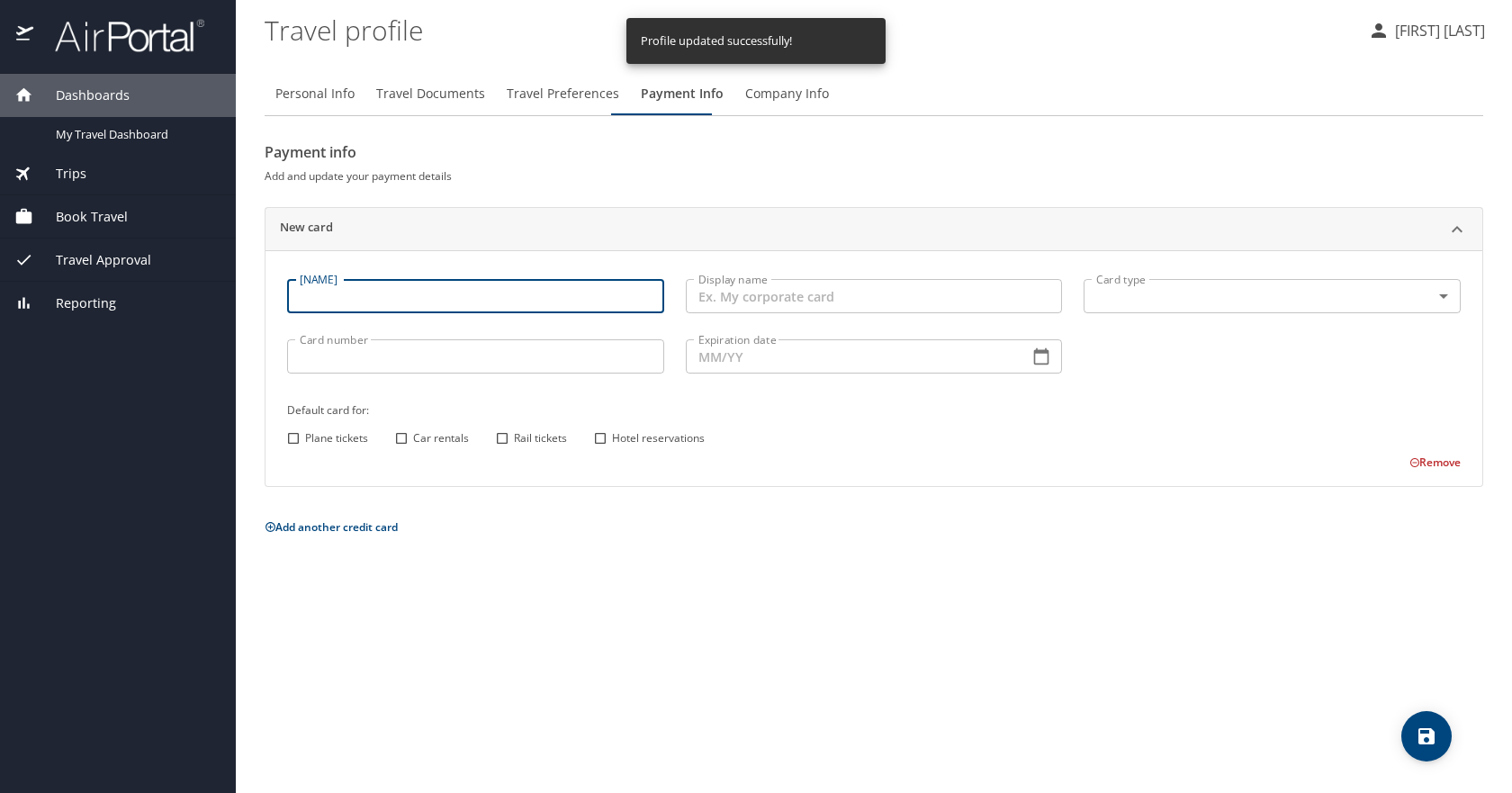 click on "Name on card" at bounding box center [475, 296] 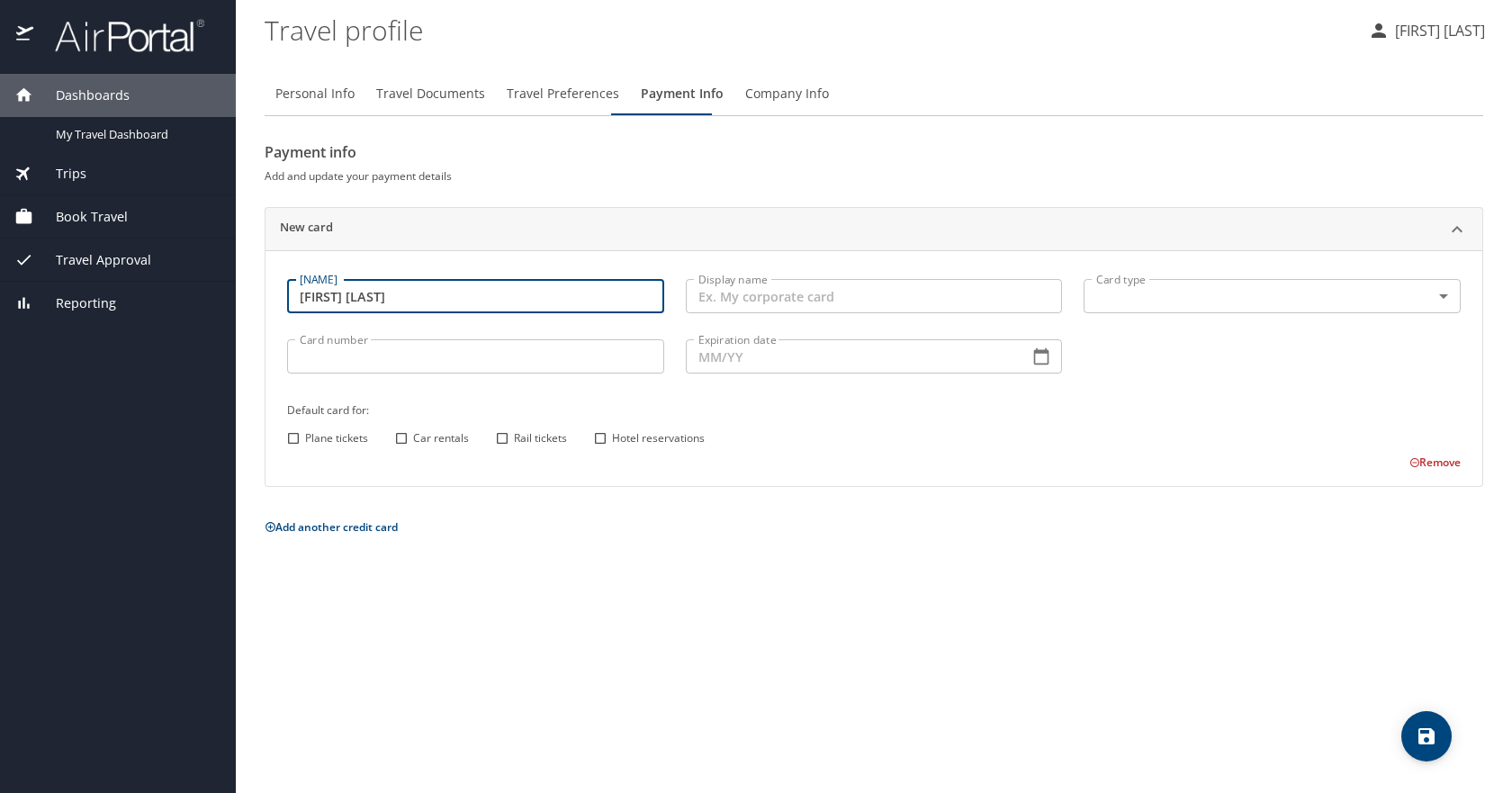 type on "Alex H Joy" 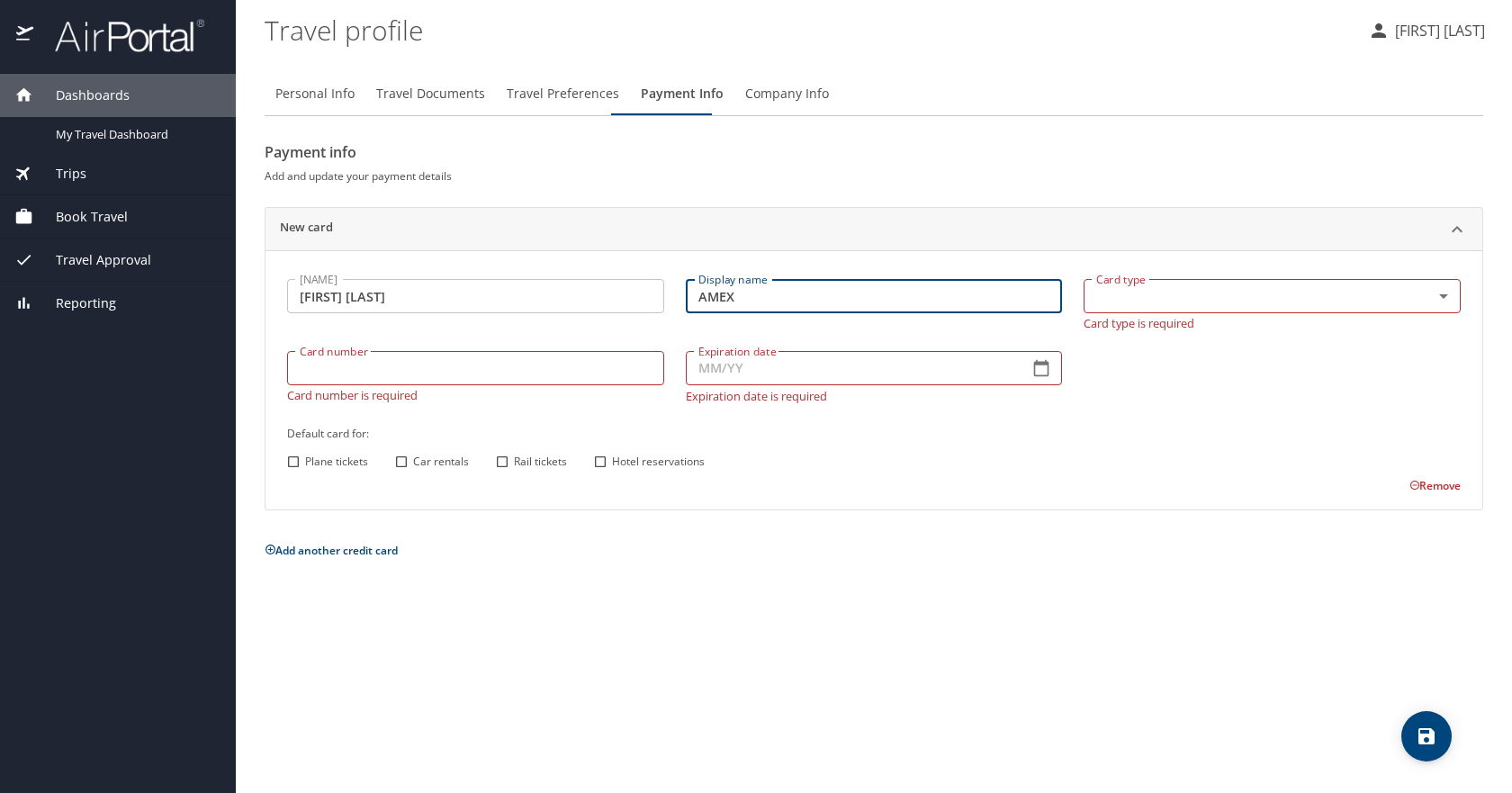 type on "AMEX" 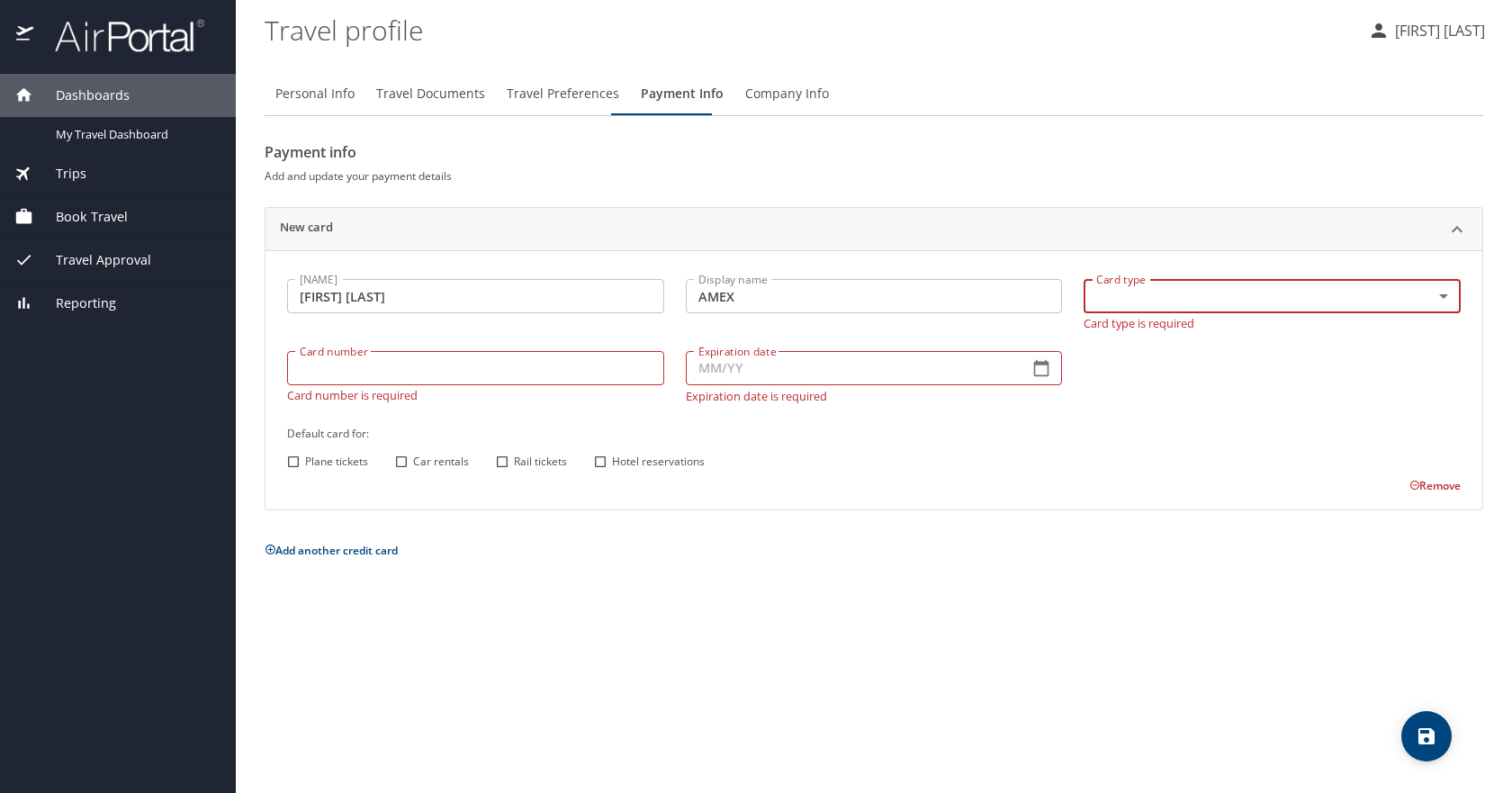 click on "Dashboards My Travel Dashboard Trips Current / Future Trips Past Trips Trips Missing Hotel Book Travel Request Agent Booking Approval Request (Beta) Book/Manage Online Trips Travel Approval Pending Trip Approvals Approved Trips Canceled Trips Approvals (Beta) Reporting Travel profile Alex Joy Personal Info Travel Documents Travel Preferences Payment Info Company Info Payment info Add and update your payment details New card   Name on card Alex H Joy Name on card   Display name AMEX Display name   Card type ​ Card type Card type is required   Card number Card number Card number is required Expiration date Expiration date Expiration date is required Default card for: Plane tickets Car rentals Rail tickets Hotel reservations  Remove  Add another credit card My settings Travel agency contacts View travel profile Give feedback Sign out" at bounding box center (756, 396) 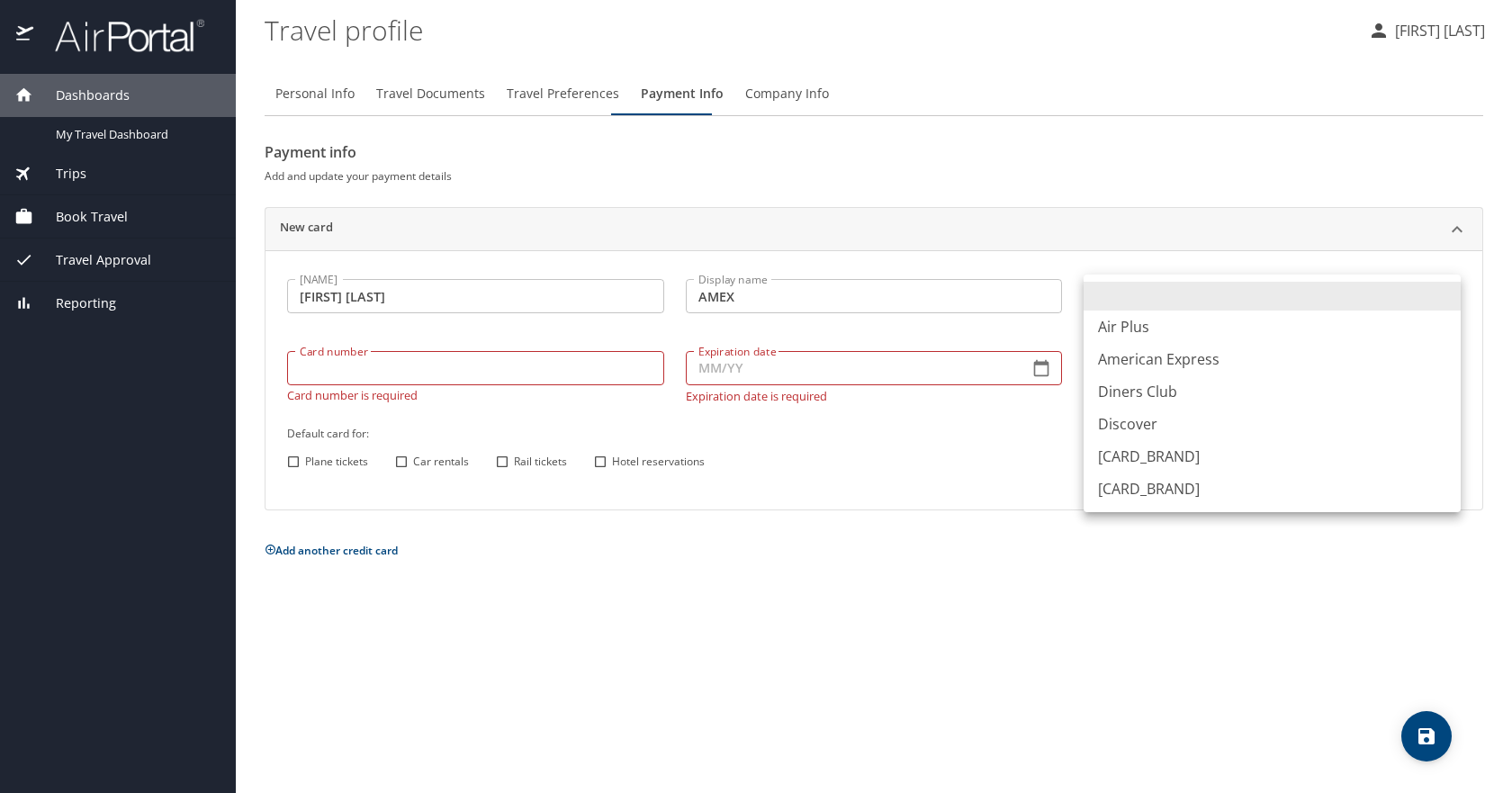 click on "American Express" at bounding box center [1272, 359] 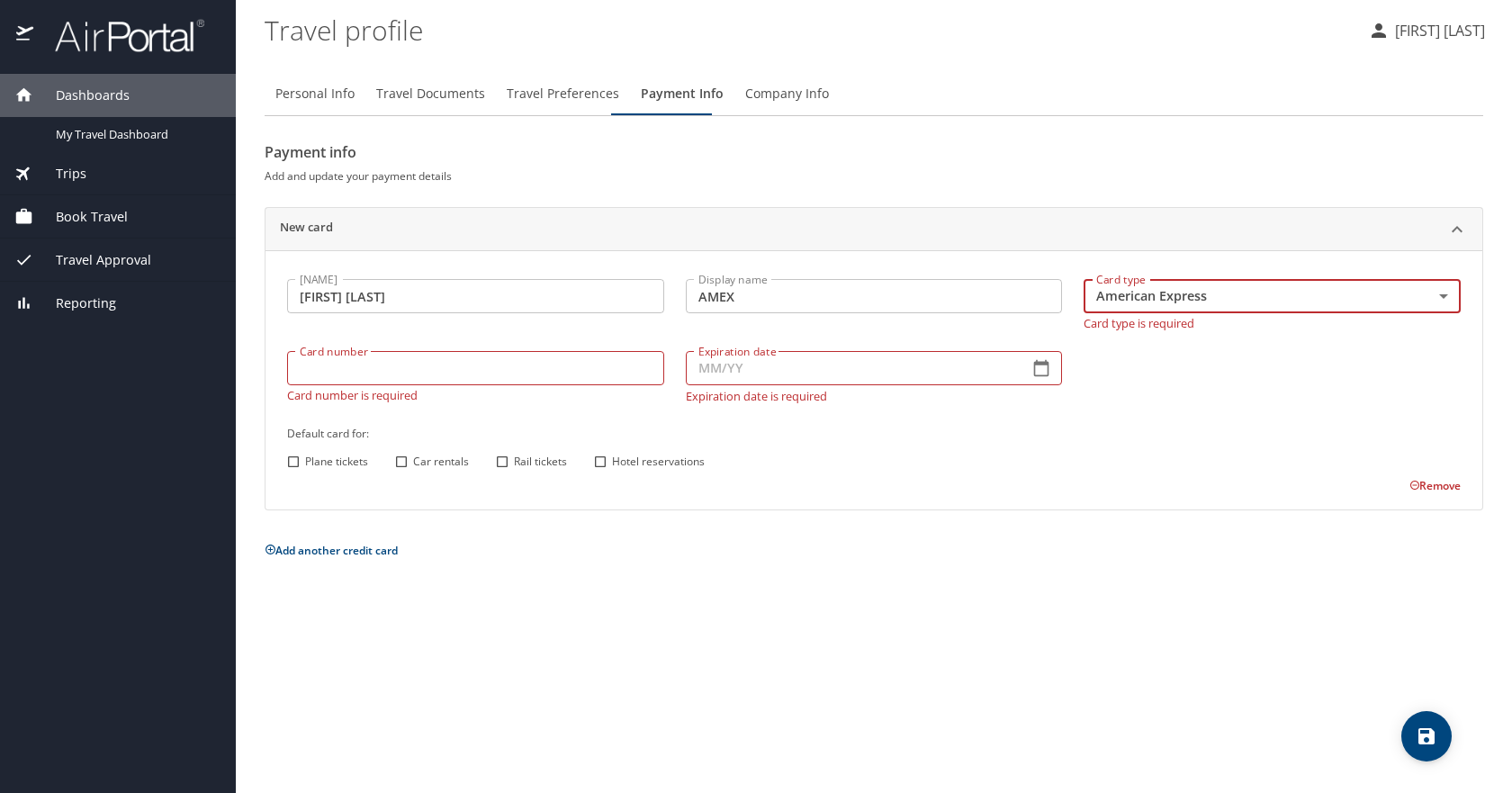 click on "Card number" at bounding box center [475, 368] 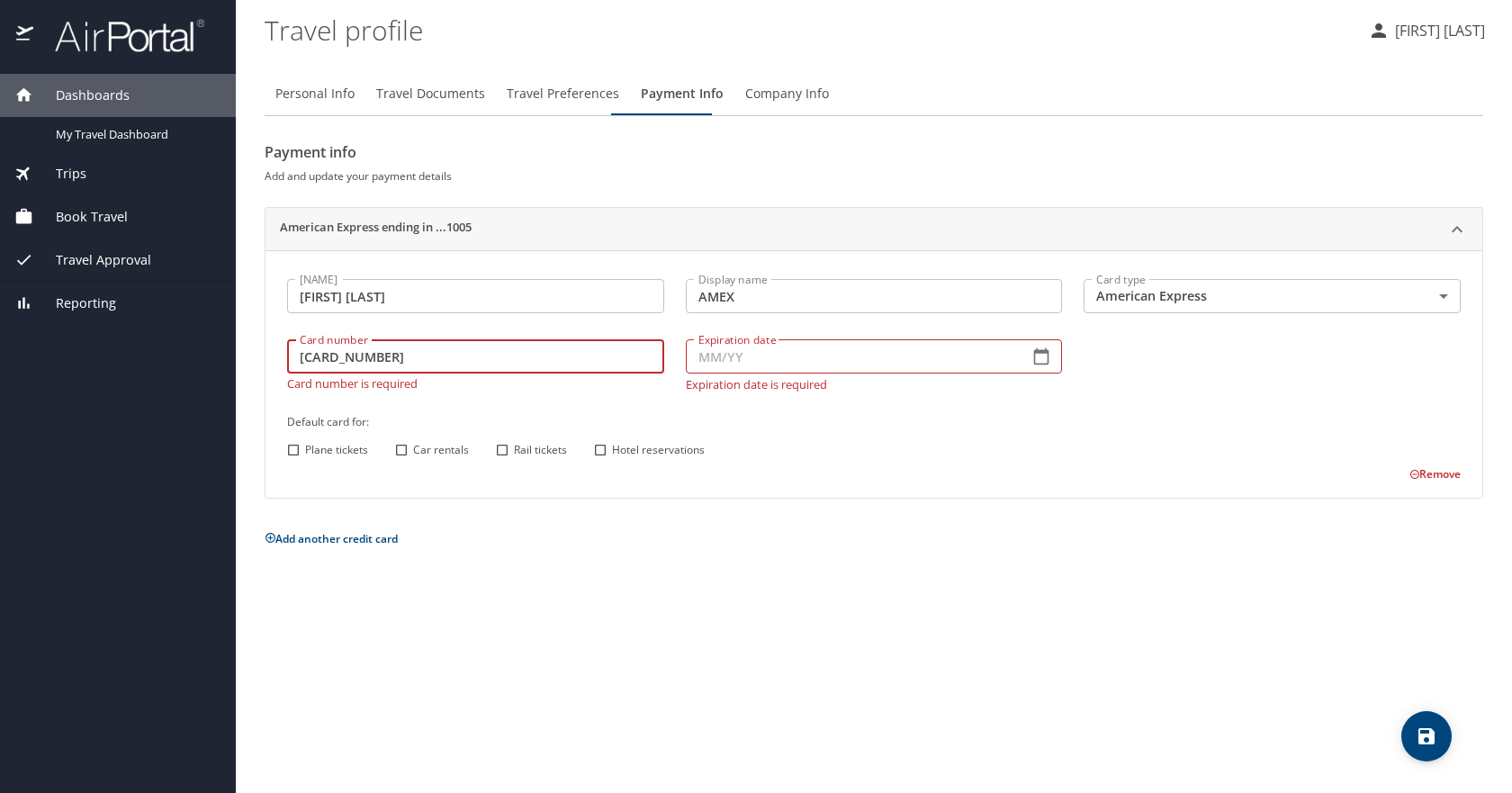 type on "372656990121005" 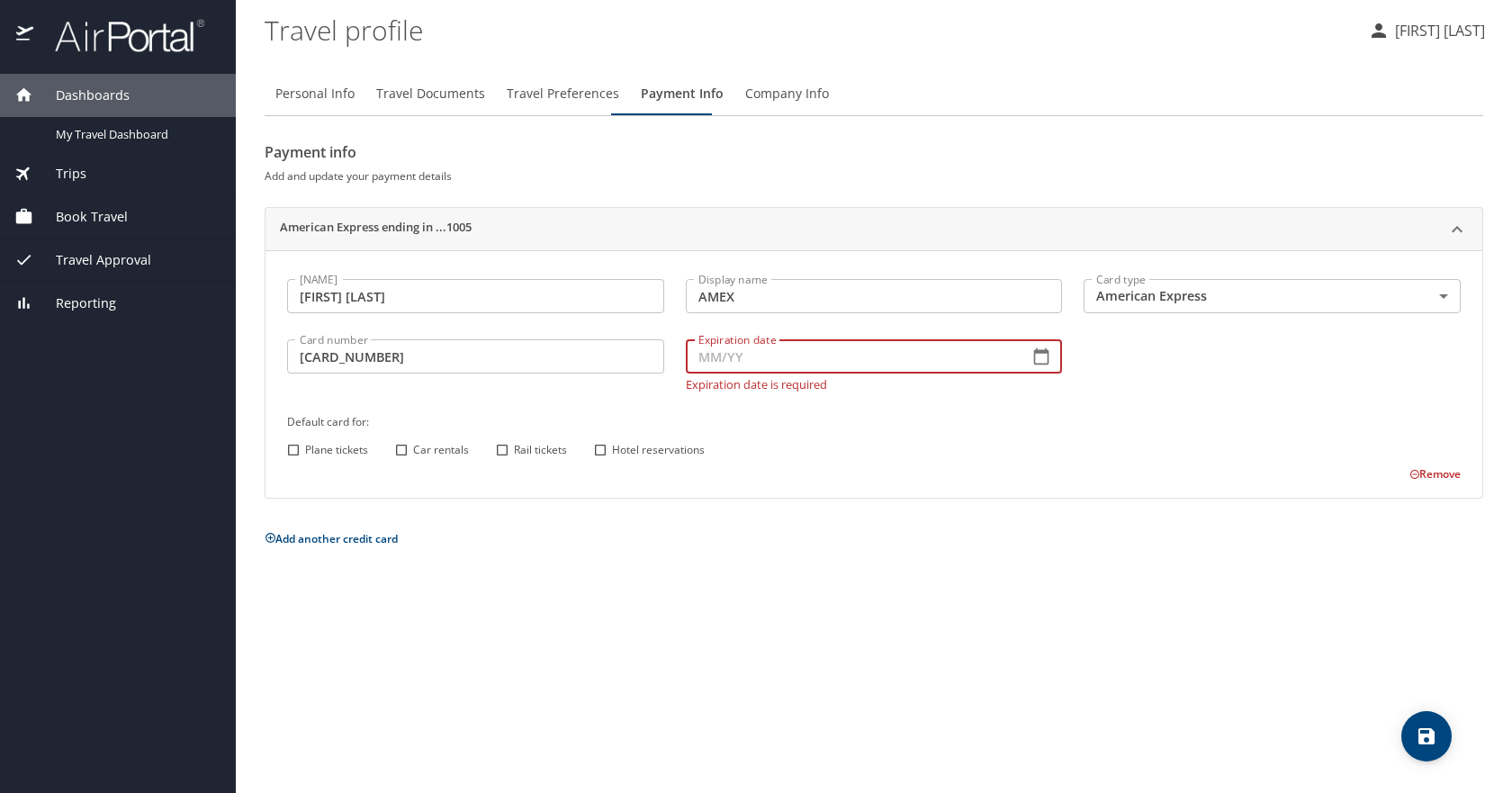 click on "Expiration date" at bounding box center (850, 356) 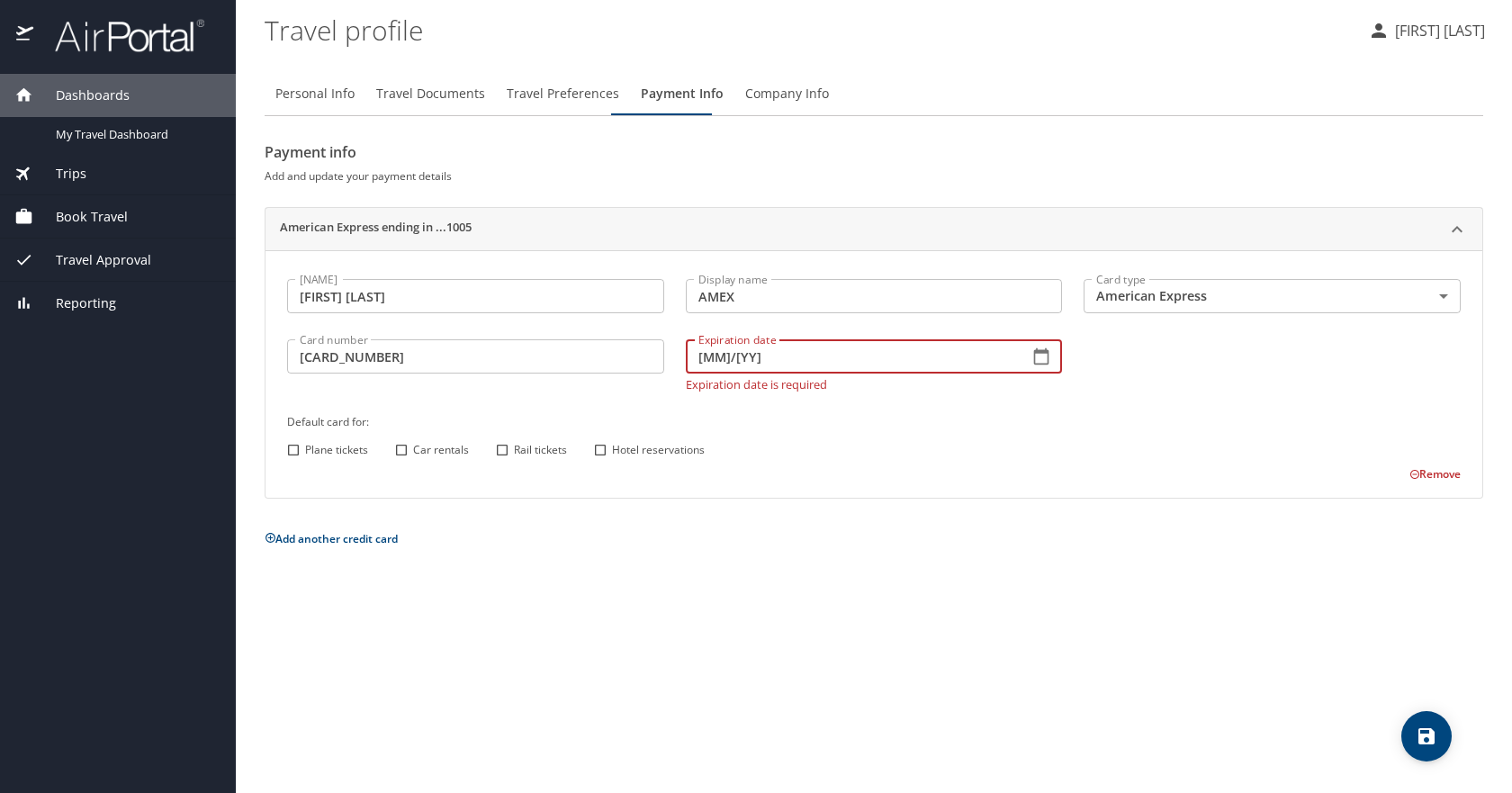 type on "03/26" 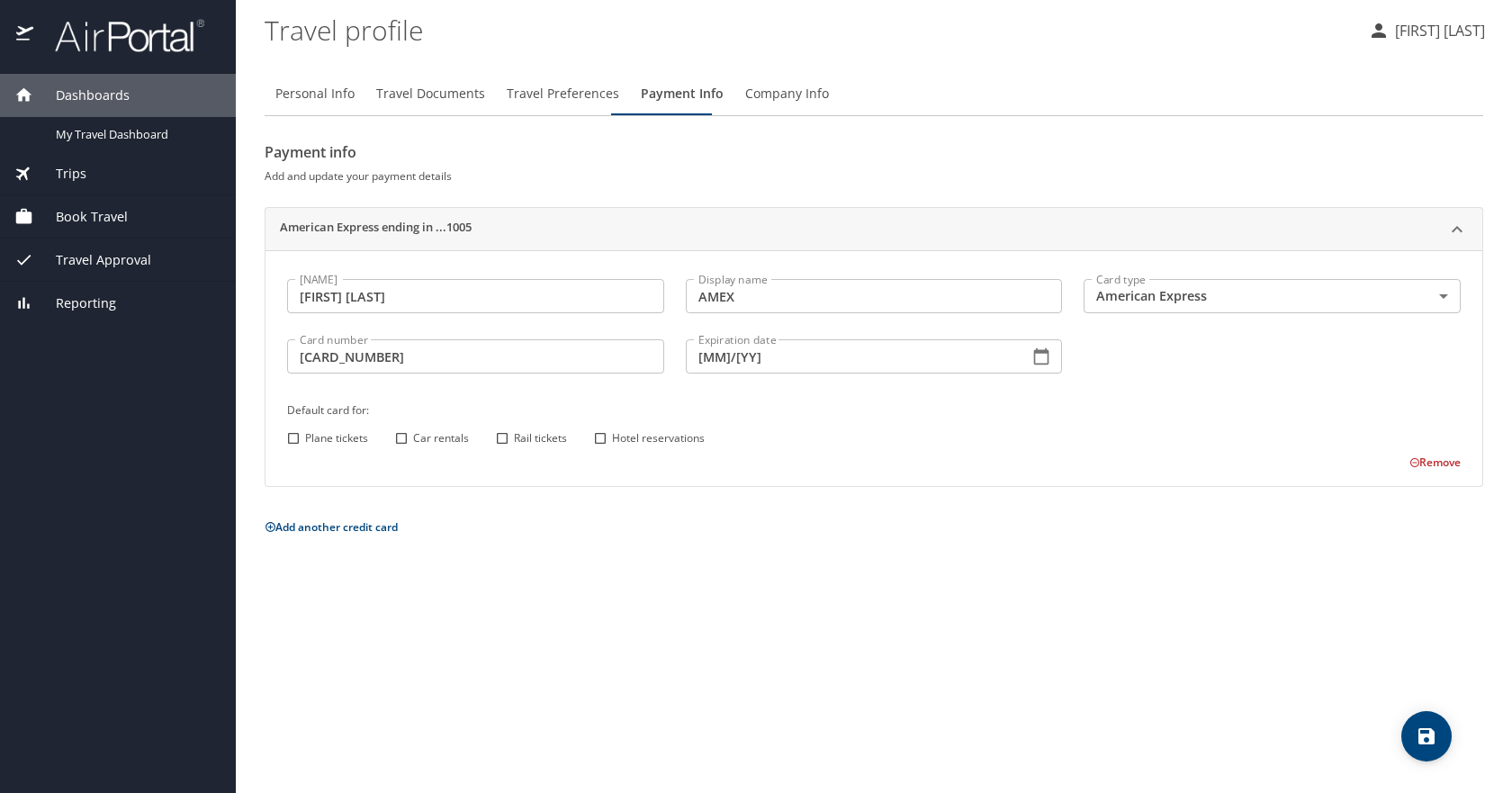 click on "Car rentals" at bounding box center (401, 438) 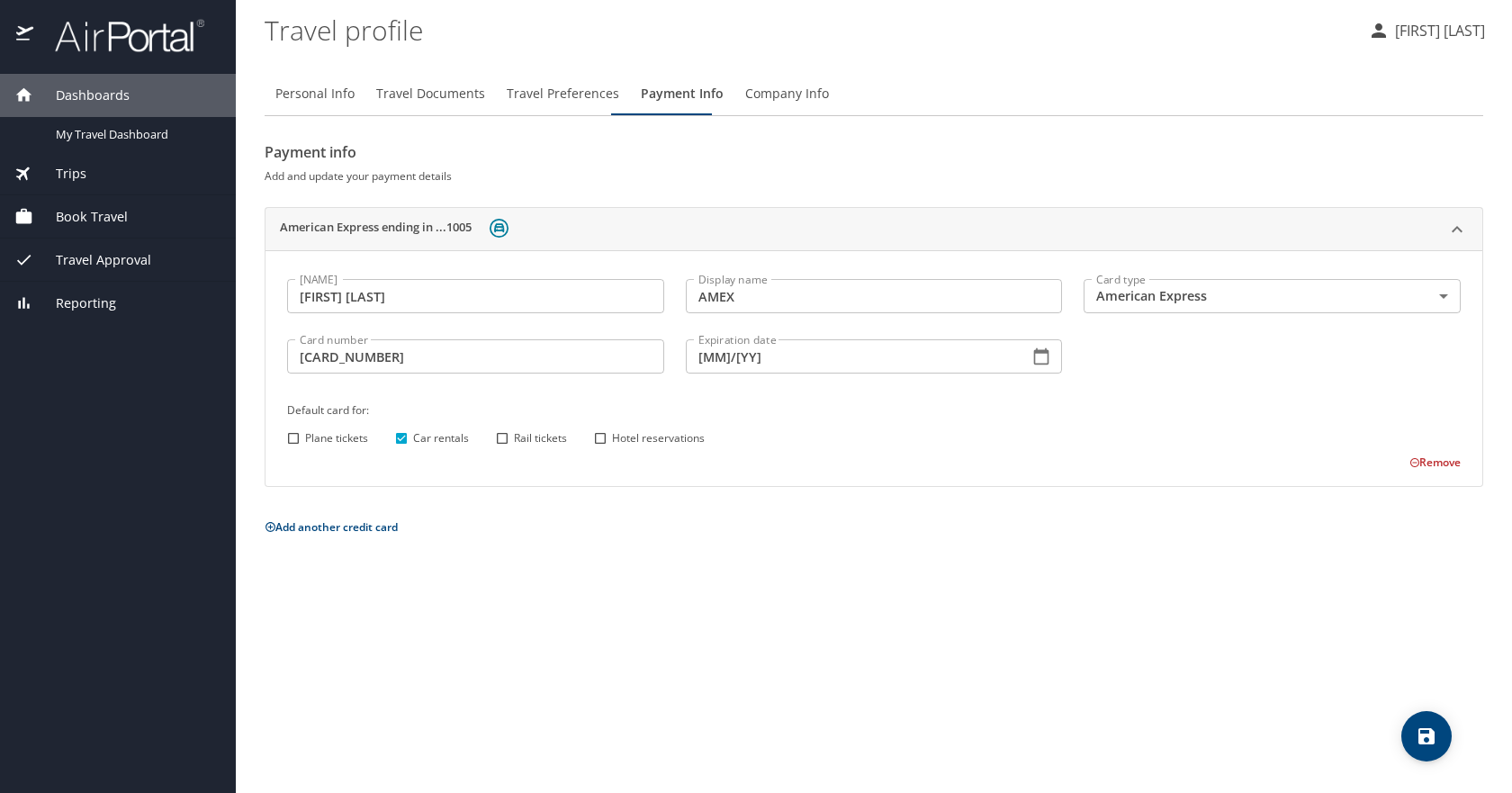 click on "Hotel reservations" at bounding box center [600, 438] 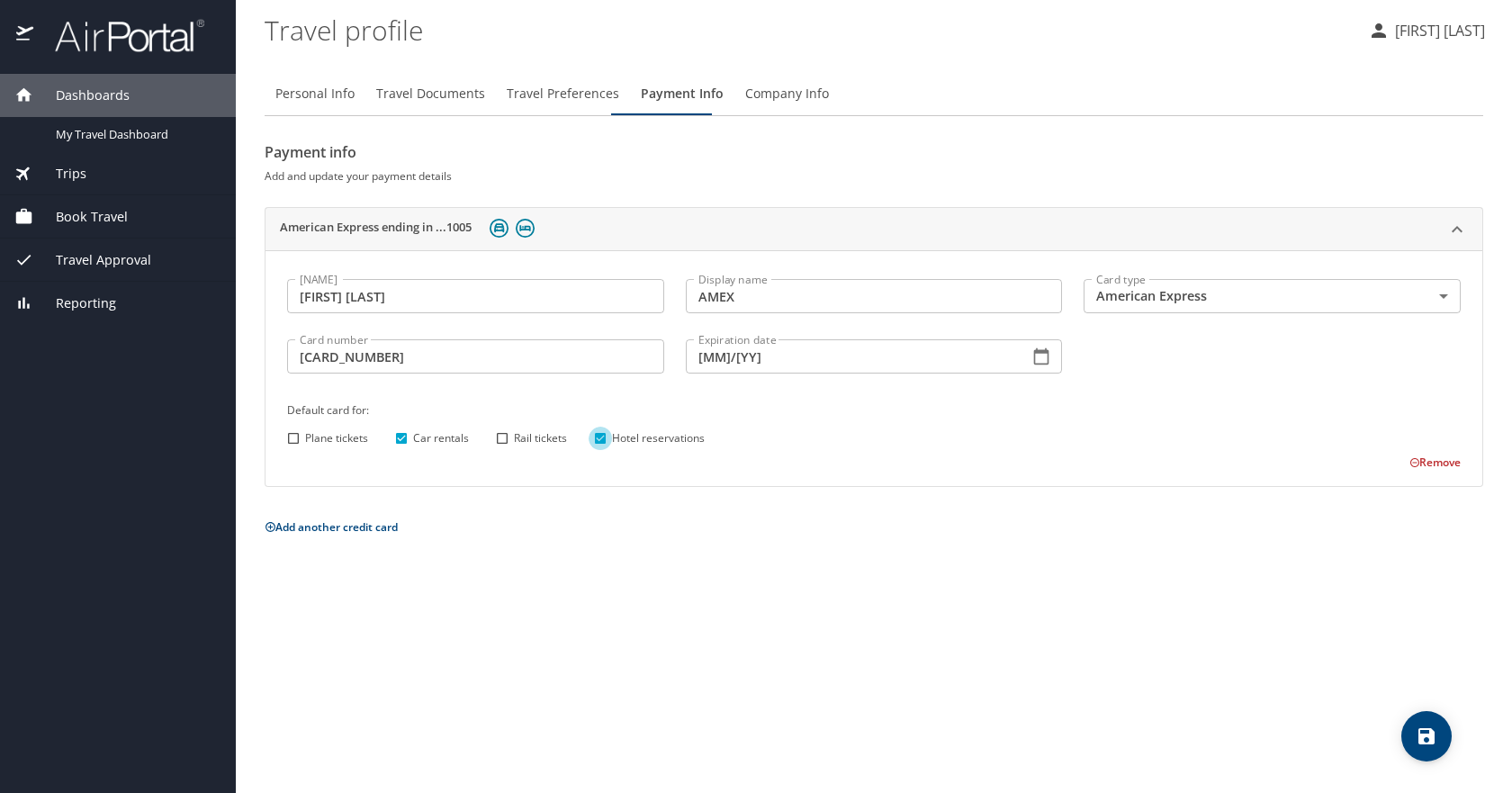 drag, startPoint x: 596, startPoint y: 438, endPoint x: 905, endPoint y: 458, distance: 309.64657 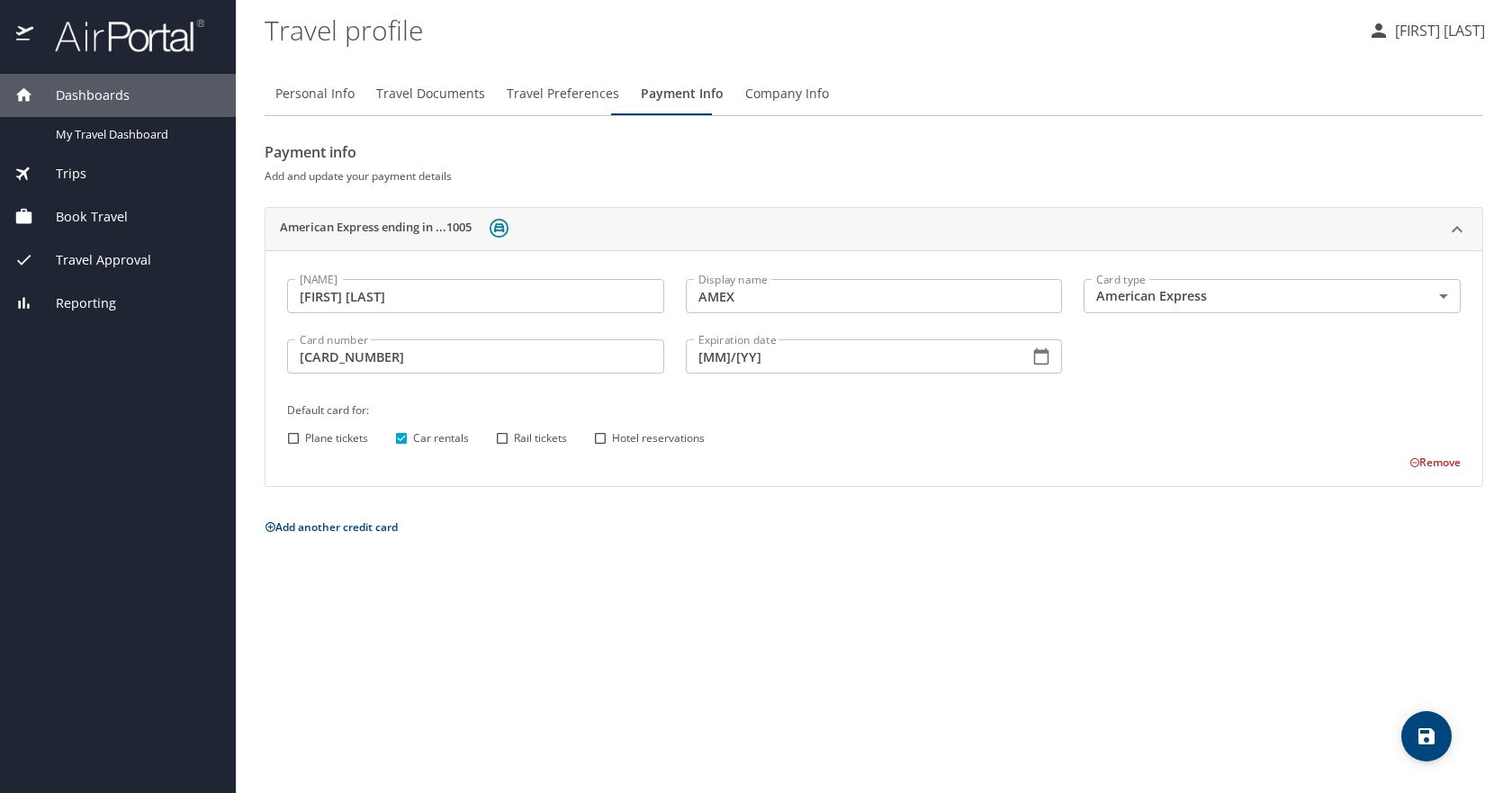 click on "Hotel reservations" at bounding box center [600, 438] 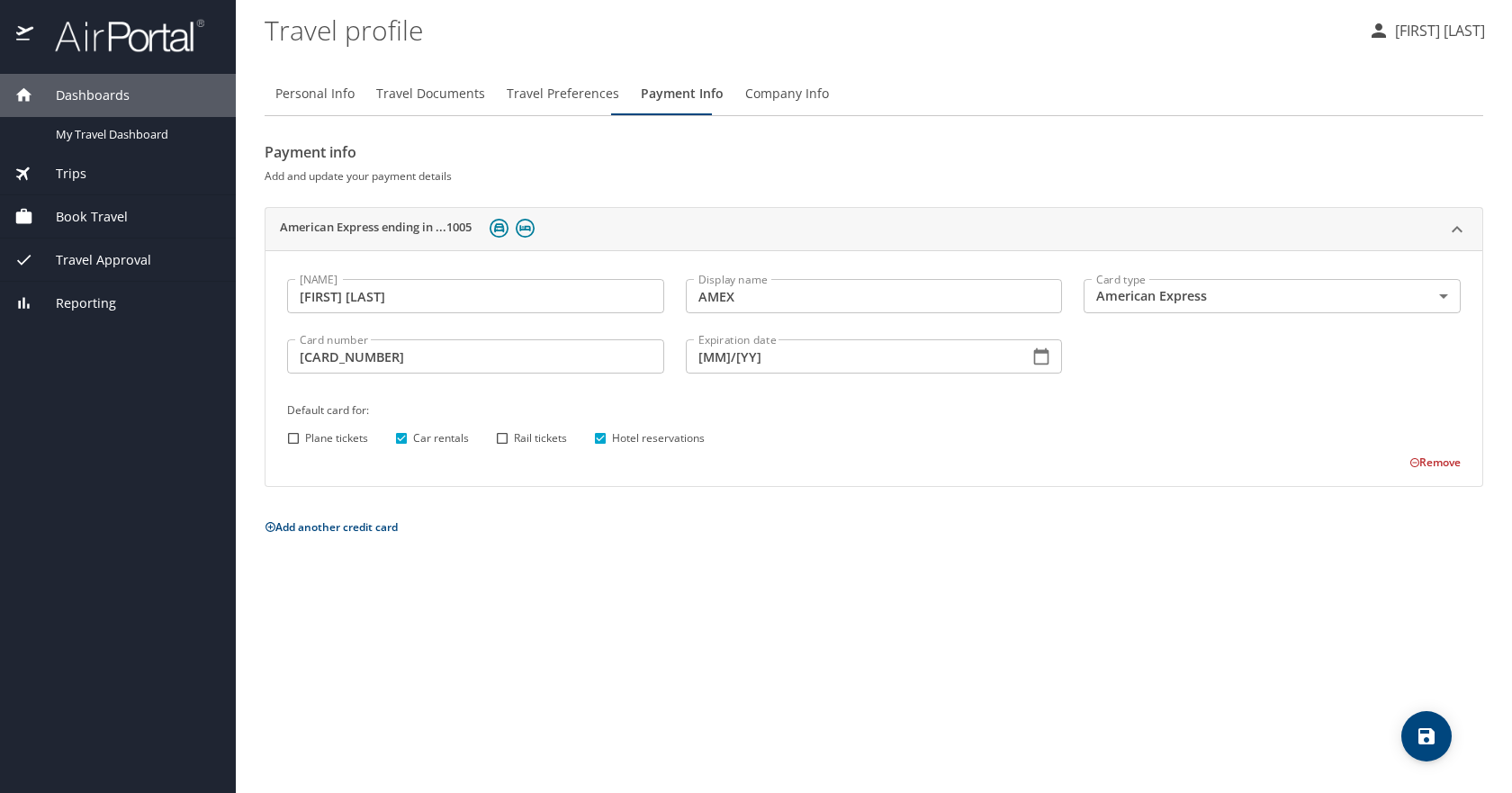 click on "Hotel reservations" at bounding box center [600, 438] 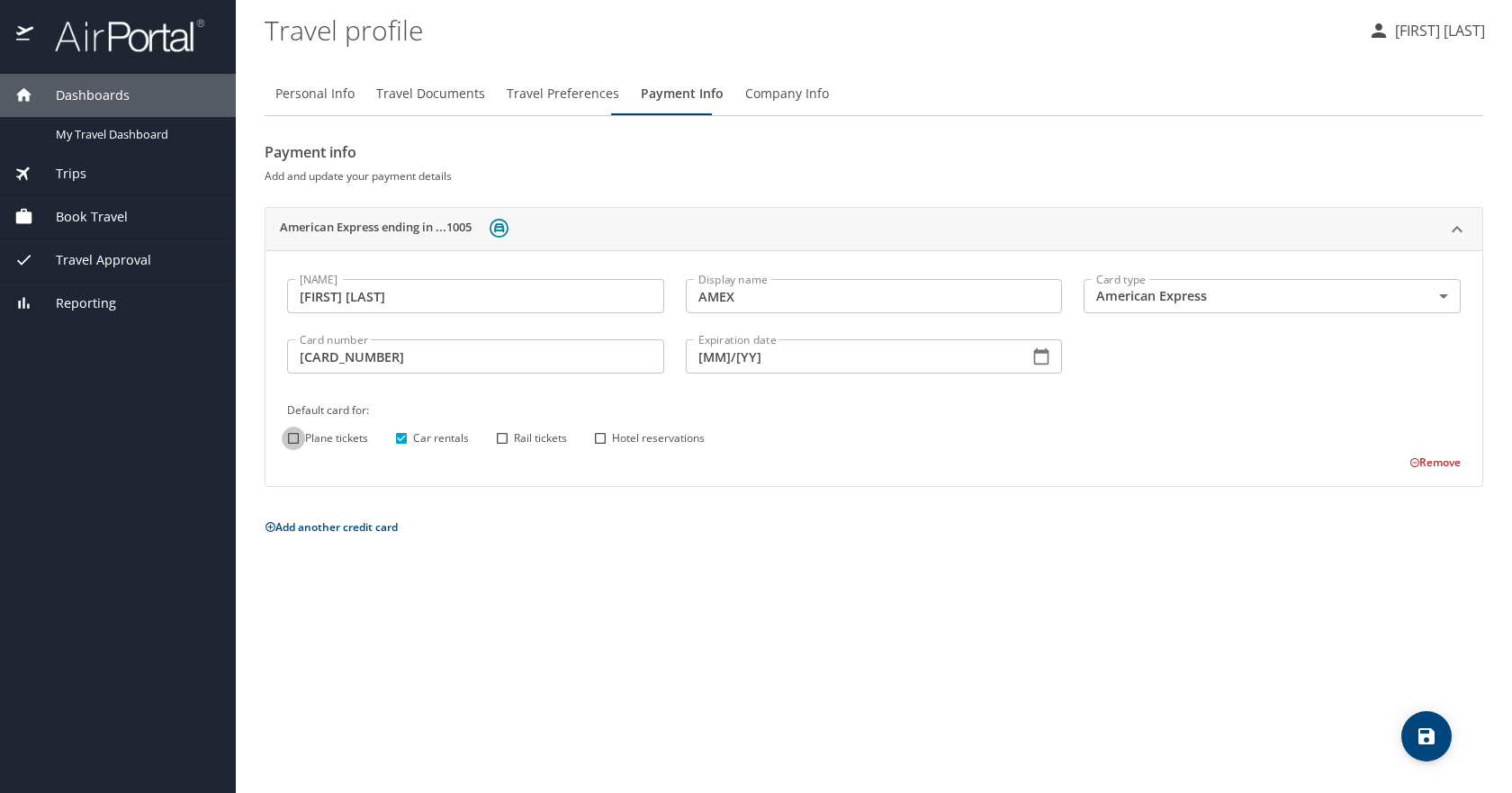 click on "Plane tickets" at bounding box center [293, 438] 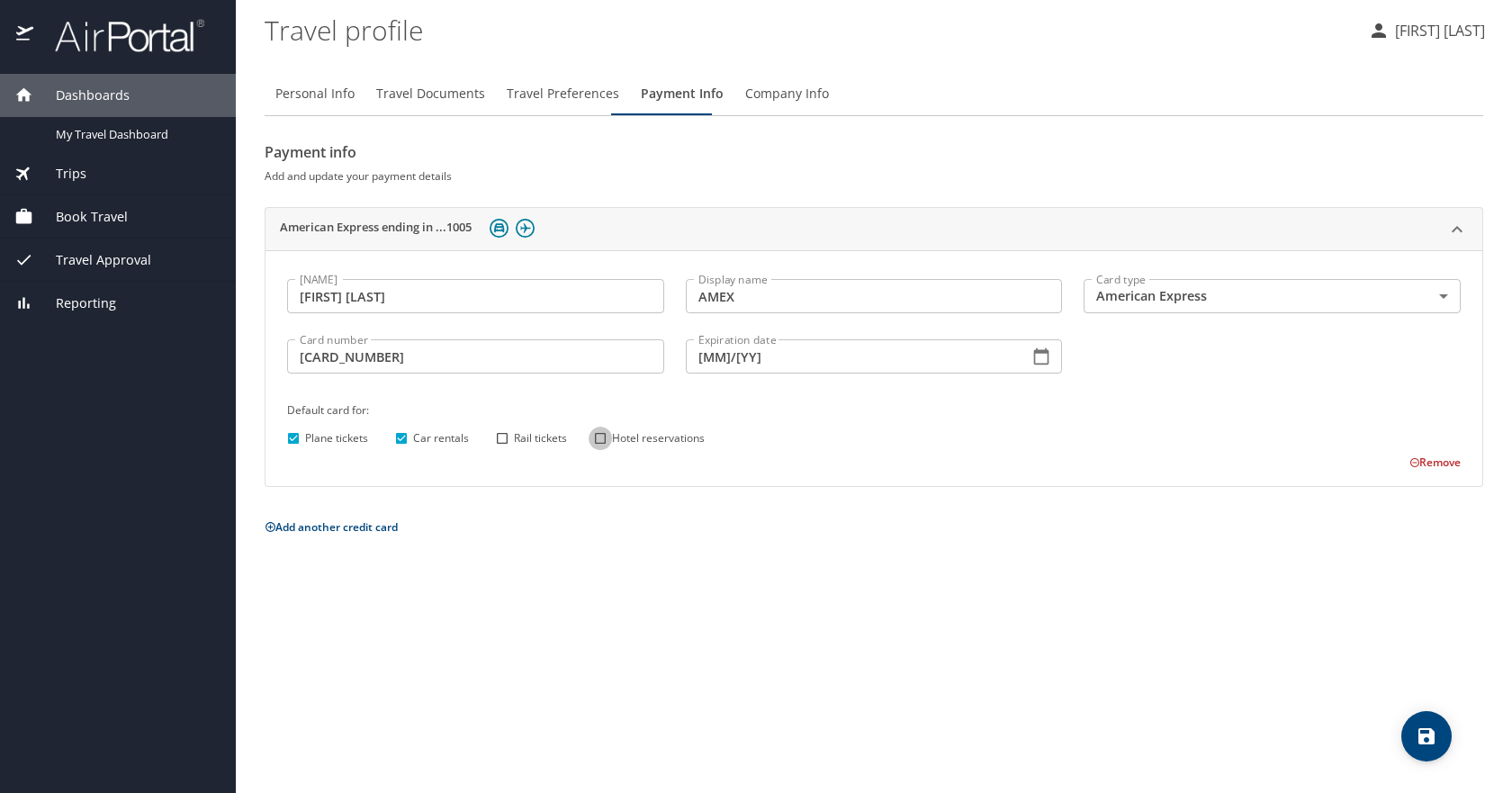 click on "Hotel reservations" at bounding box center [600, 438] 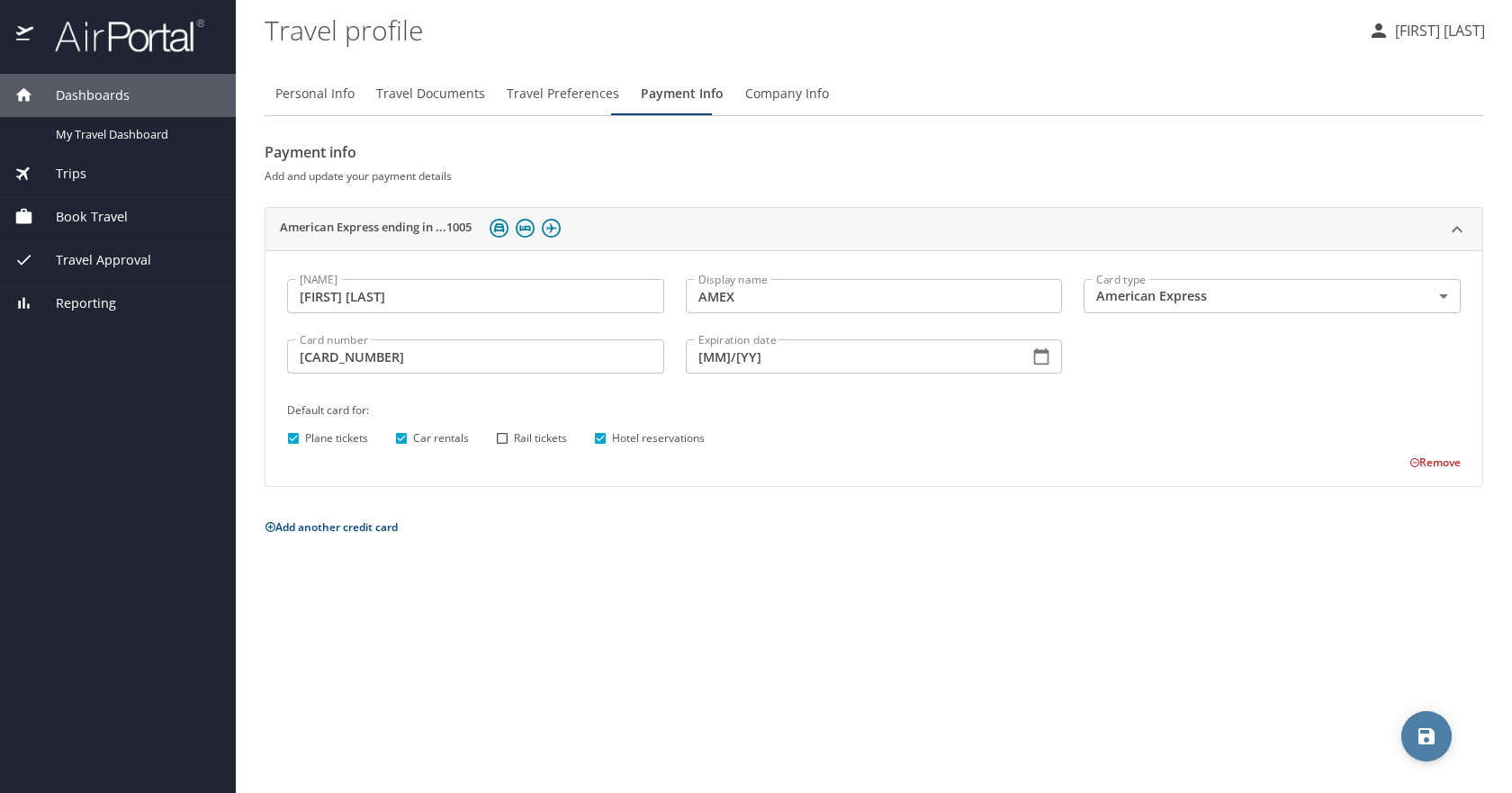 click at bounding box center (1426, 736) 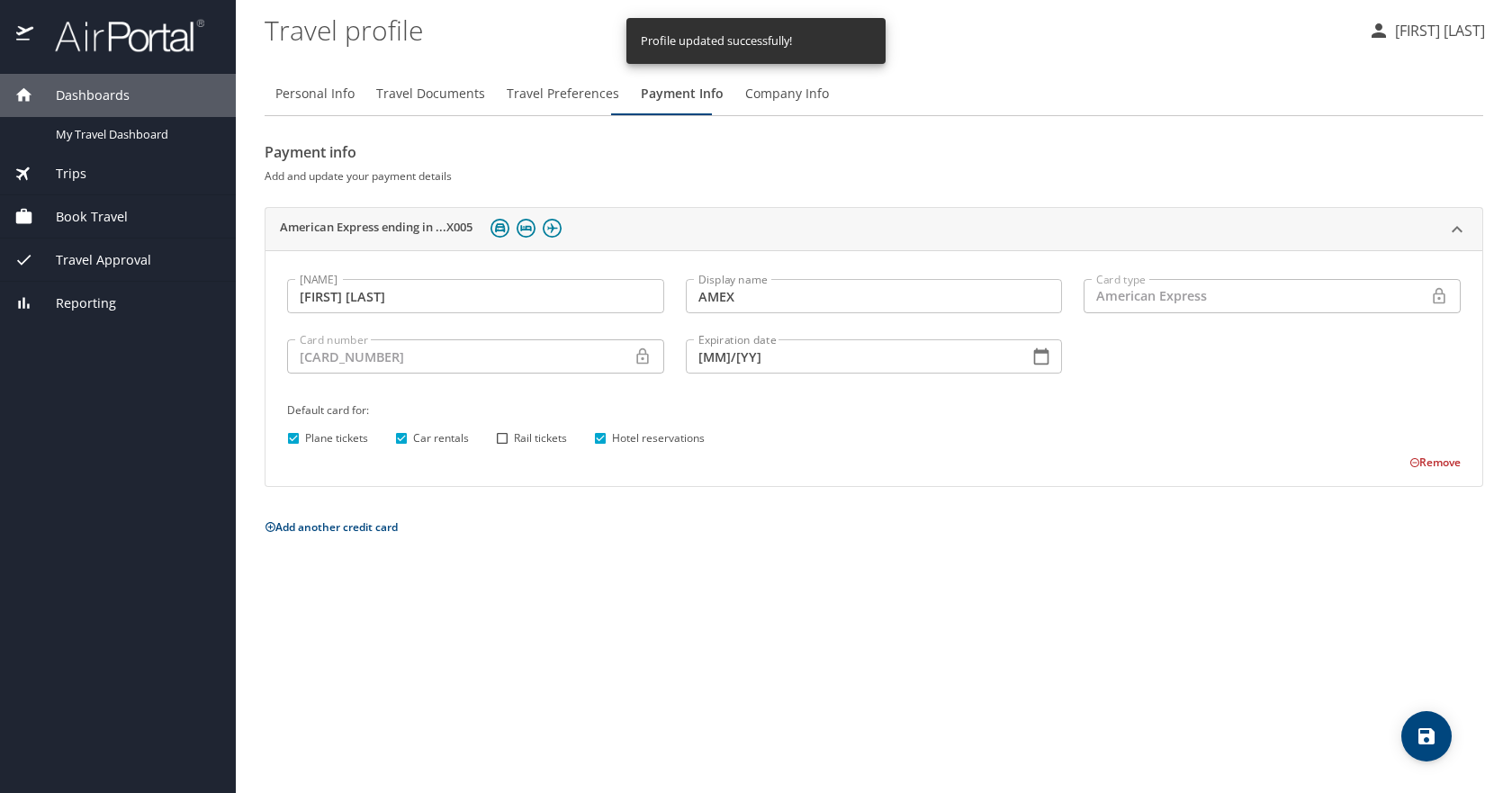 click on "Company Info" at bounding box center [787, 94] 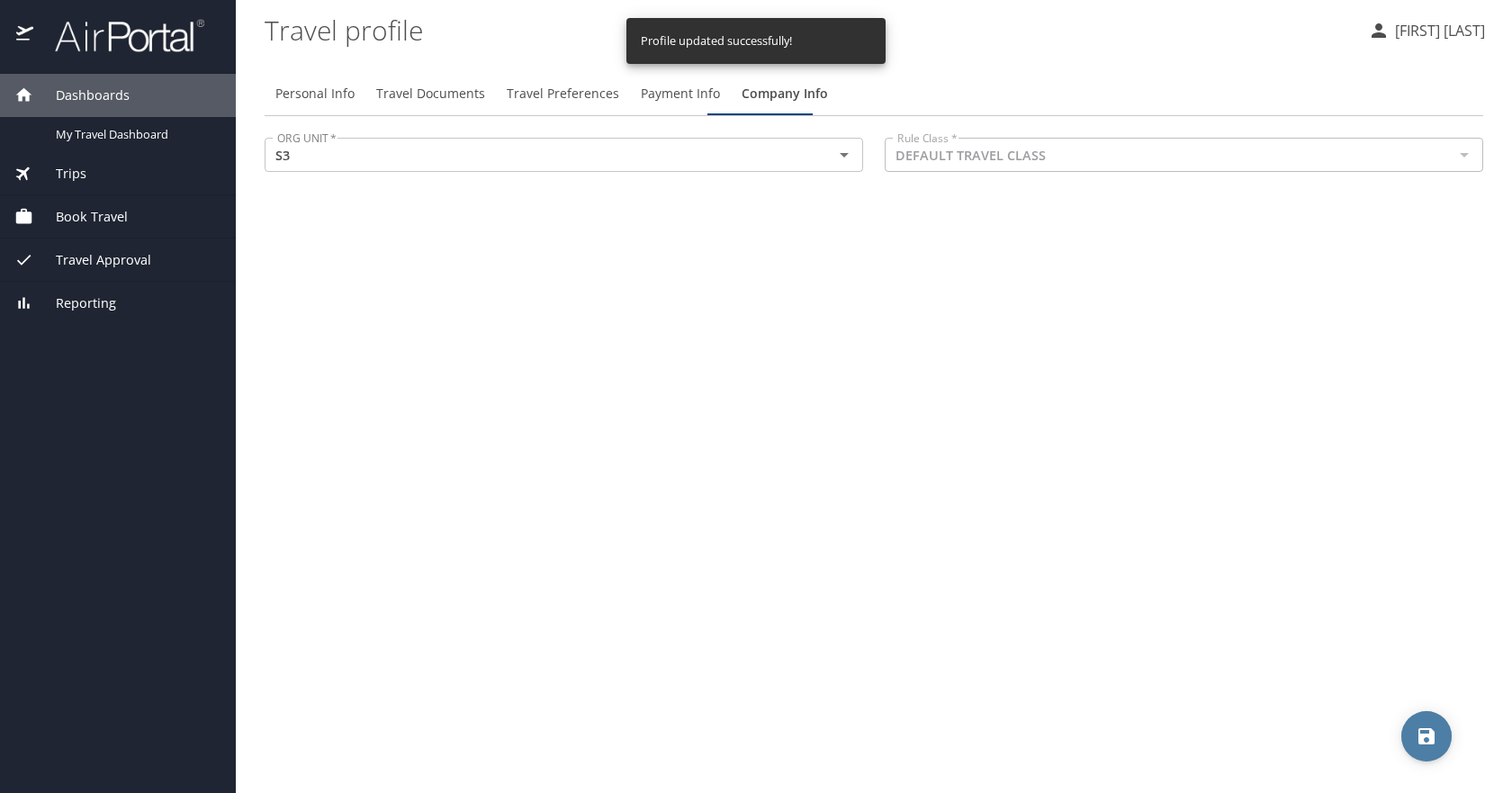 click at bounding box center [1426, 736] 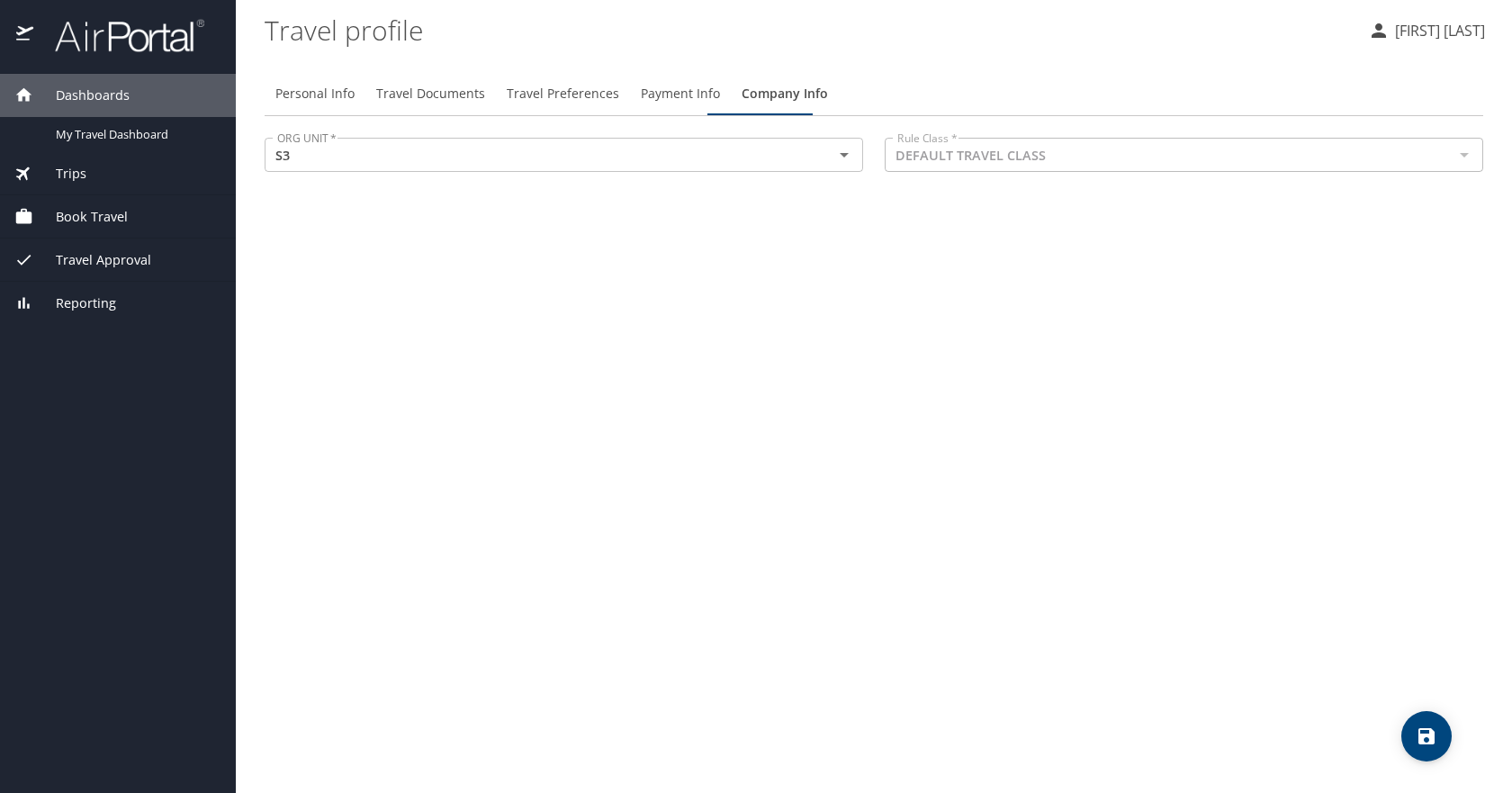 click on "Travel Documents" at bounding box center (430, 94) 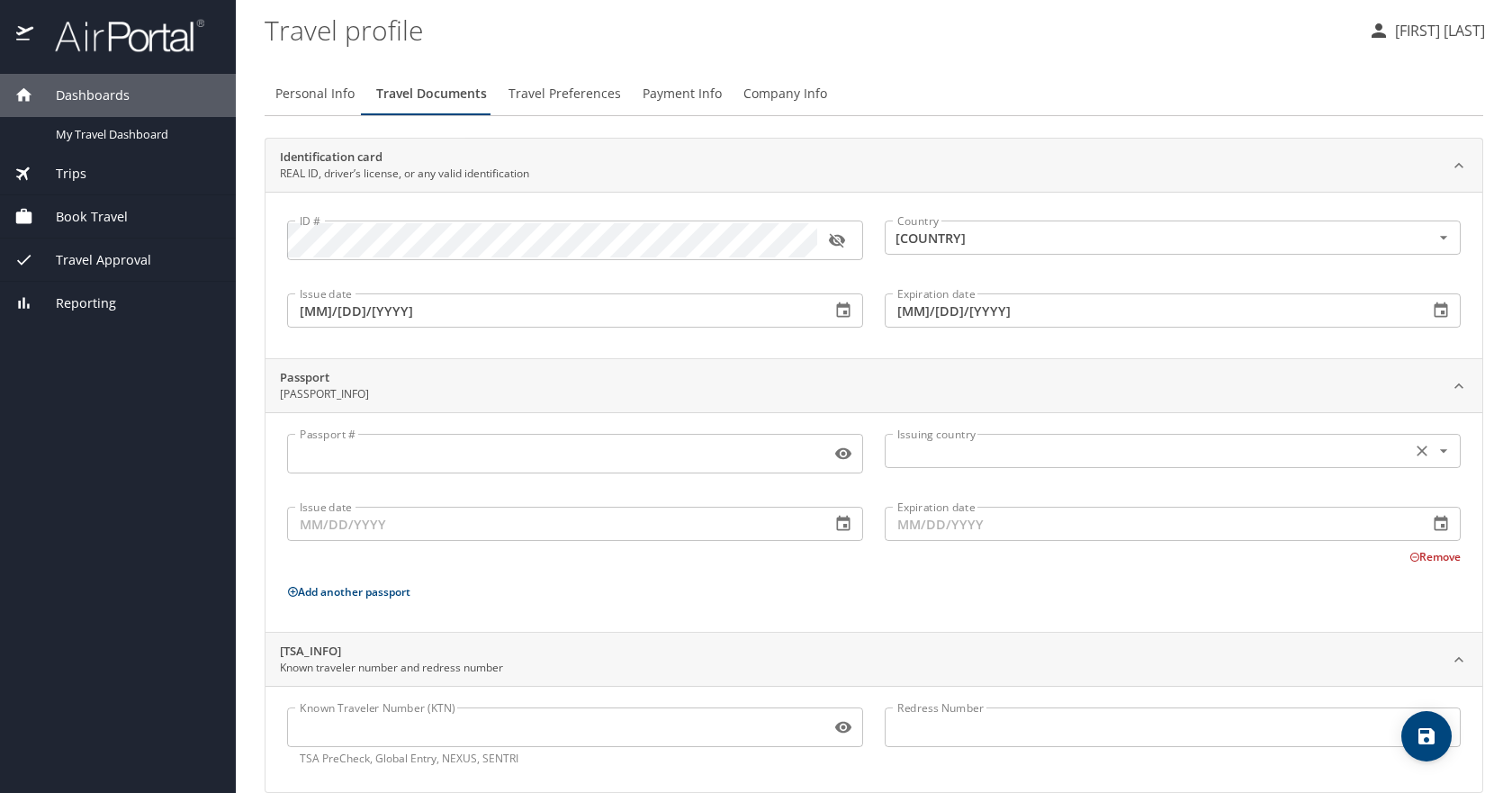 click at bounding box center (1444, 451) 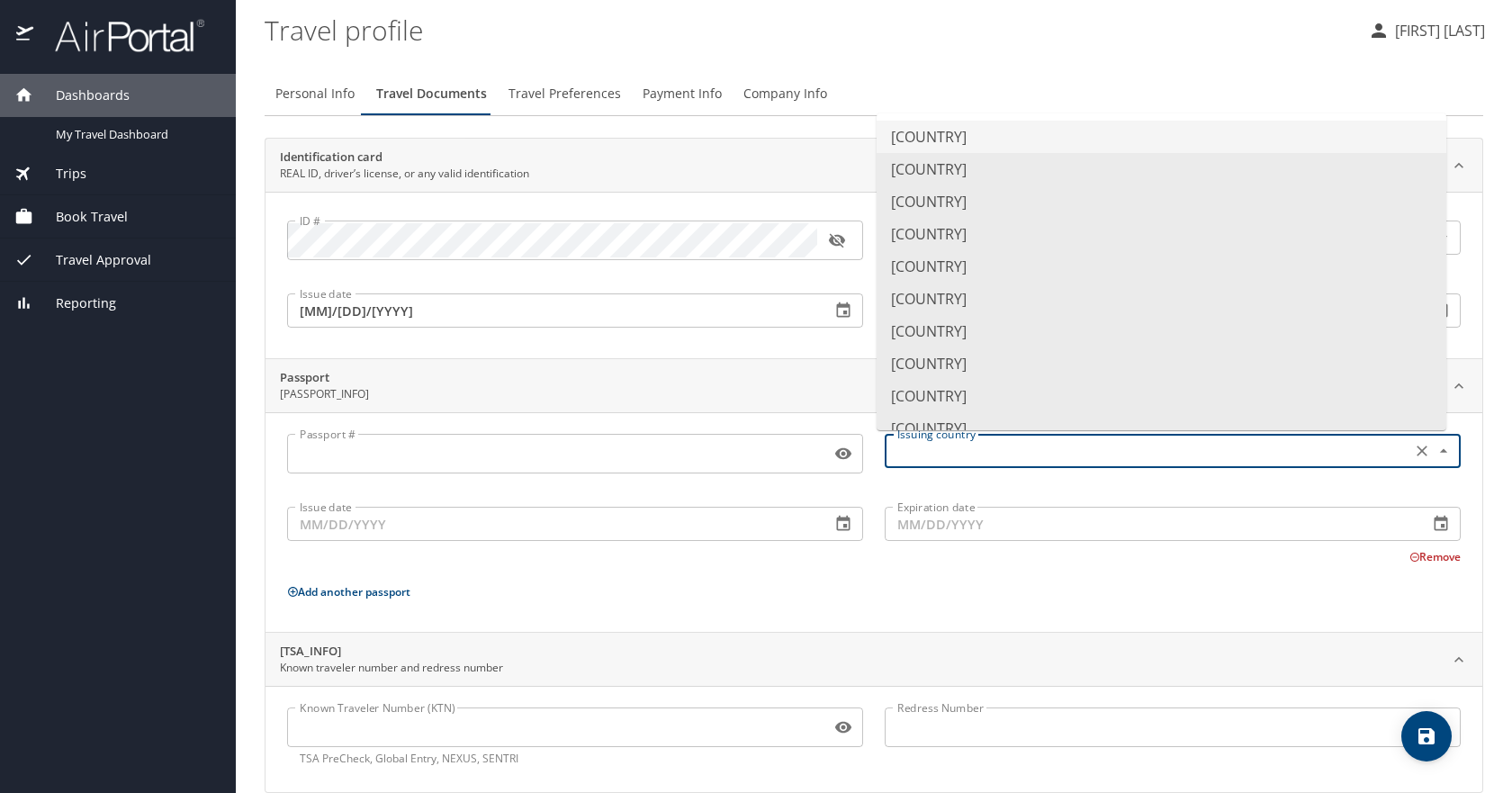 click on "United States of America" at bounding box center [1161, 137] 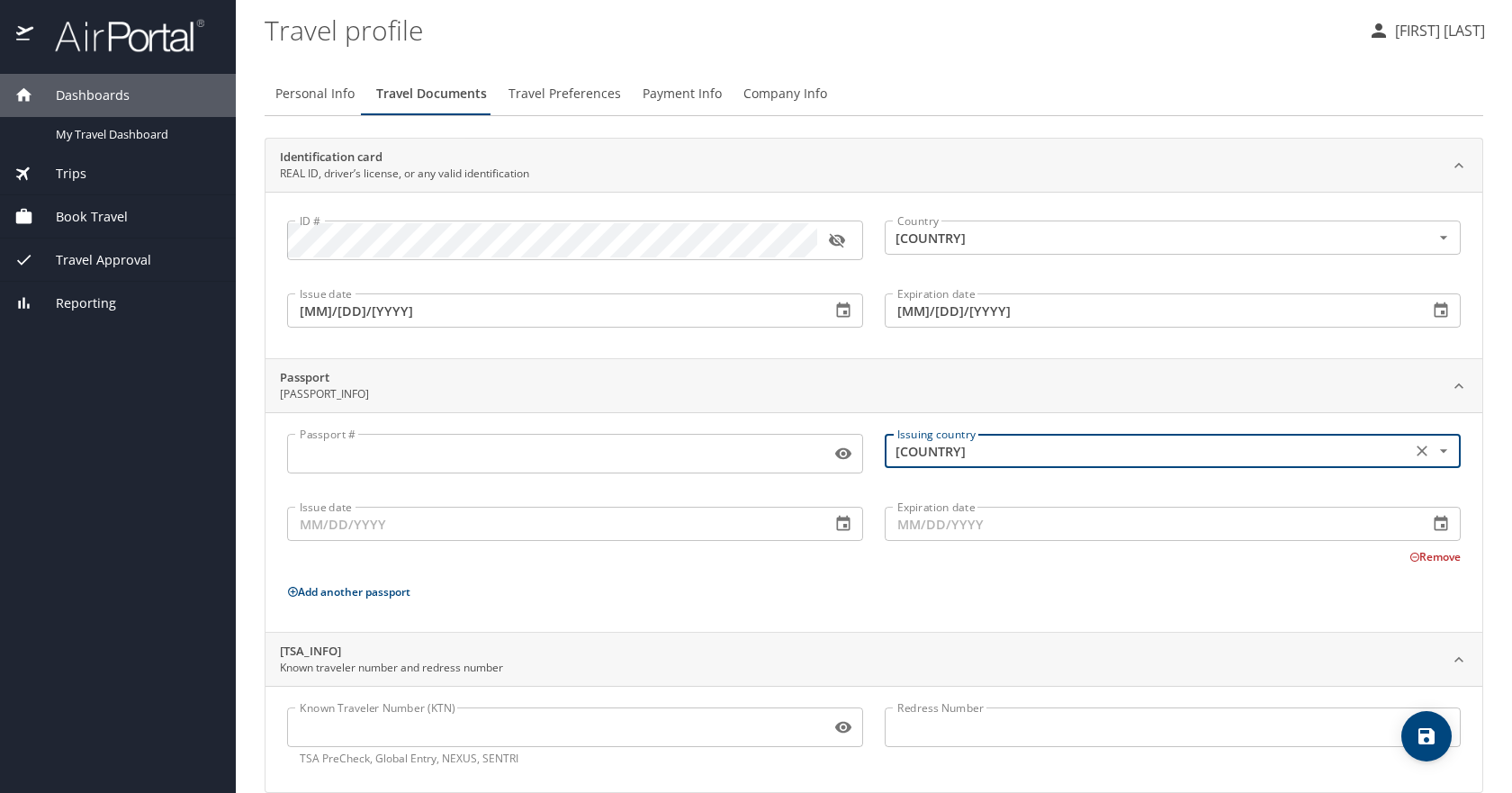 click on "Expiration date" at bounding box center (1149, 524) 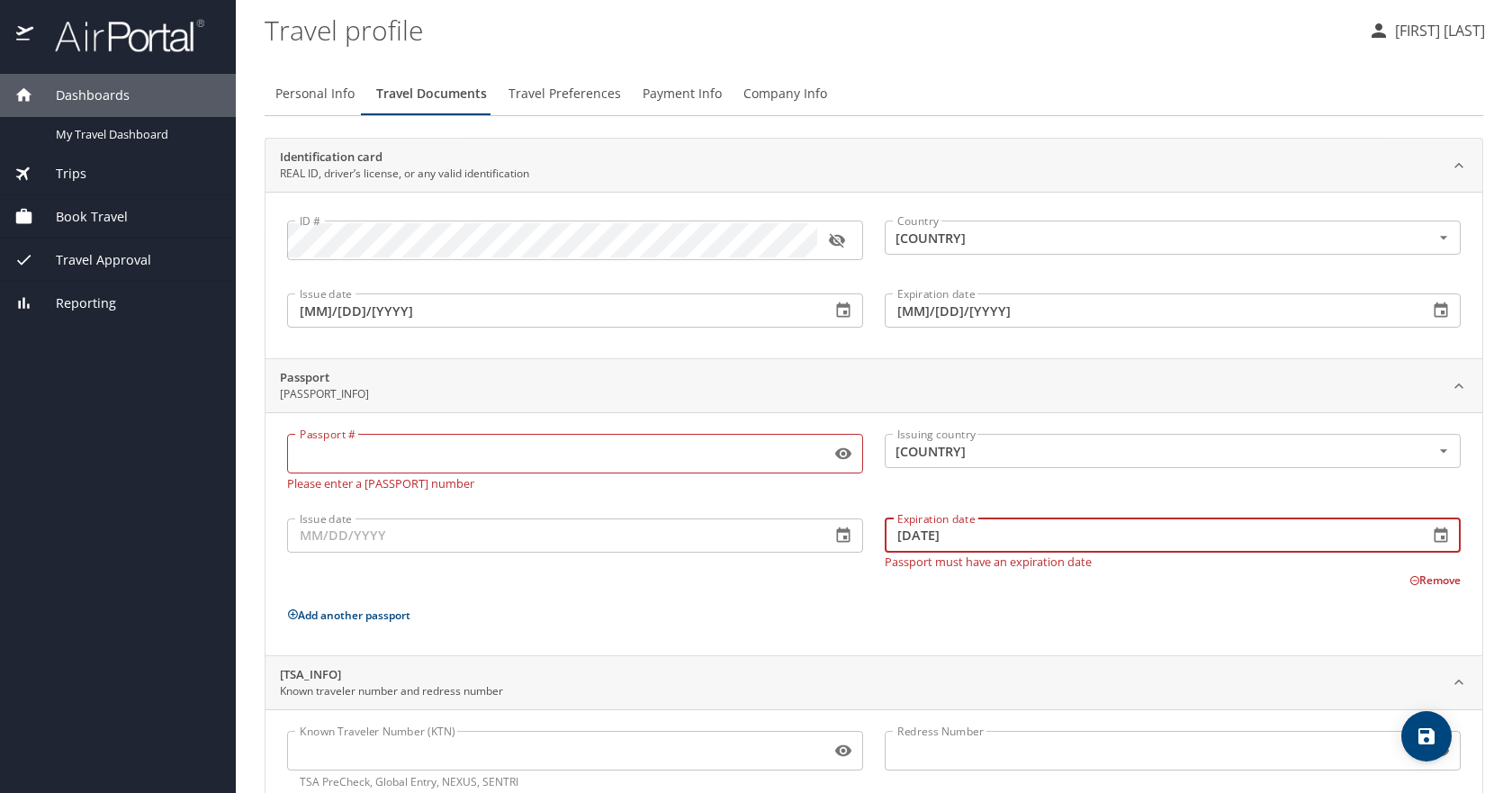 type on "04/08/2035" 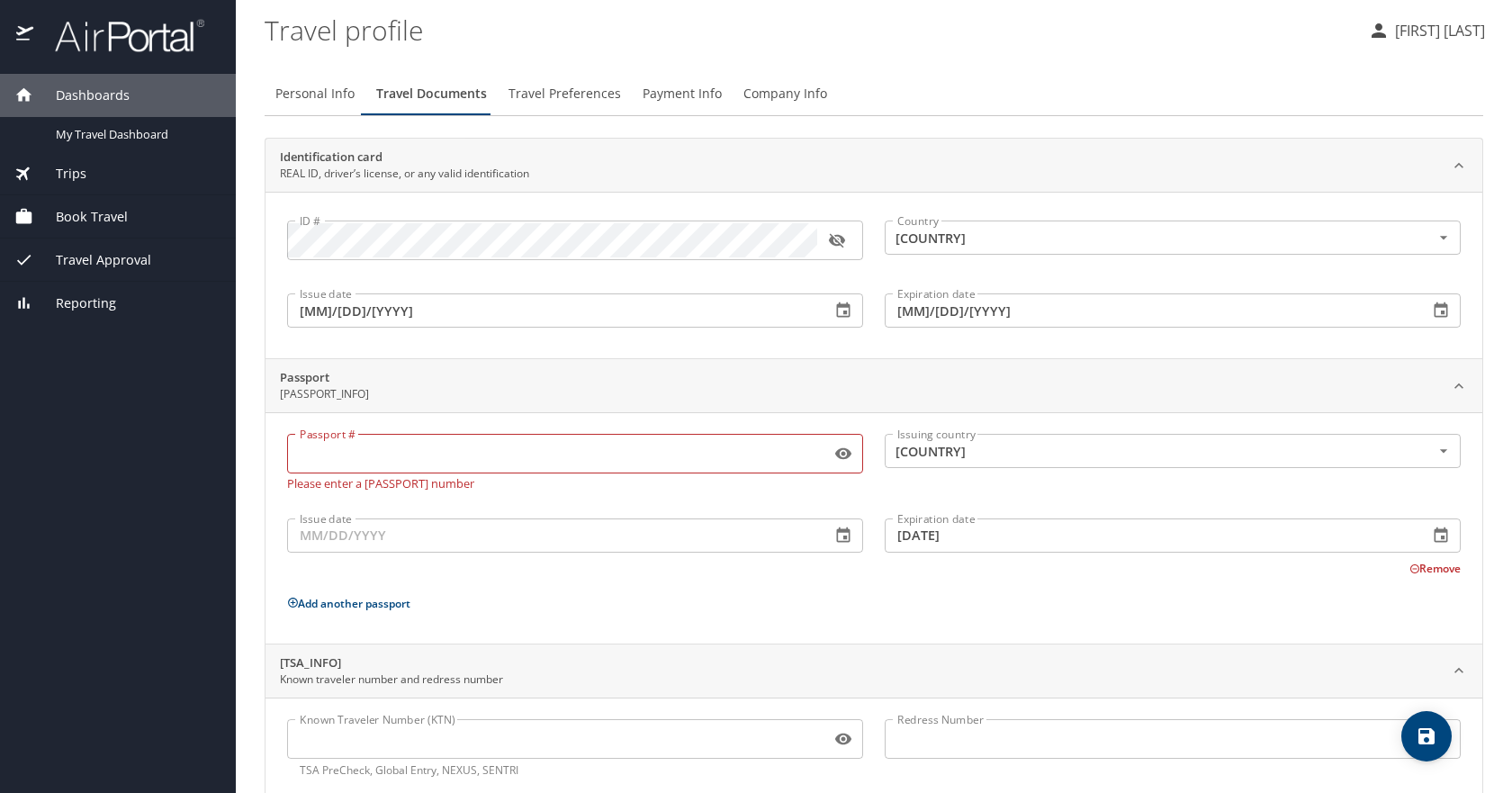 click on "Add another passport" at bounding box center (874, 603) 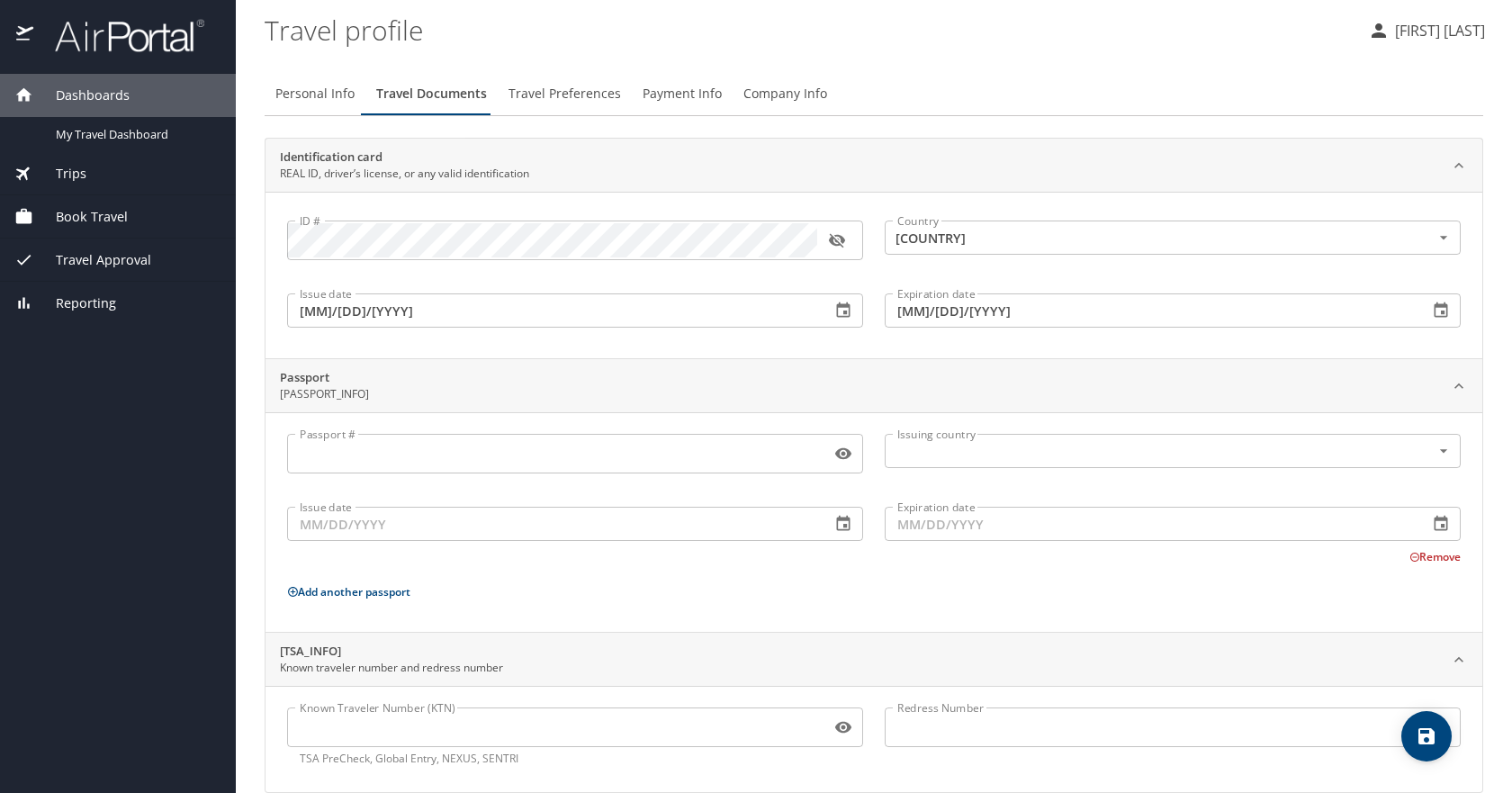 click on "Alex Joy" at bounding box center (1437, 31) 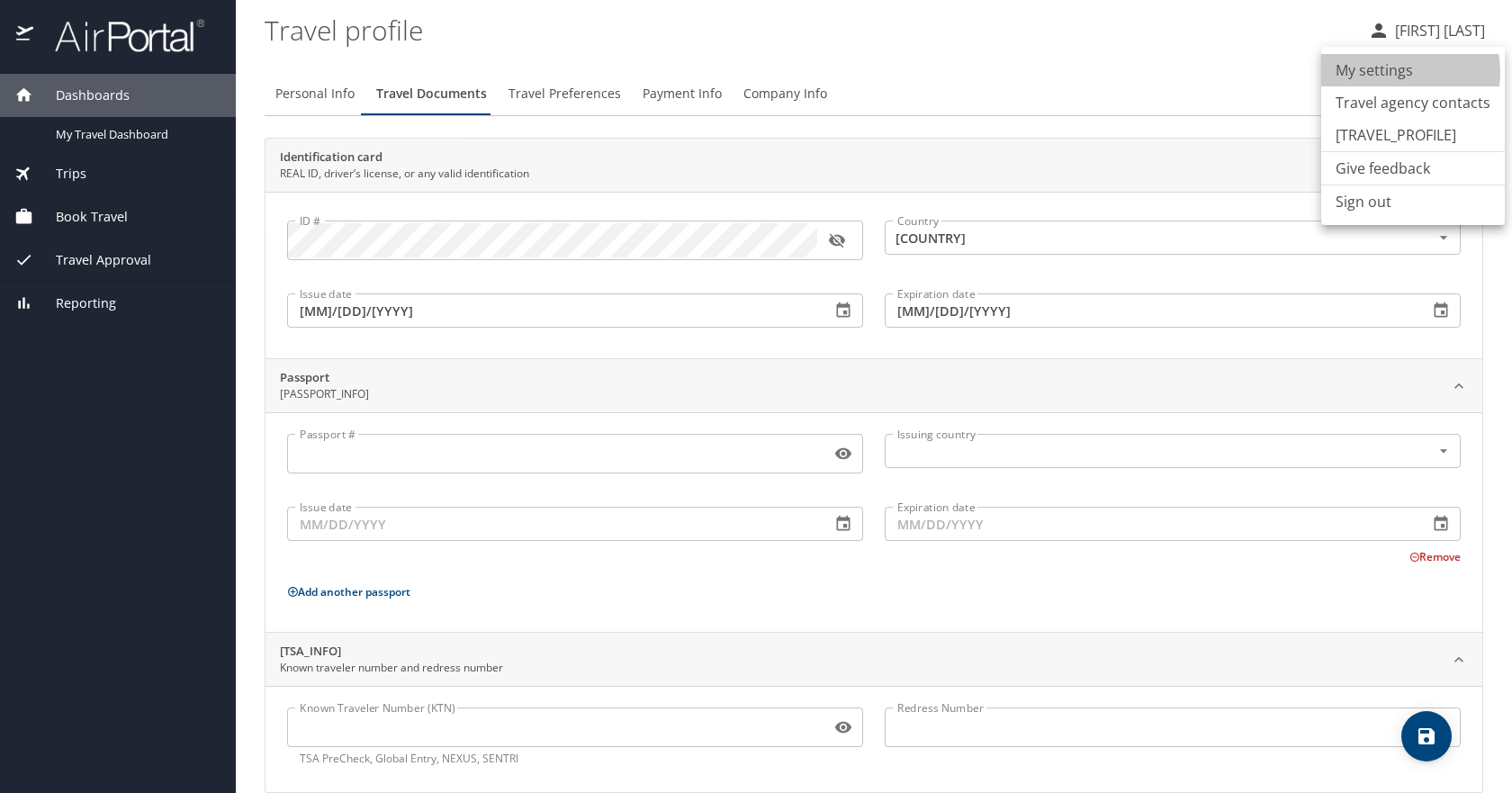 click on "My settings" at bounding box center (1413, 70) 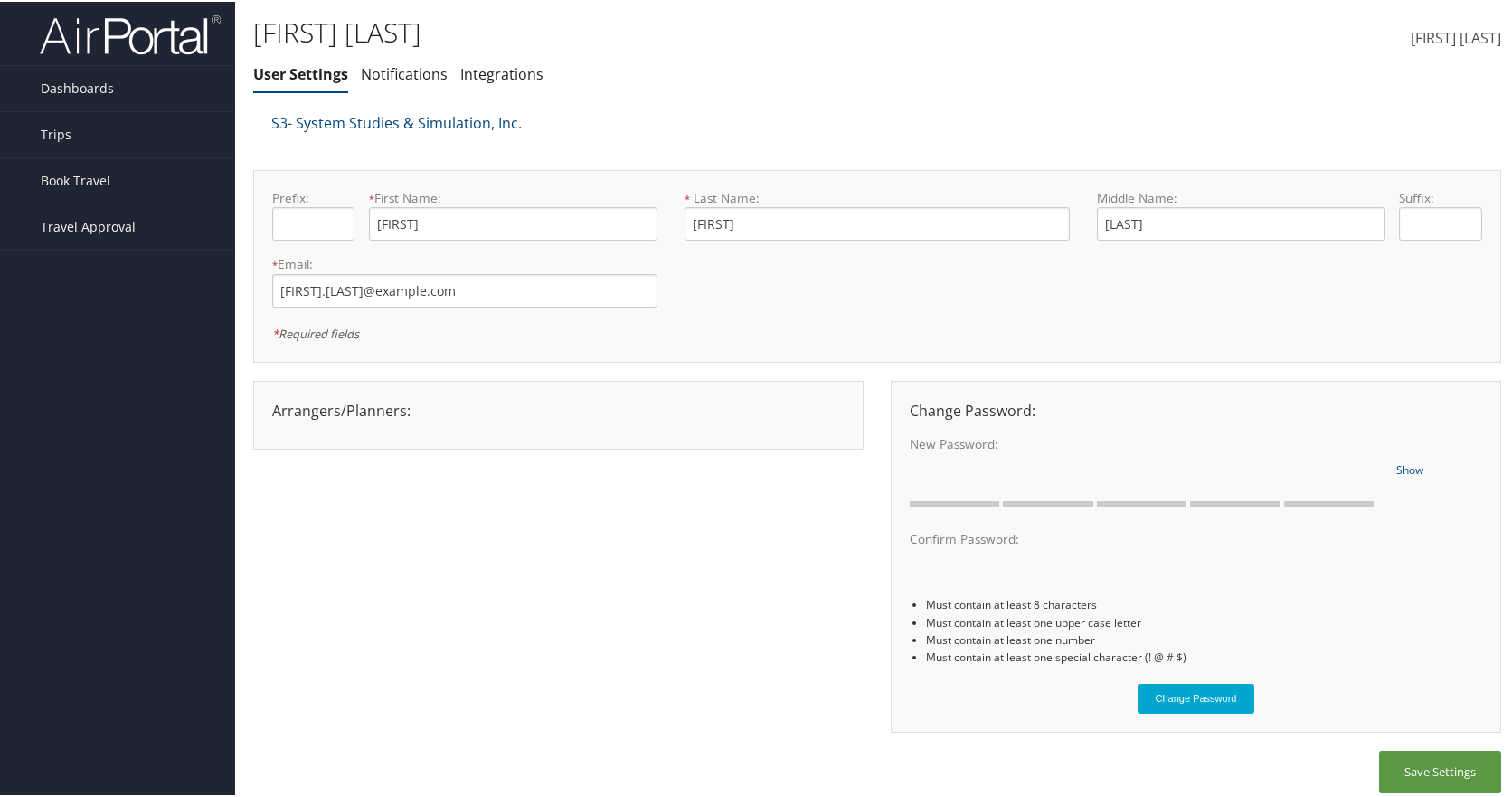 scroll, scrollTop: 11, scrollLeft: 0, axis: vertical 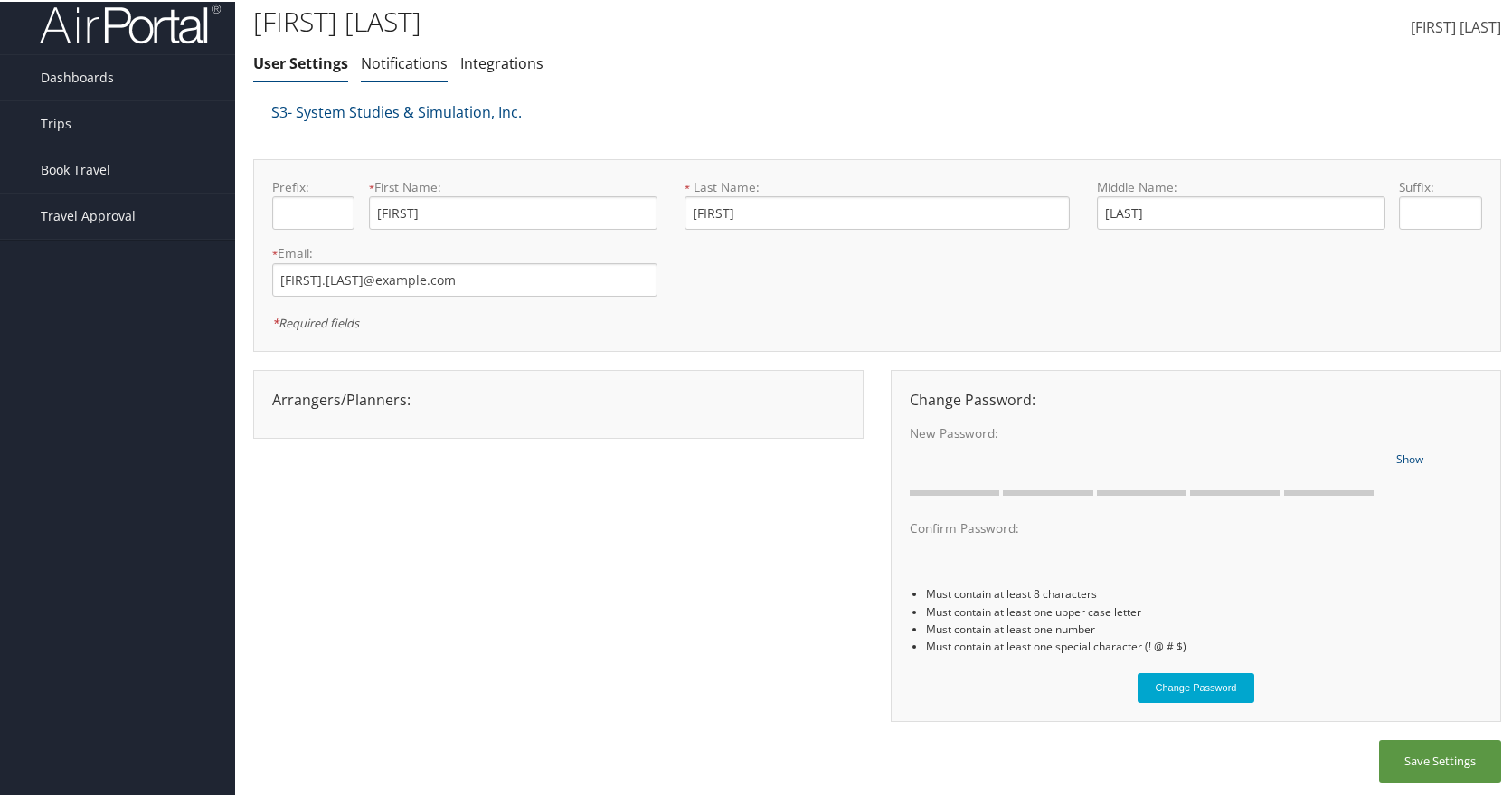click on "Notifications" at bounding box center (404, 62) 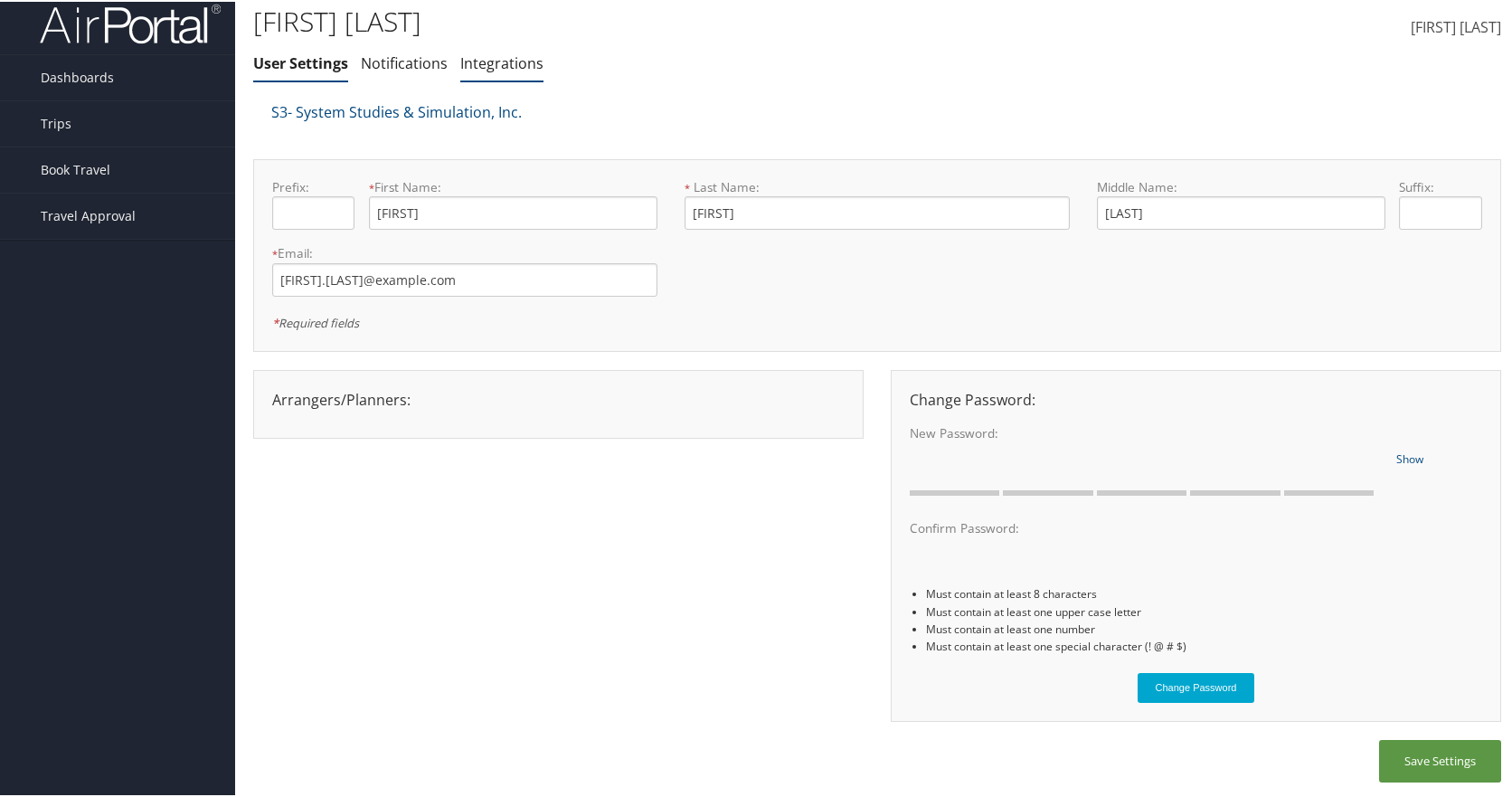 click on "Integrations" at bounding box center [502, 62] 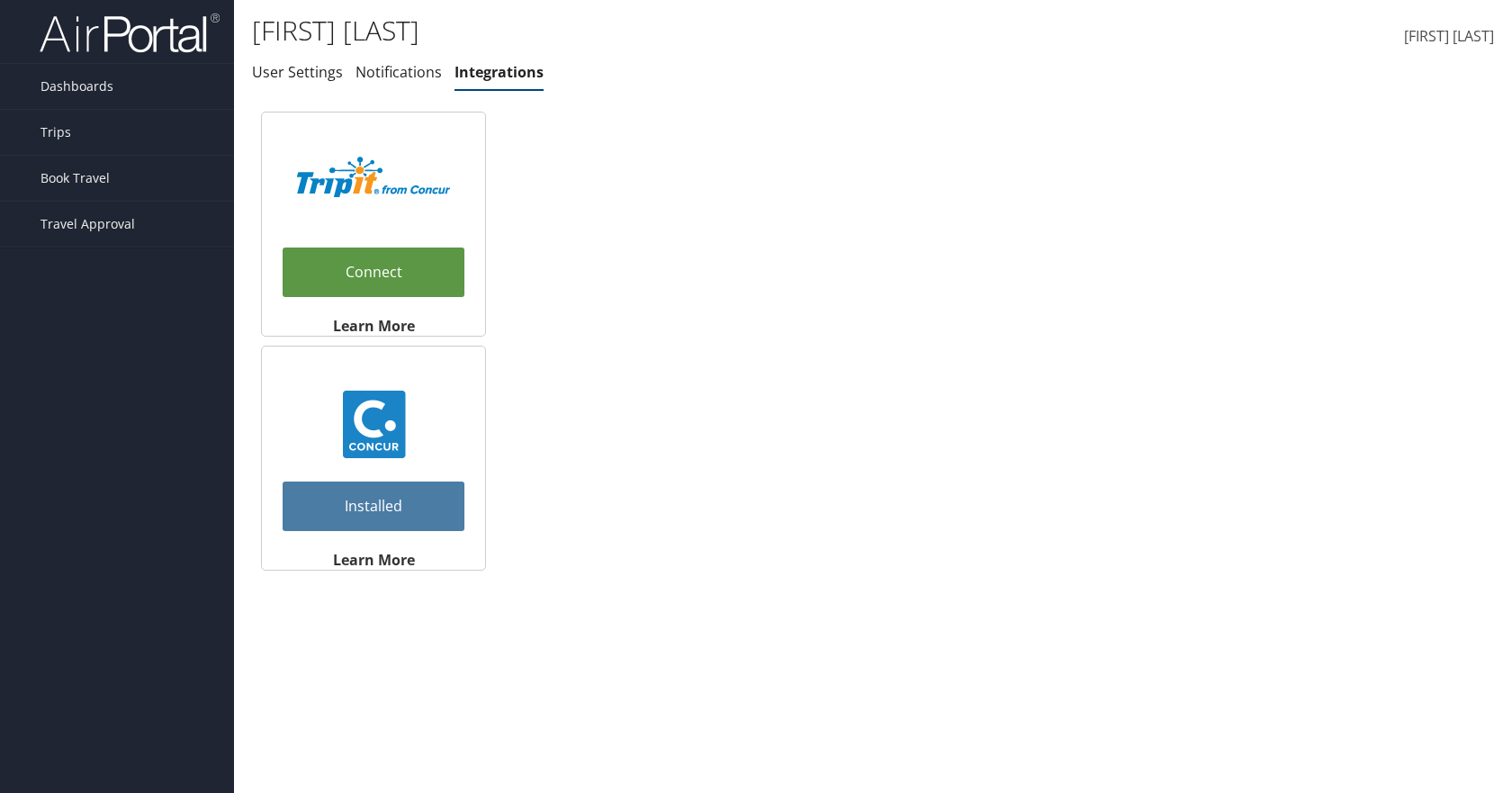 scroll, scrollTop: 0, scrollLeft: 0, axis: both 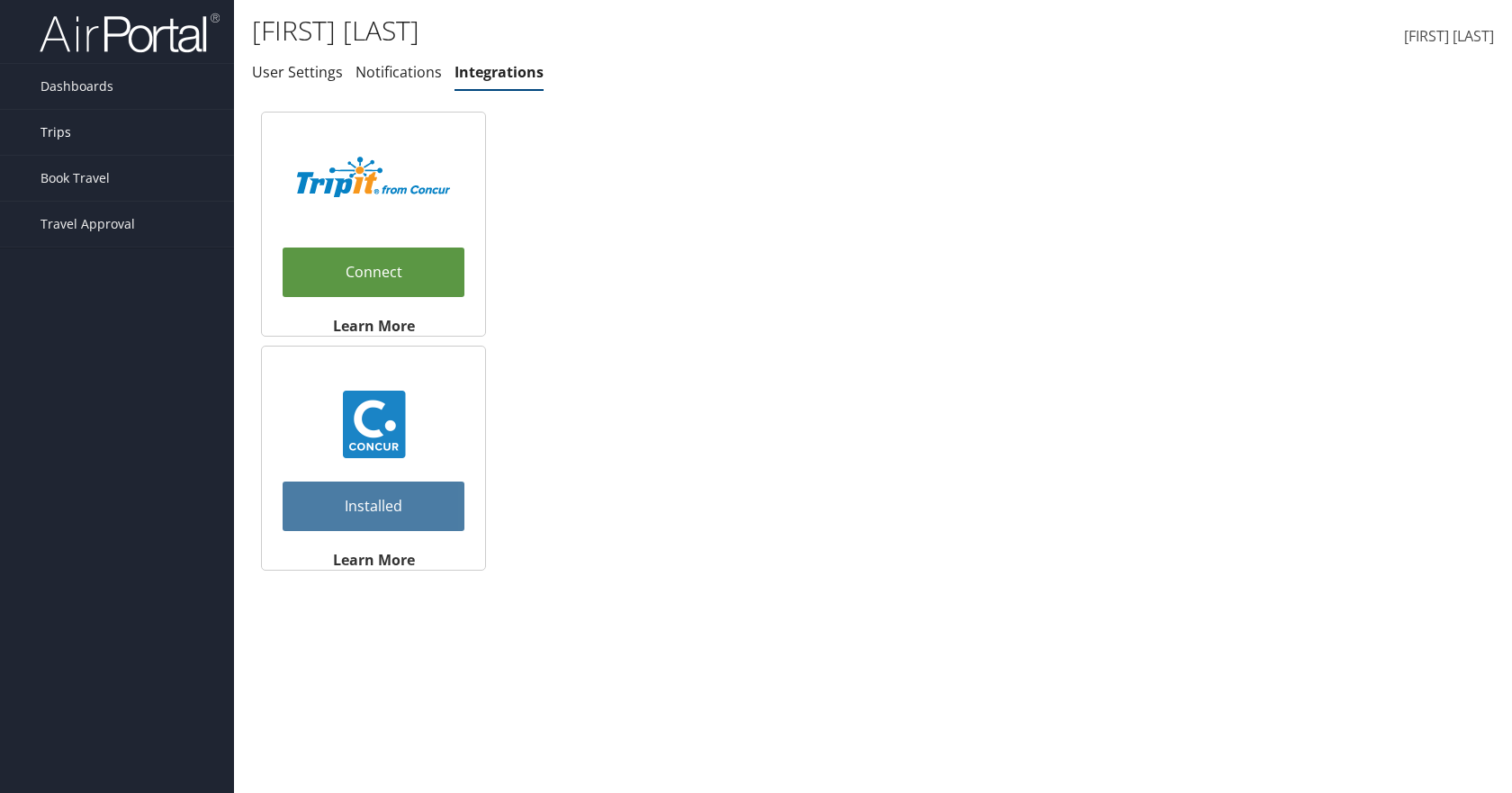 click on "Trips" at bounding box center (56, 132) 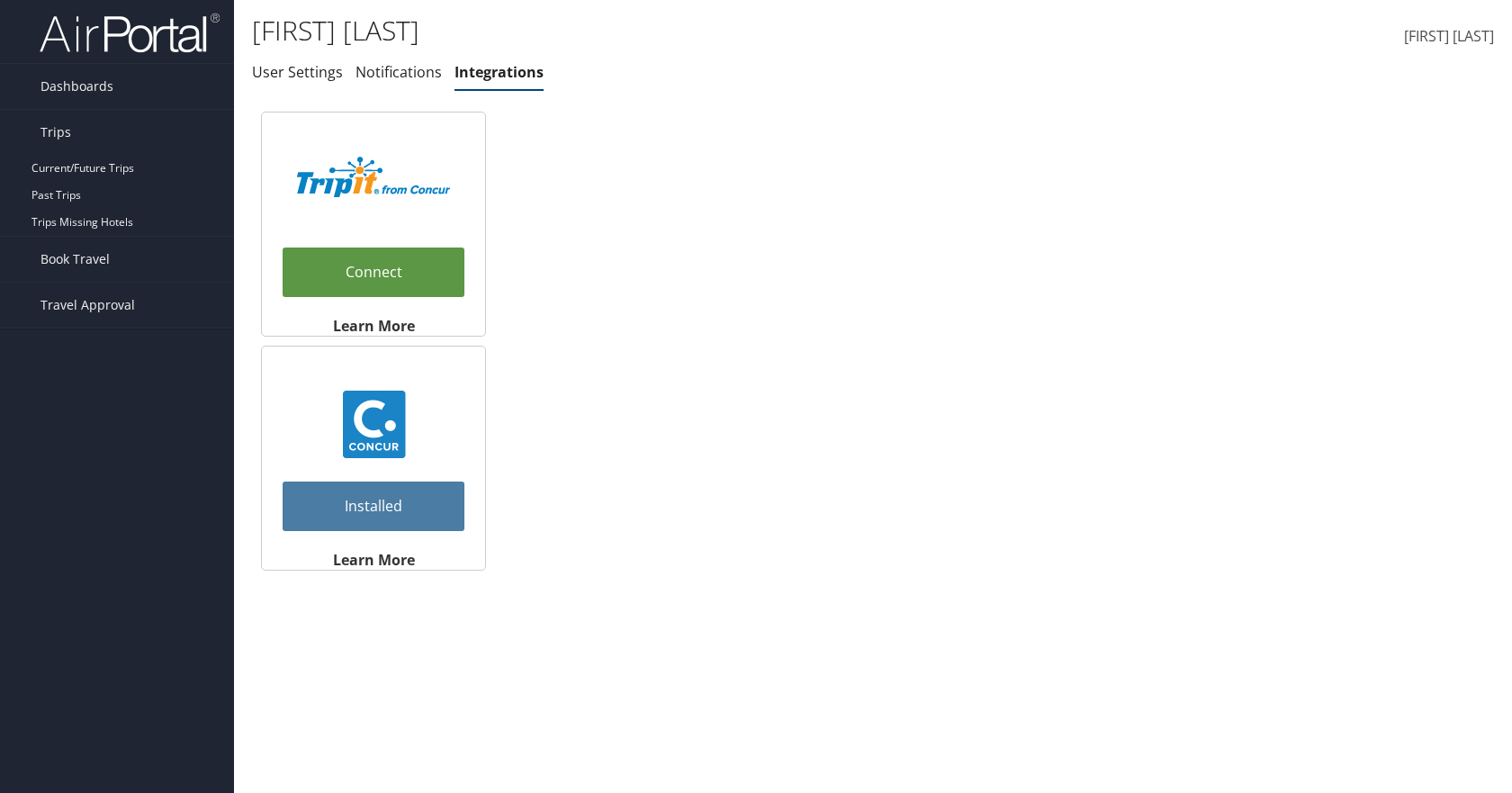 click on "[FIRST] [LAST]
User Settings
Notifications
Integrations
User Settings
Notifications
Integrations" at bounding box center (873, 396) 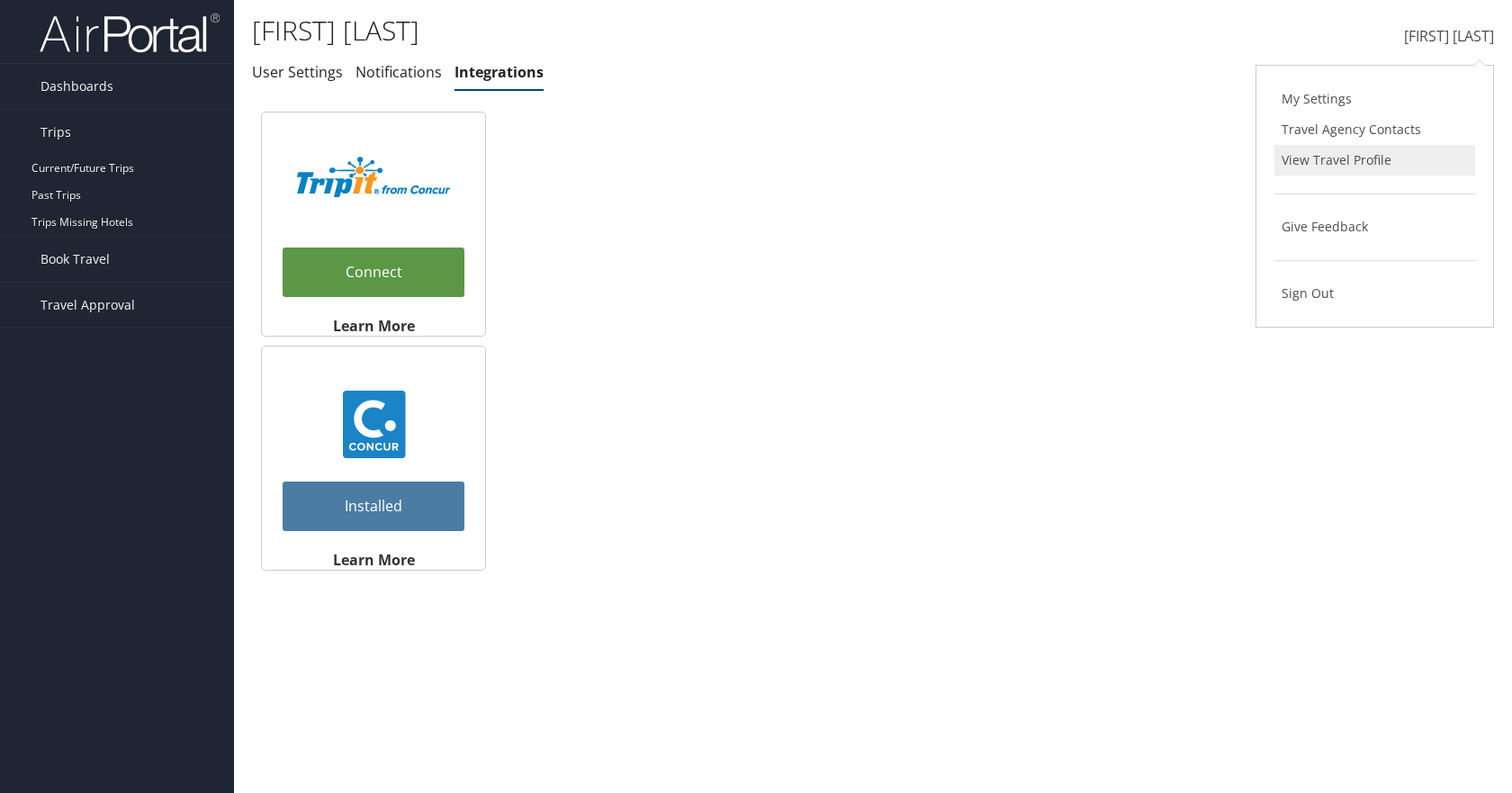 click on "View Travel Profile" at bounding box center [1374, 160] 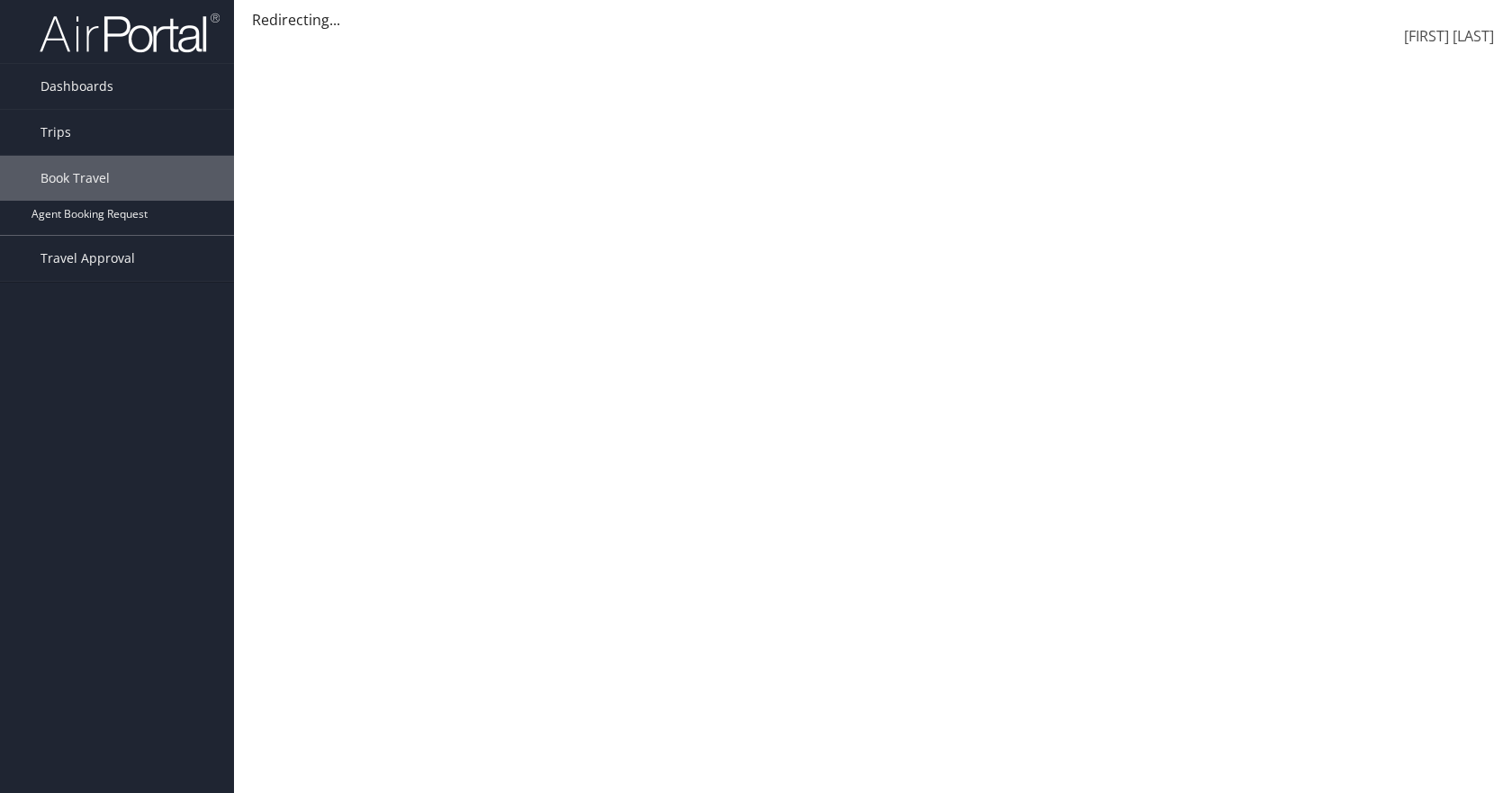 scroll, scrollTop: 0, scrollLeft: 0, axis: both 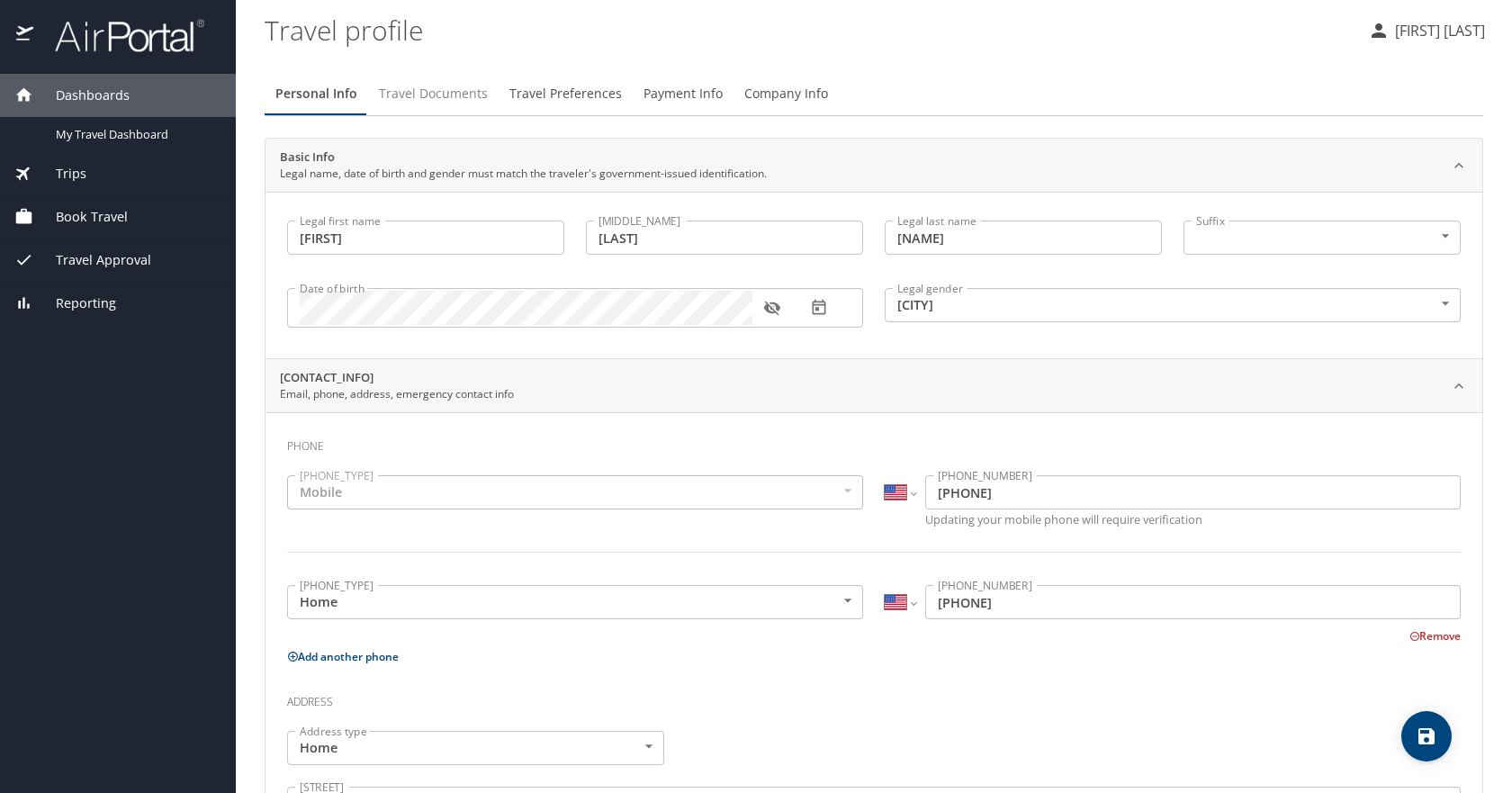 click on "Travel Documents" at bounding box center (433, 94) 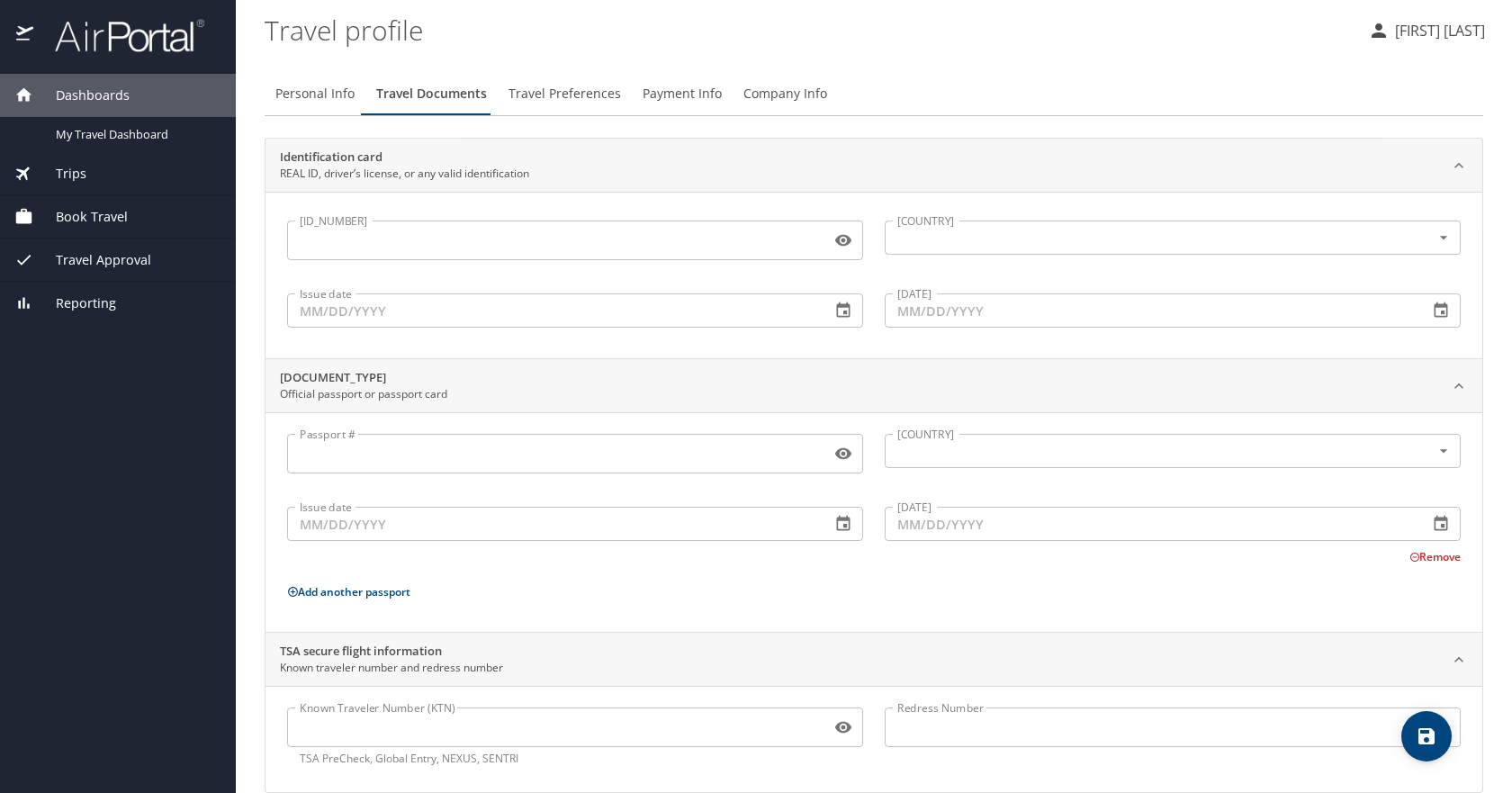 click on "Passport #" at bounding box center (555, 454) 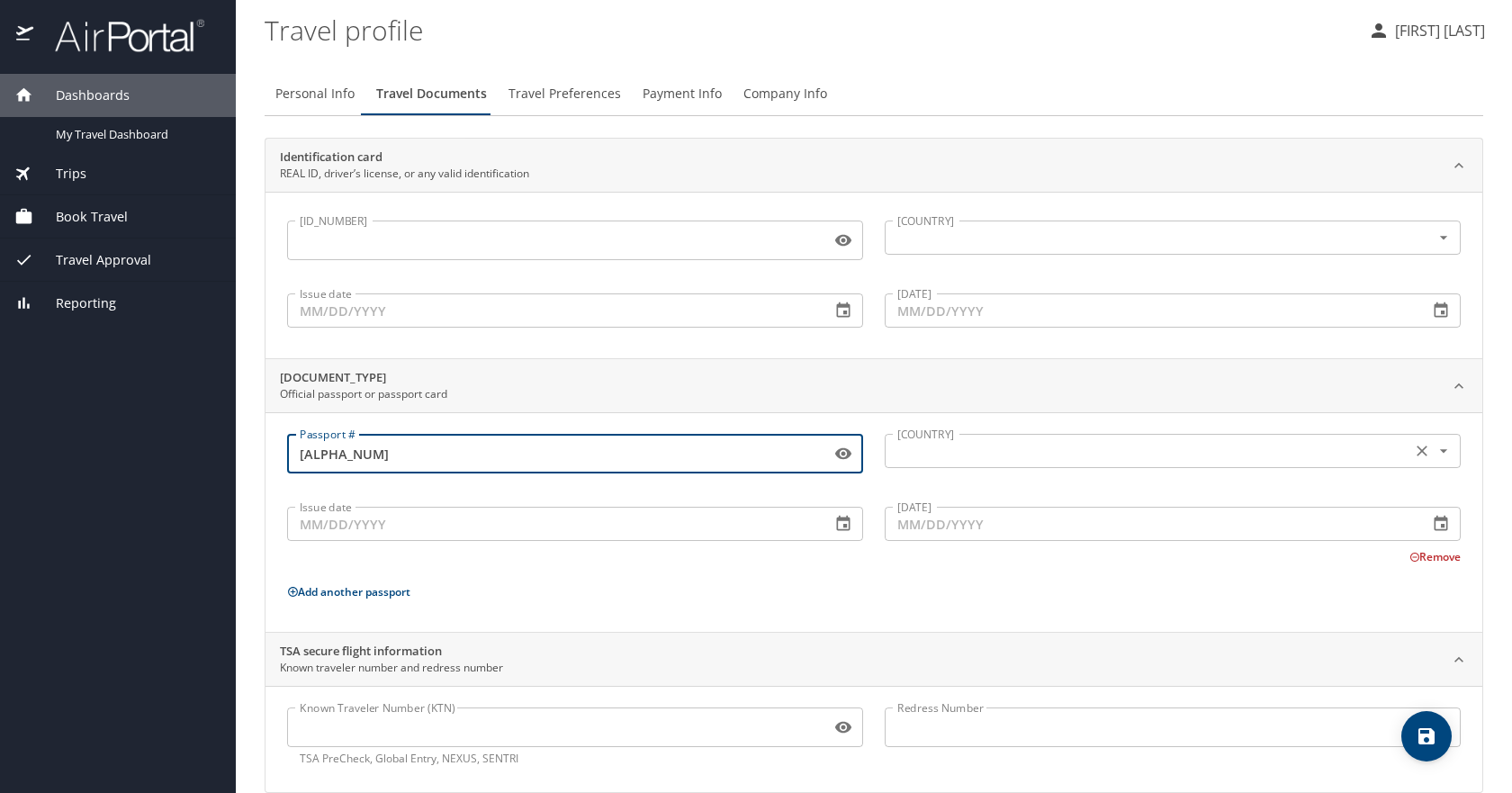 type on "A36416163" 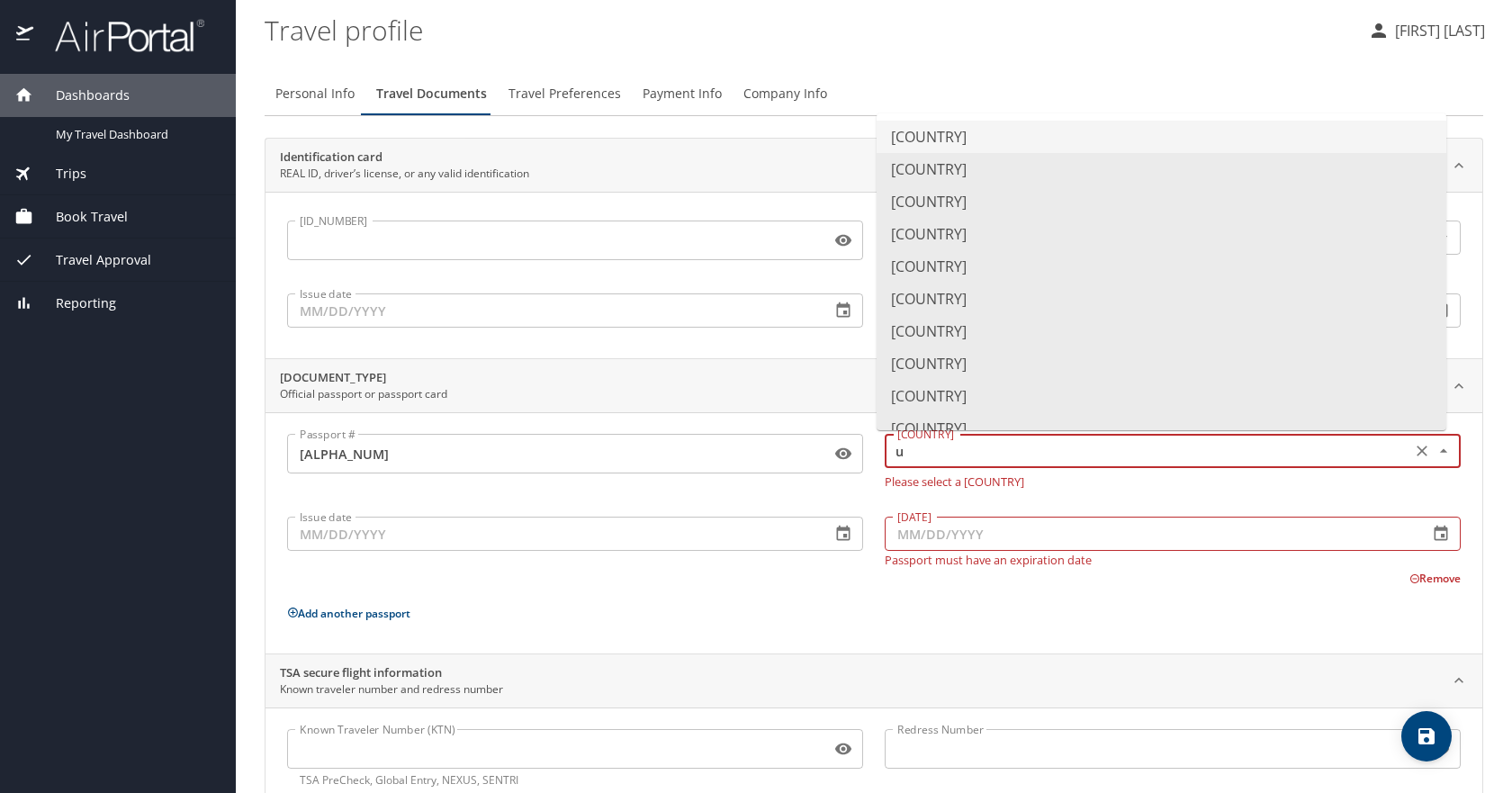 click on "United States of America" at bounding box center (1161, 137) 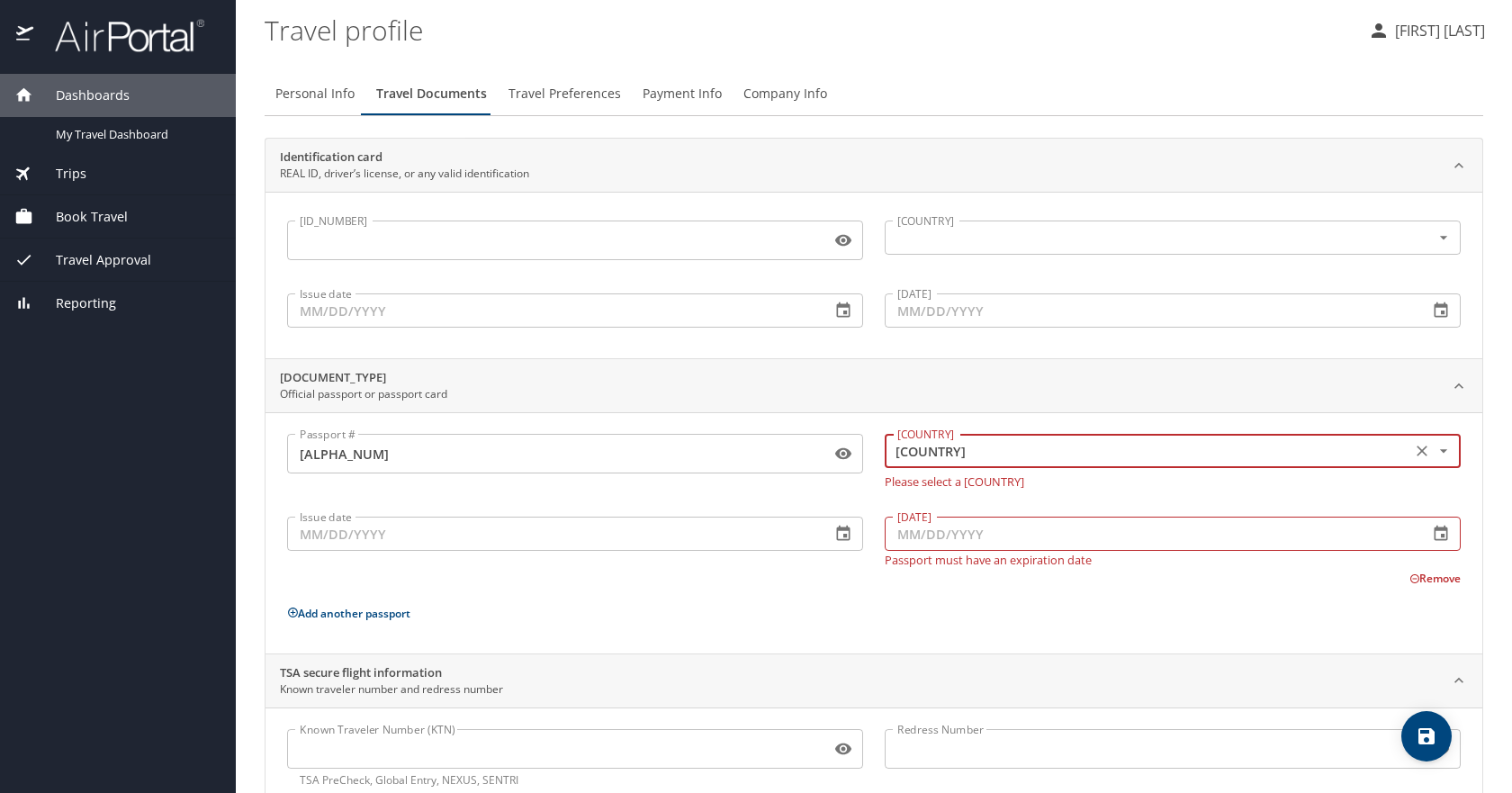type on "United States of America" 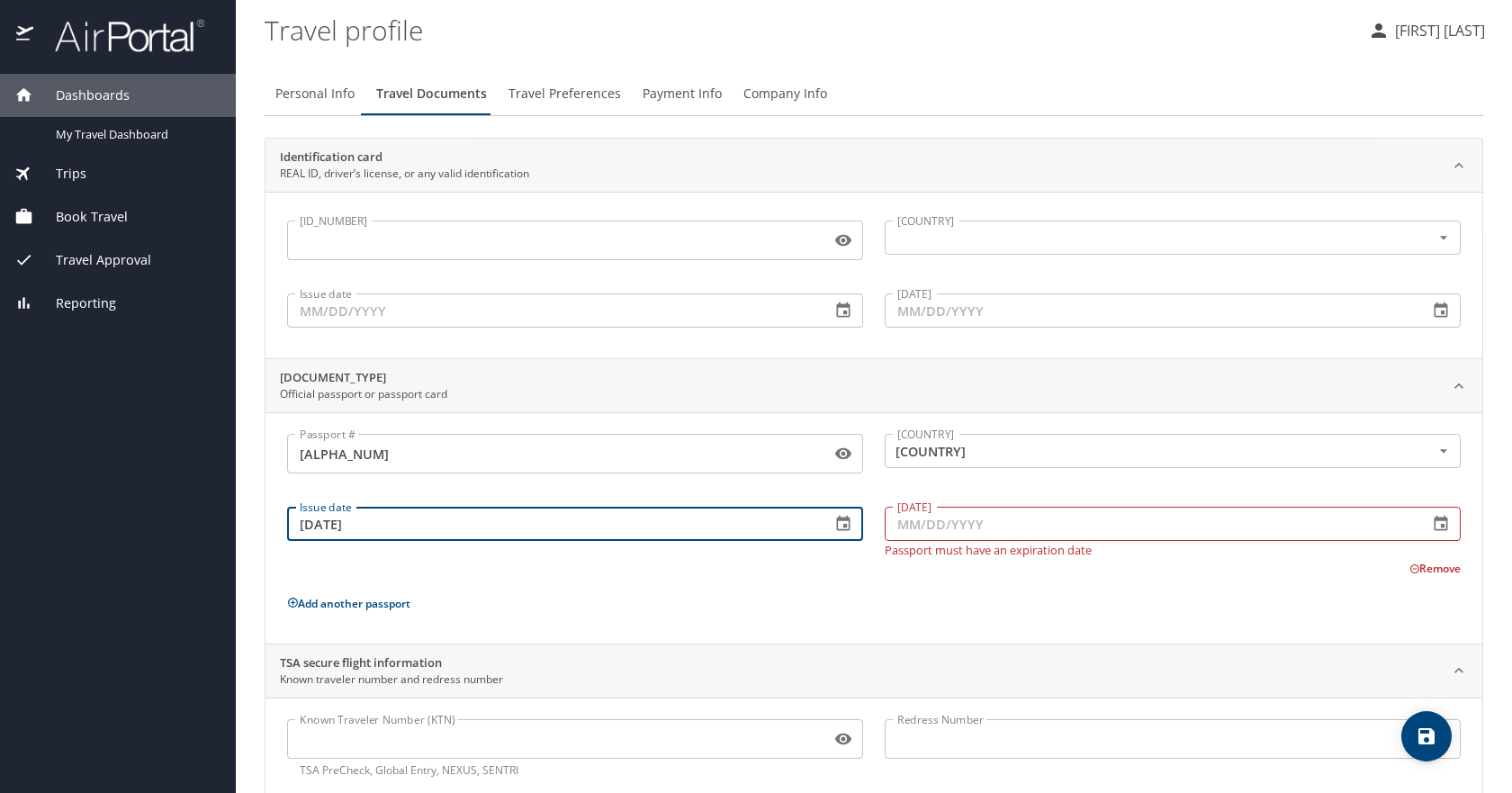 type on "04/09/2025" 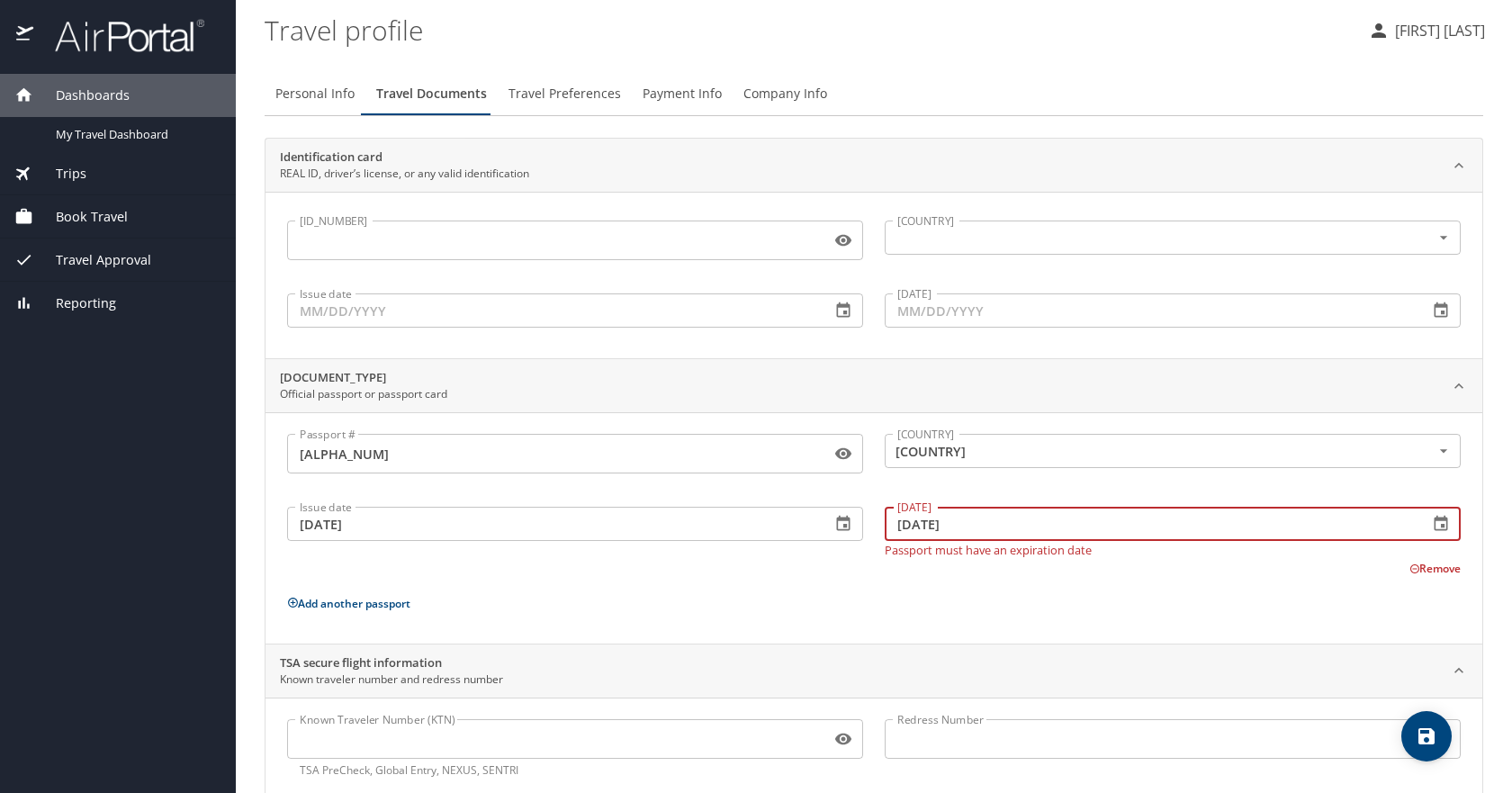type on "04/08/2035" 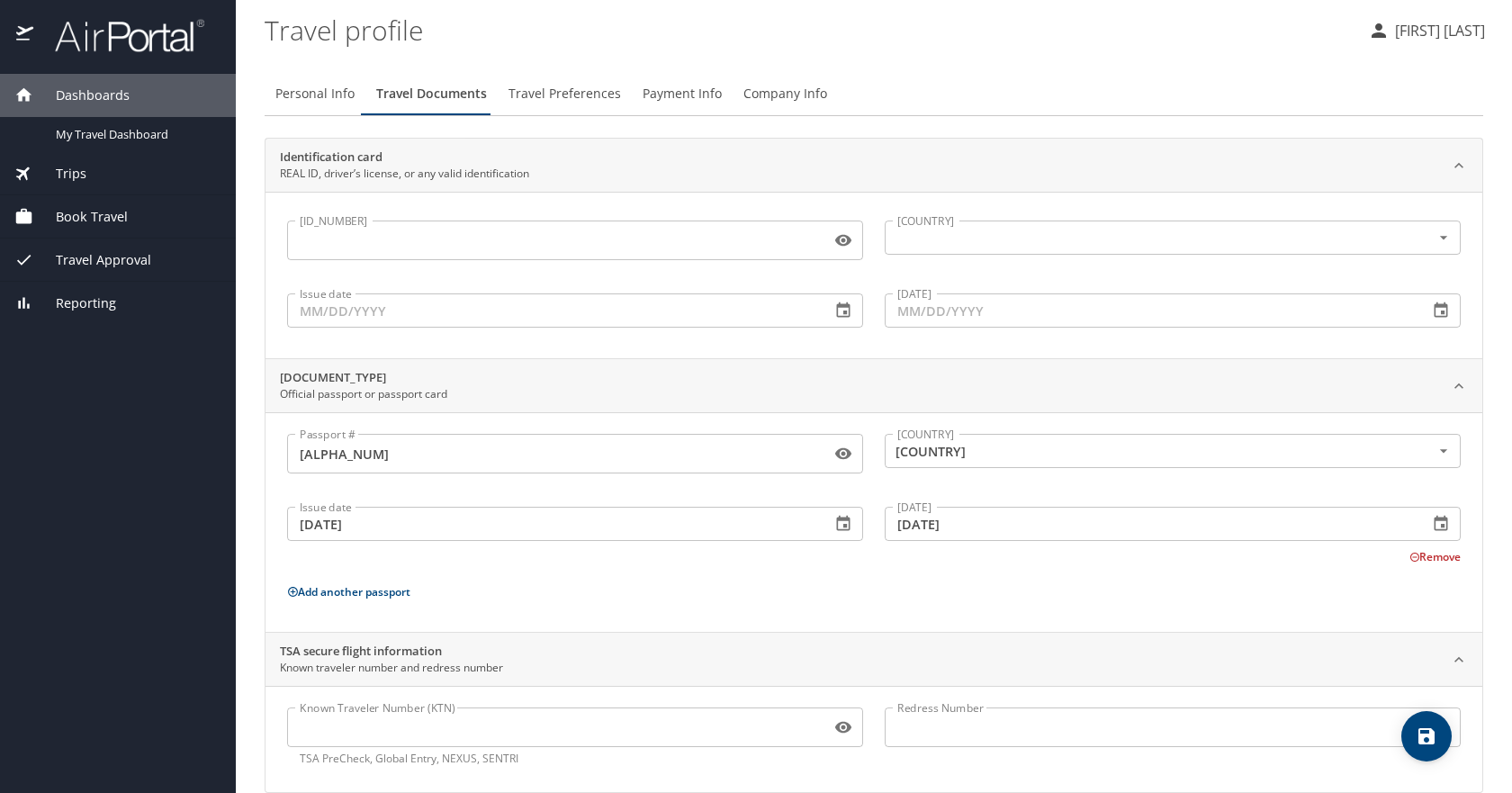 click on "Passport # A36416163 Passport # Issuing country United States of America Issuing country Issue date 04/09/2025 Issue date Expiration date 04/08/2035 Expiration date  Remove  Add another passport" at bounding box center (874, 526) 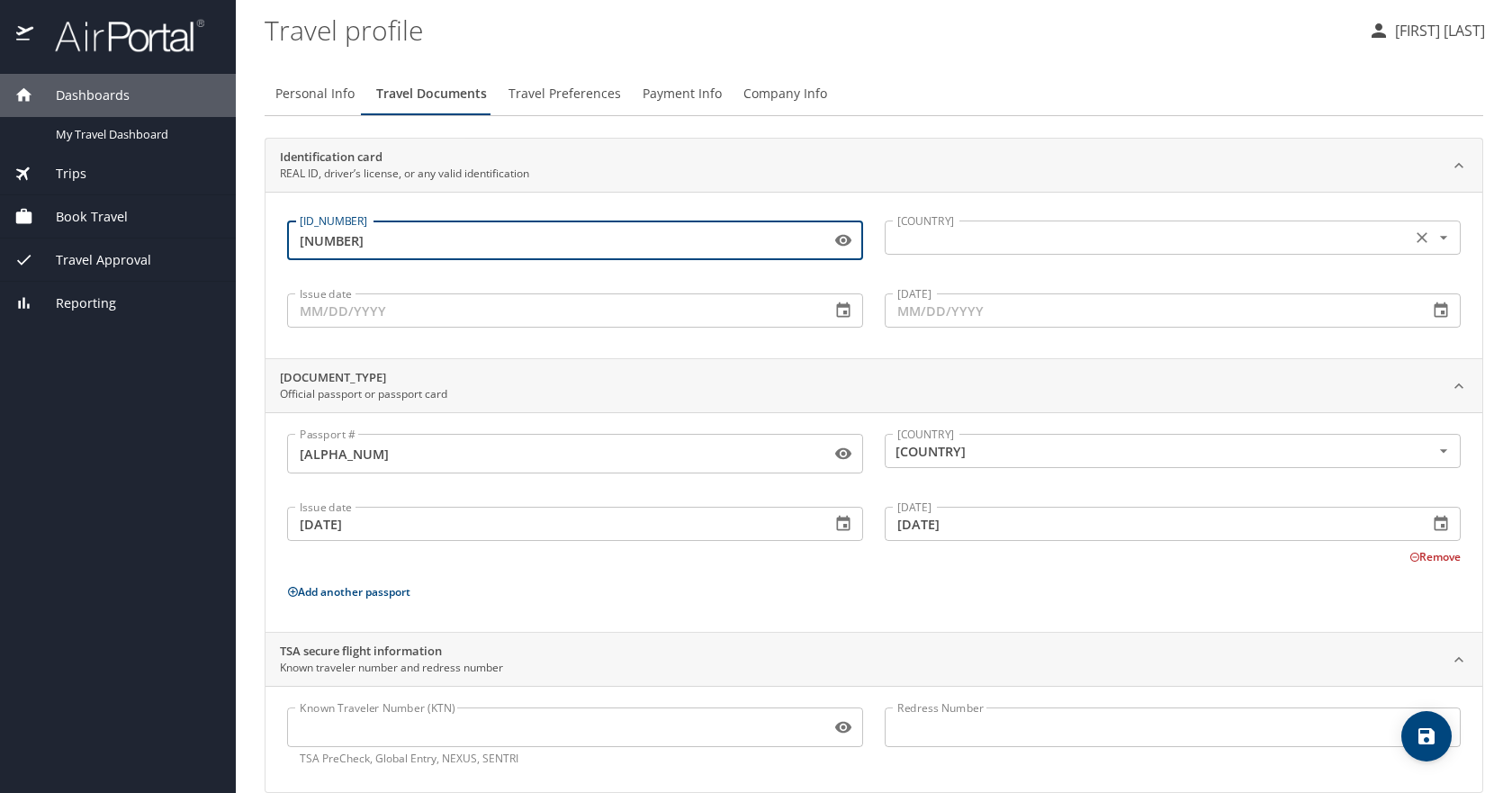 type on "7377312" 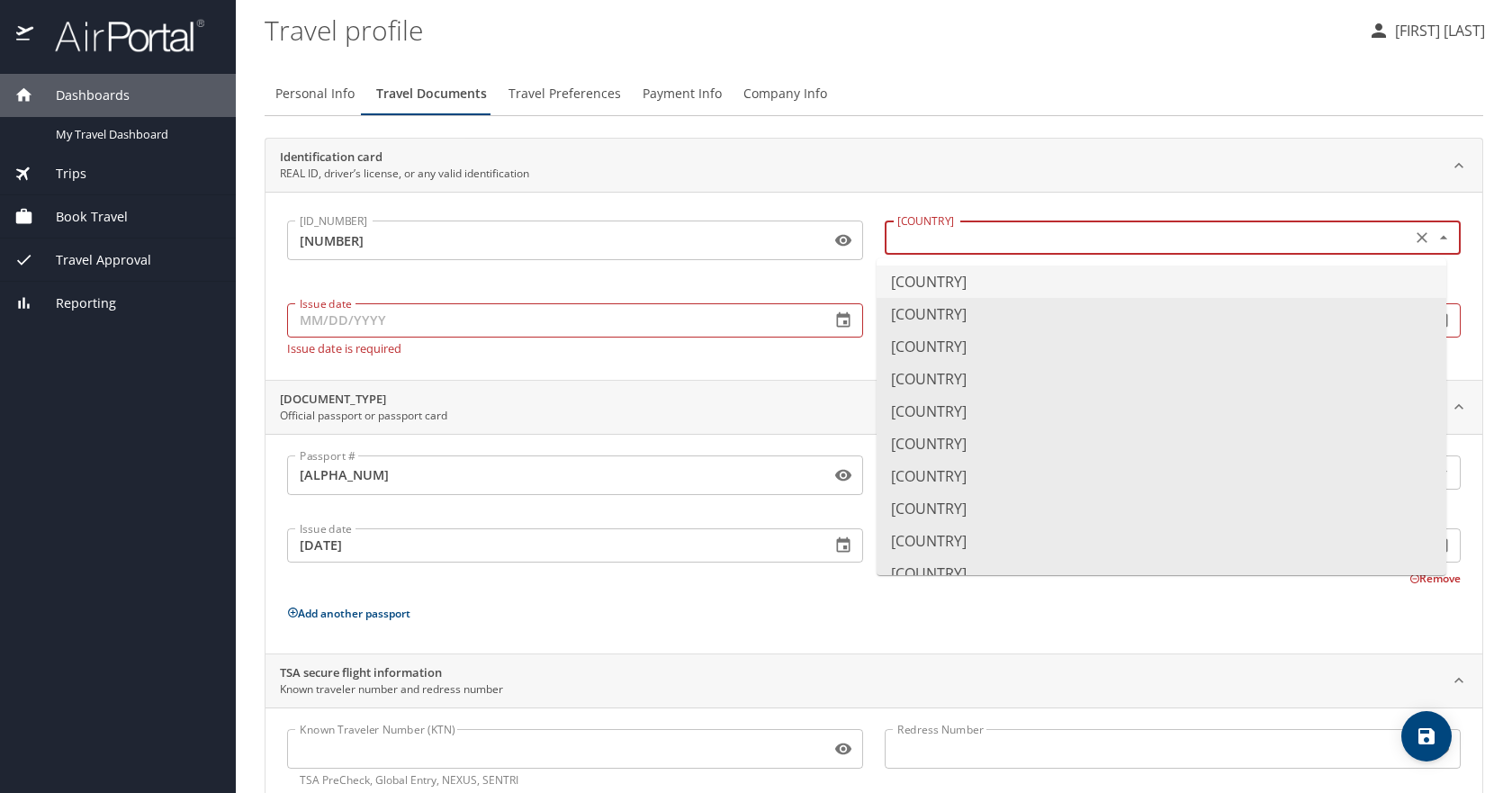 click on "United States of America" at bounding box center [1161, 282] 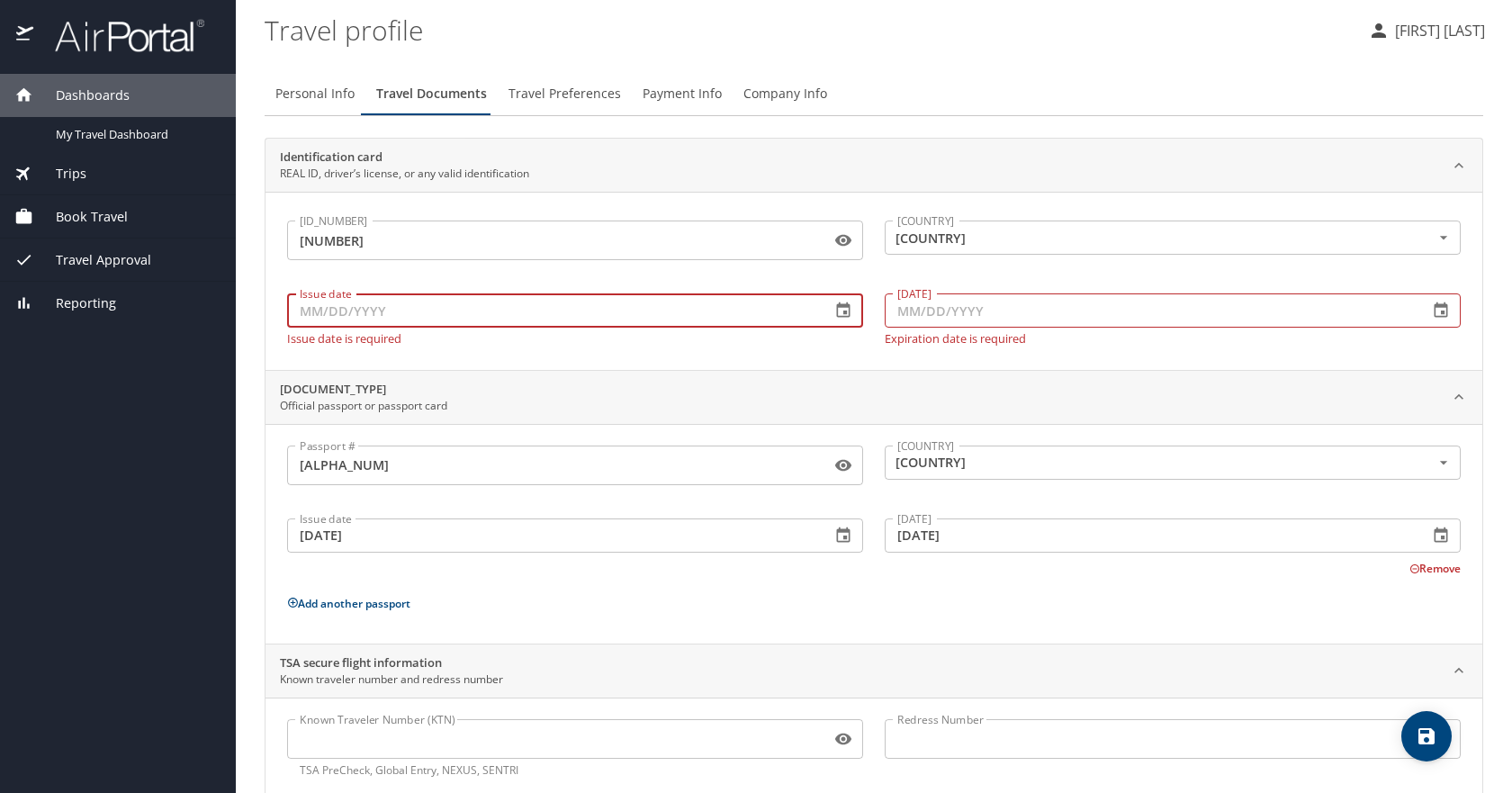 click on "Issue date" at bounding box center [552, 311] 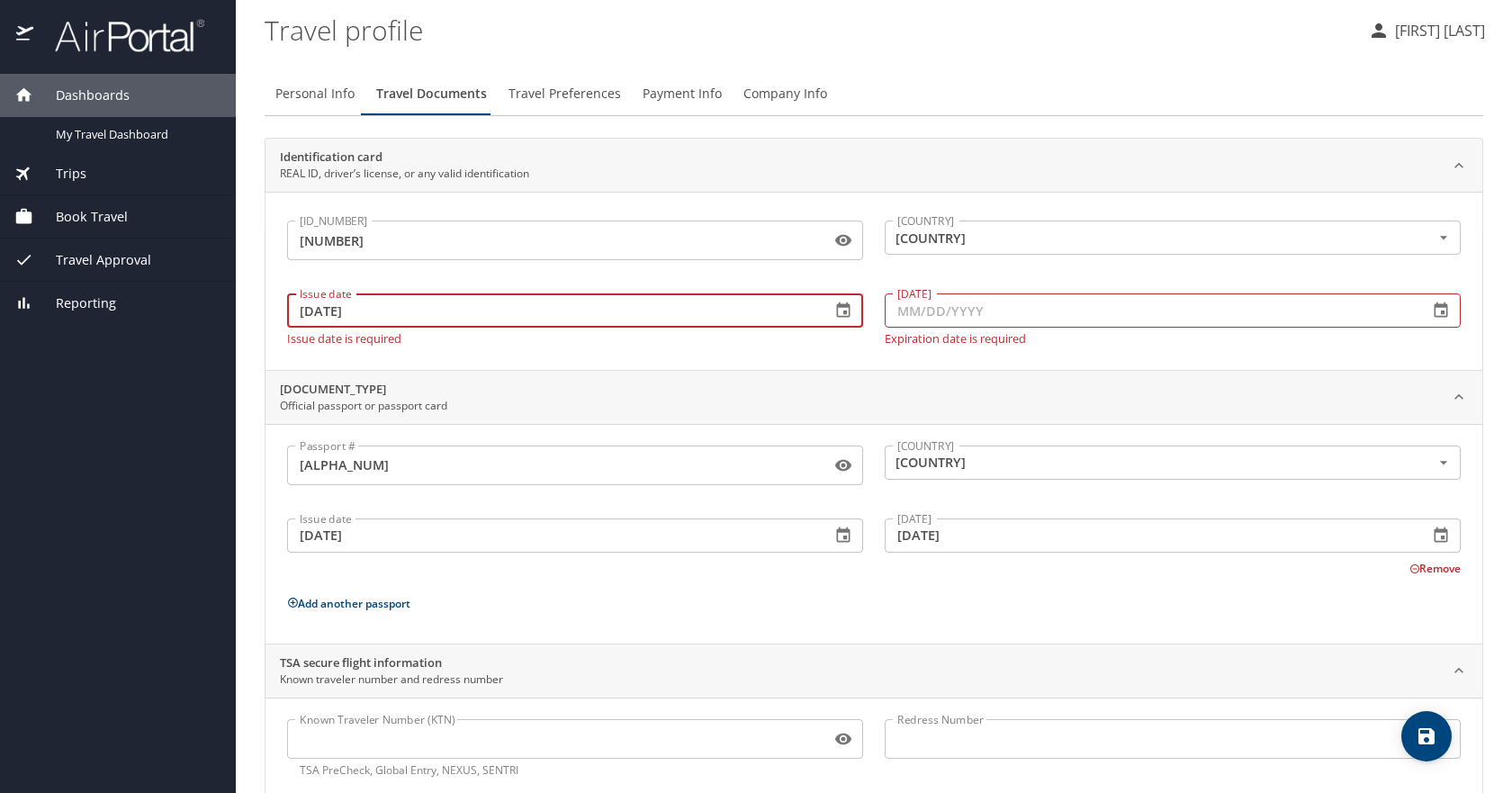 type on "12/21/2021" 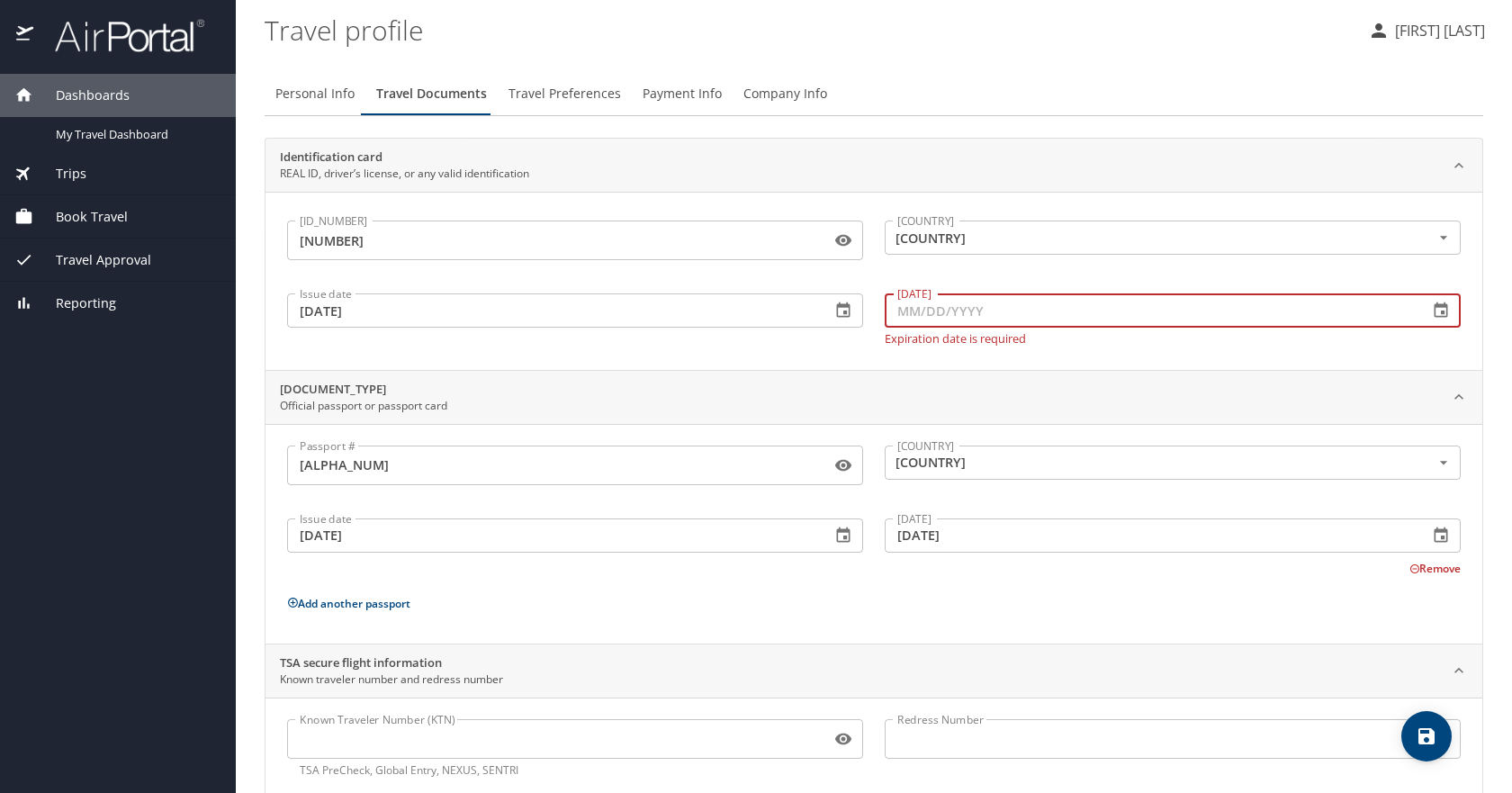 click on "Expiration date" at bounding box center (1149, 311) 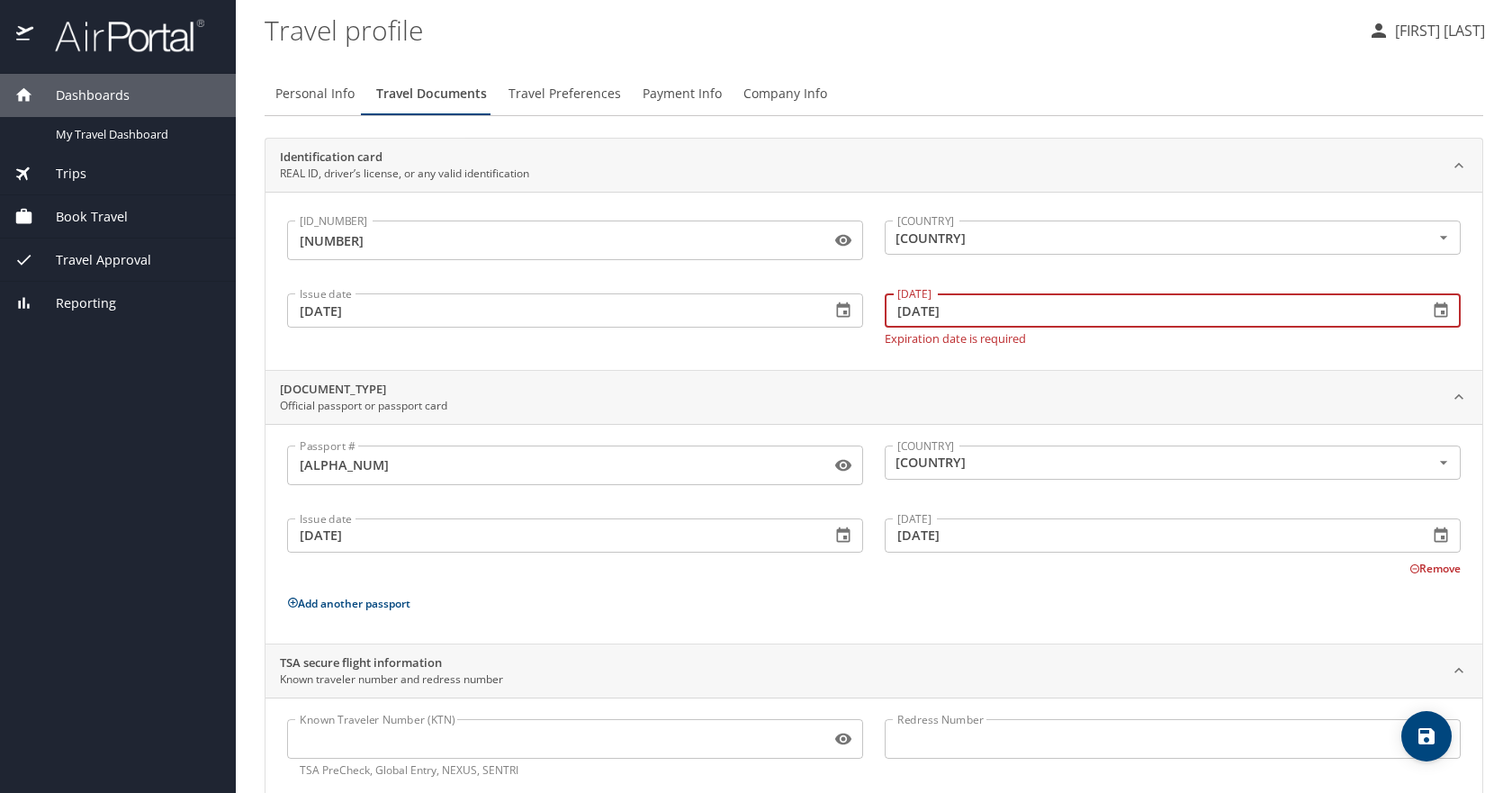 type on "11/19/2025" 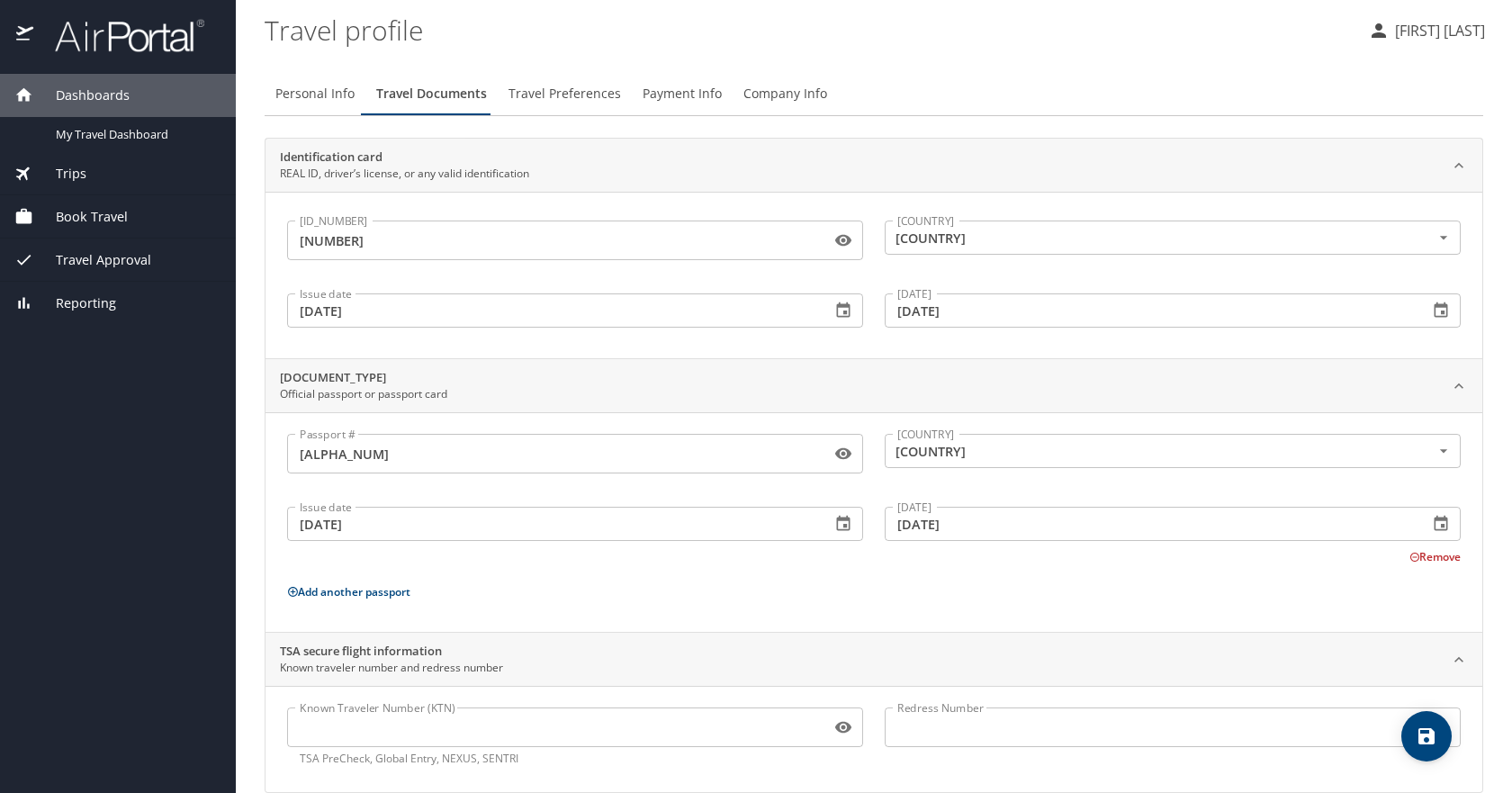 click on "ID # 7377312 ID # Country United States of America Country Issue date 12/21/2021 Issue date Expiration date 11/19/2025 Expiration date" at bounding box center (874, 275) 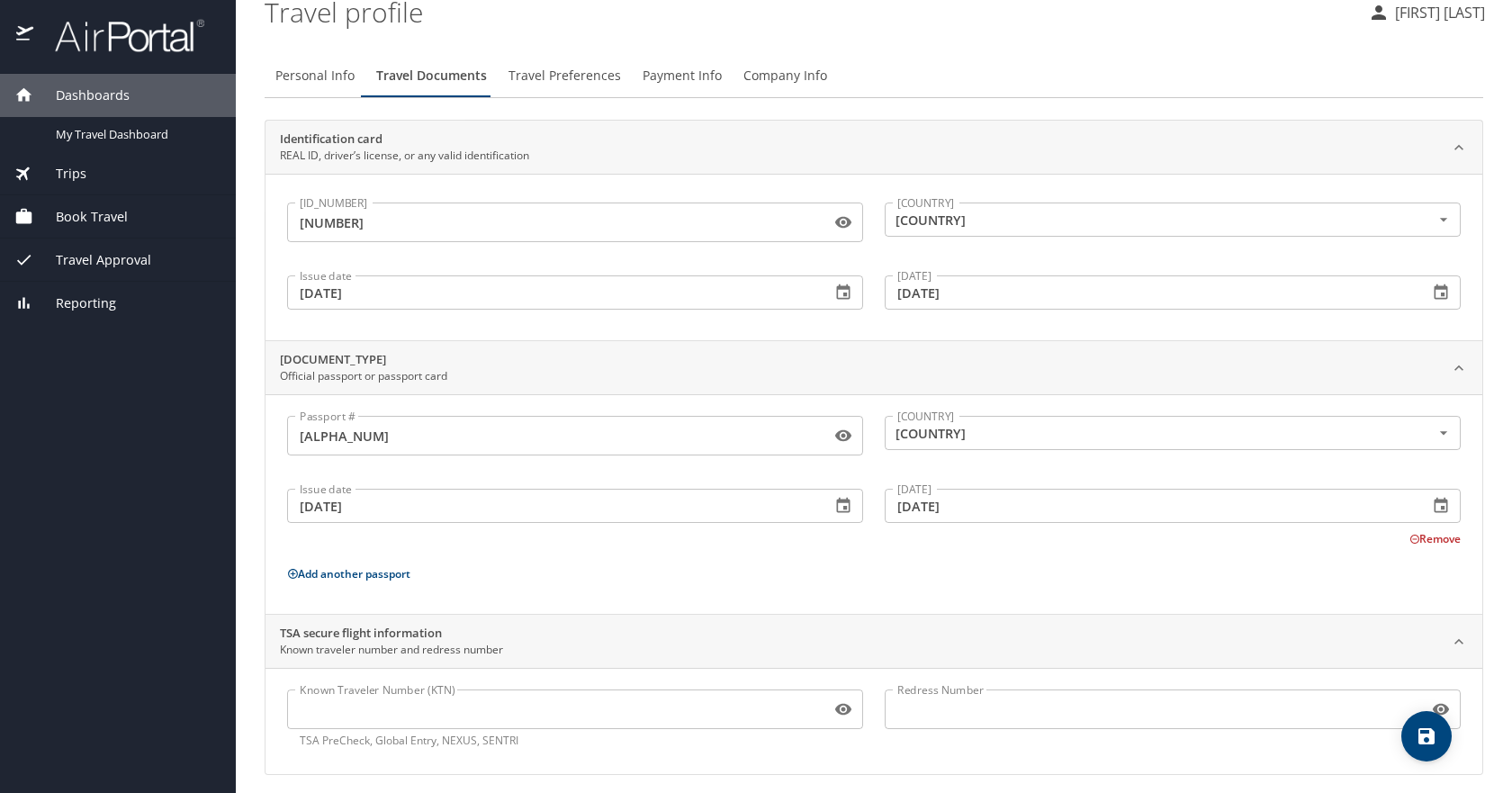 scroll, scrollTop: 26, scrollLeft: 0, axis: vertical 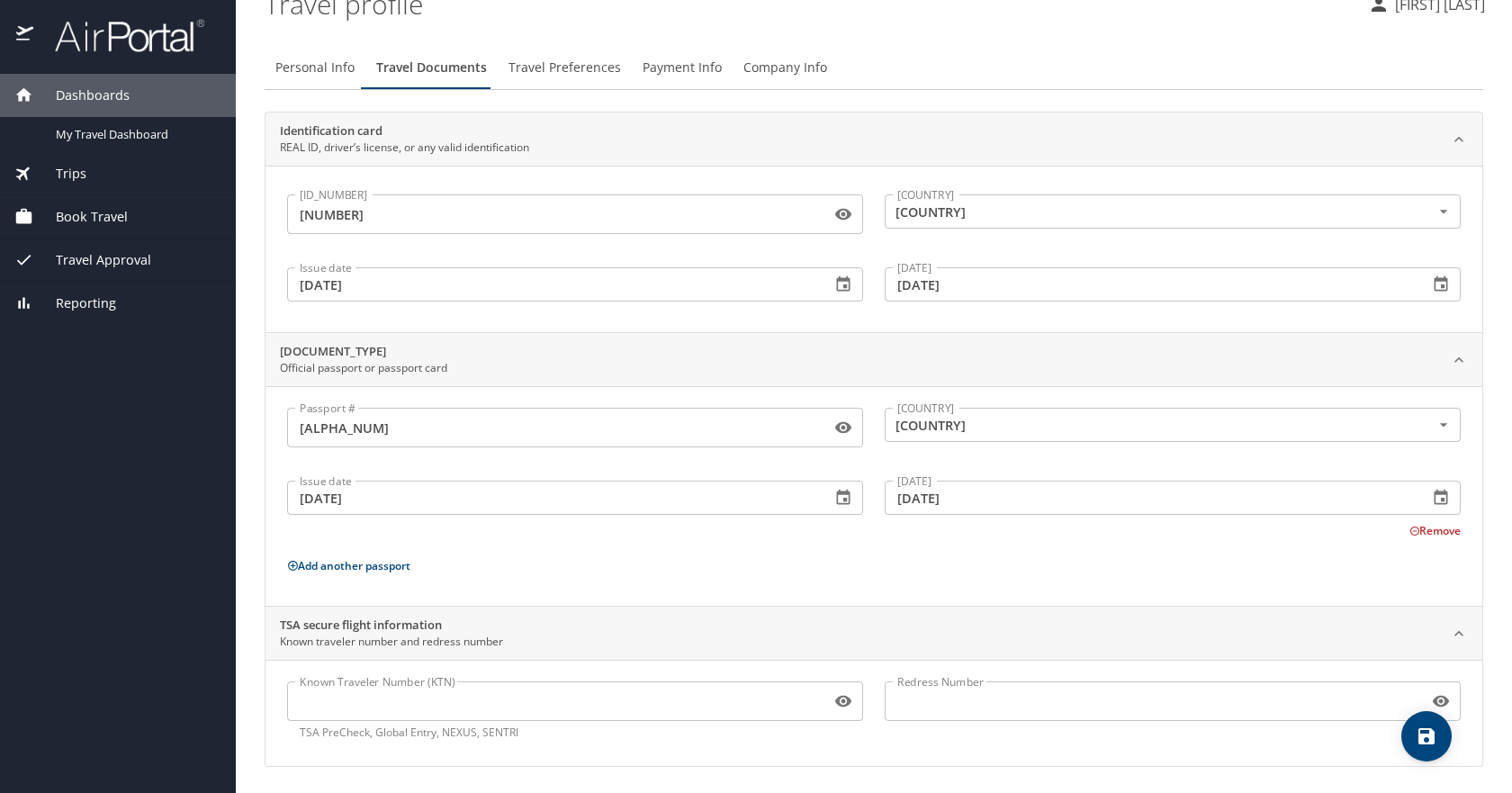 click at bounding box center [1426, 736] 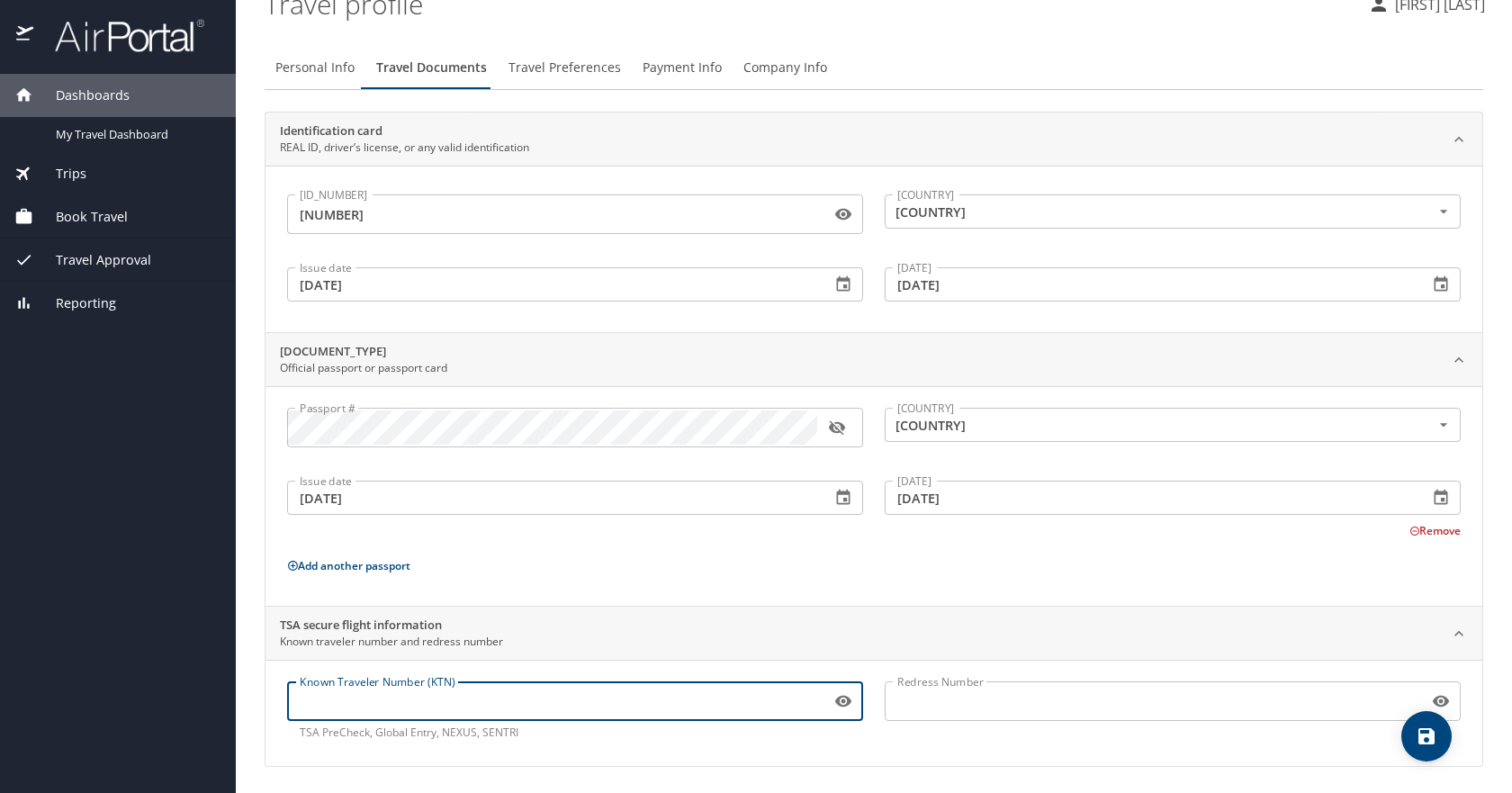 click on "Known Traveler Number (KTN)" at bounding box center (555, 701) 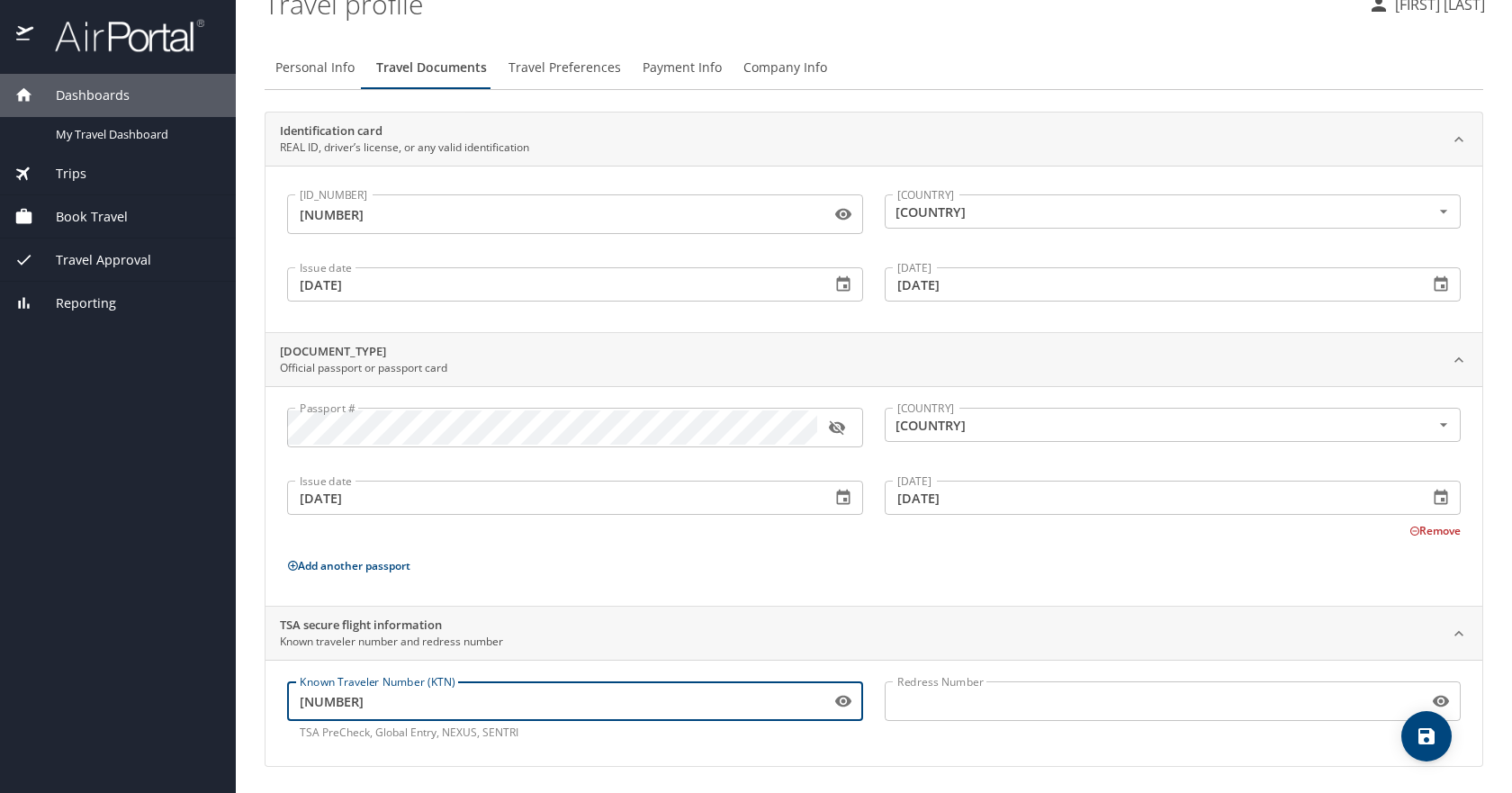 type on "168275972" 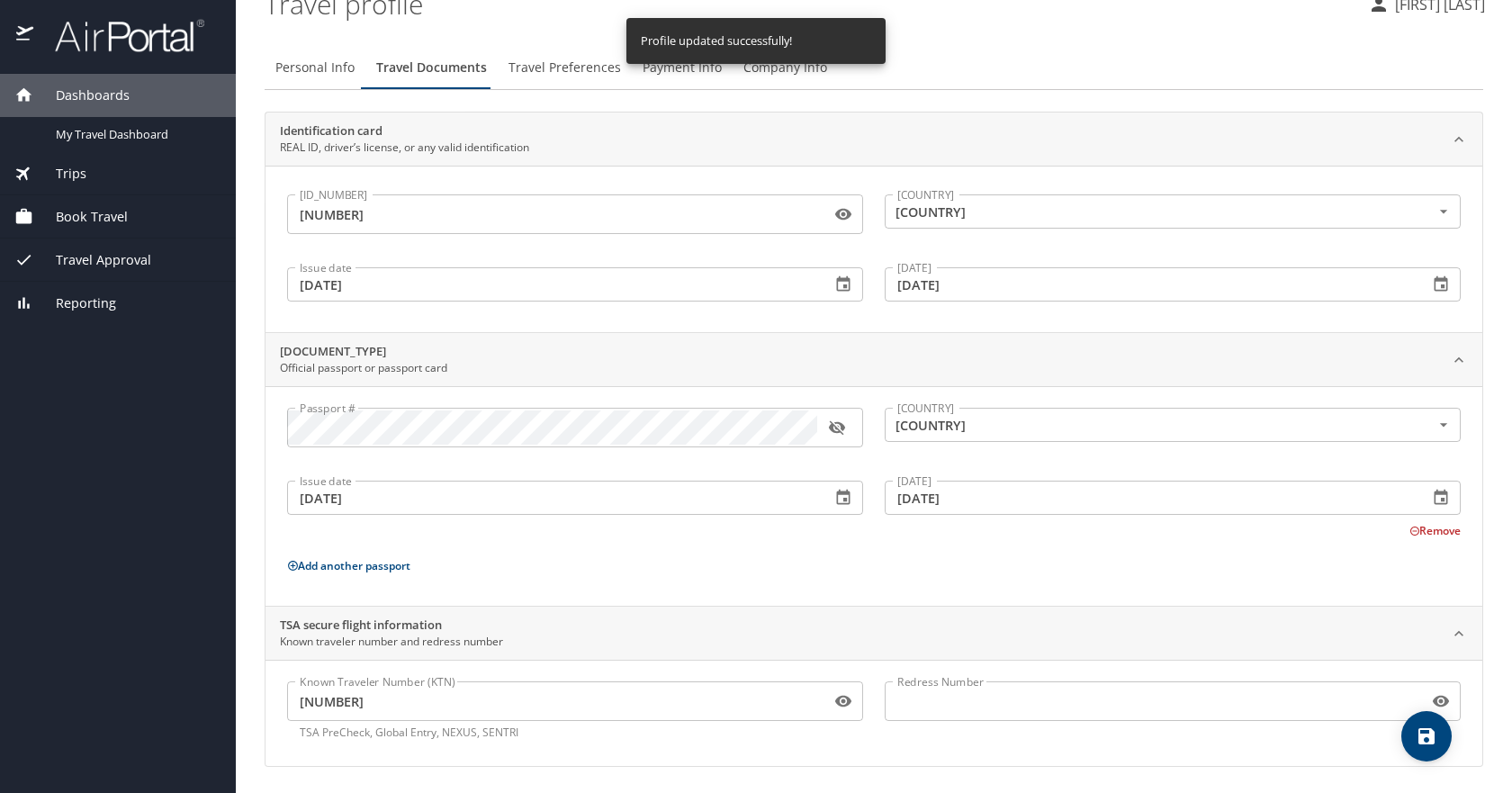 scroll, scrollTop: 0, scrollLeft: 0, axis: both 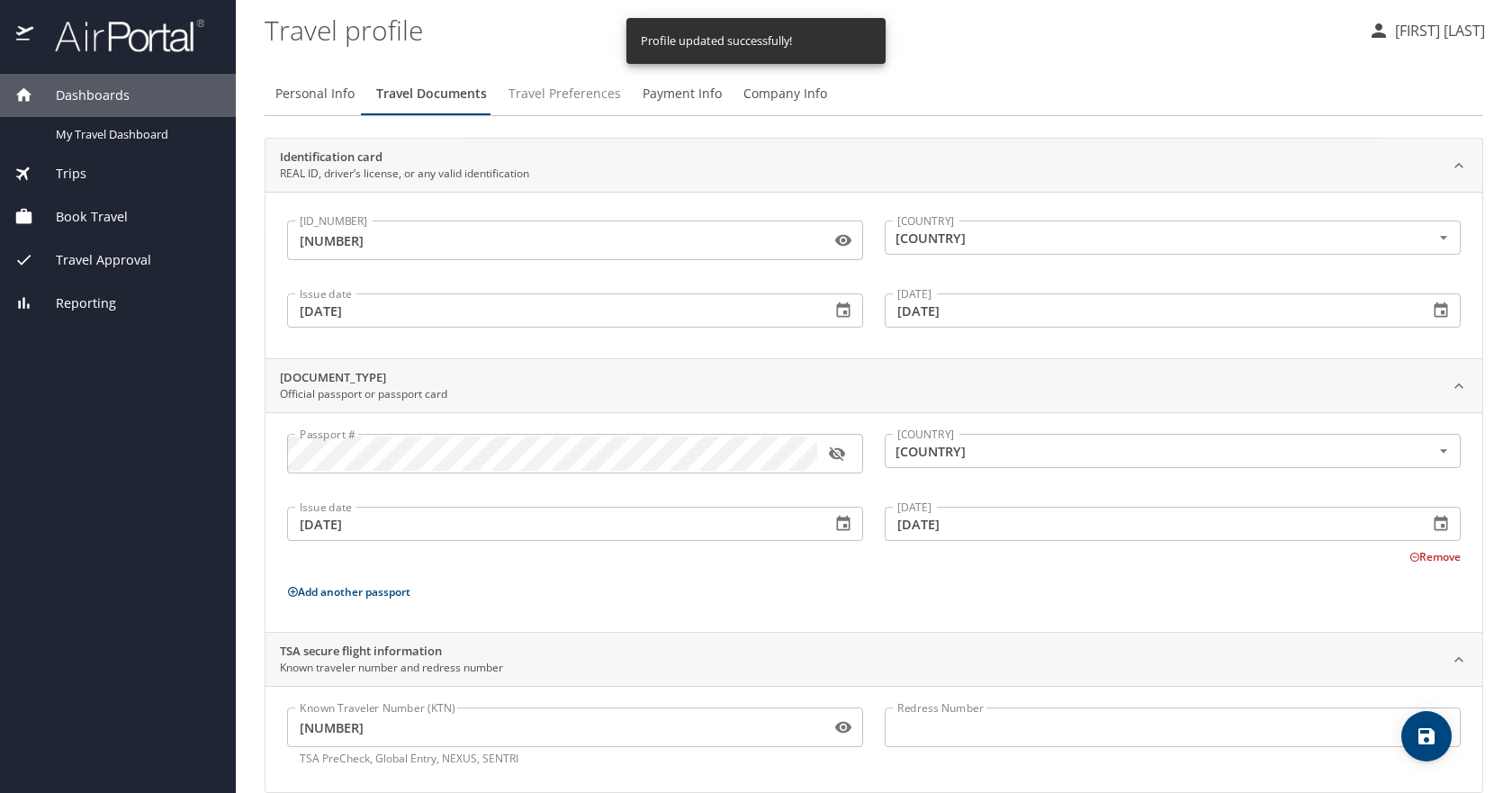 click on "Travel Preferences" at bounding box center [564, 94] 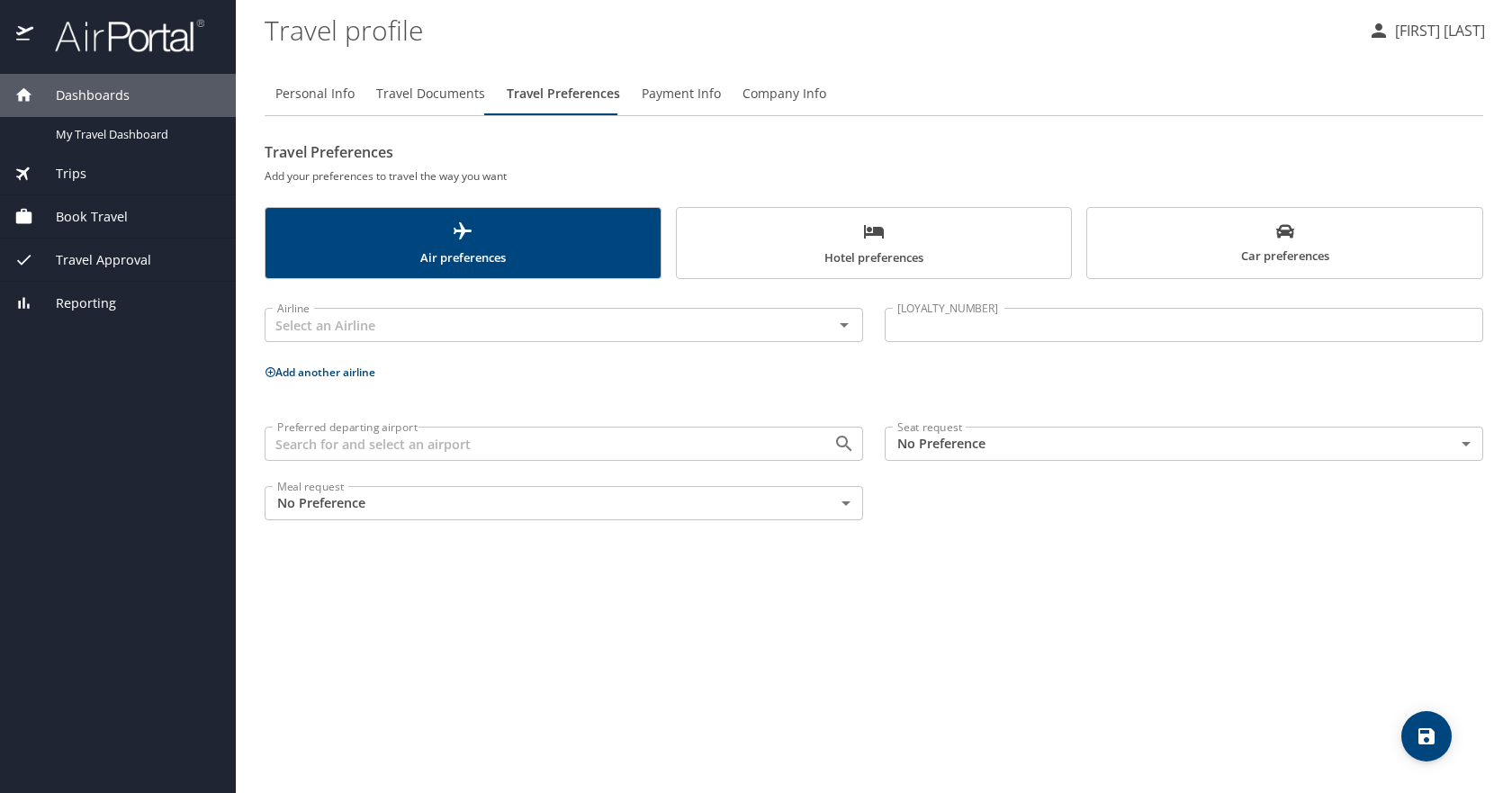 click on "Personal Info" at bounding box center (315, 94) 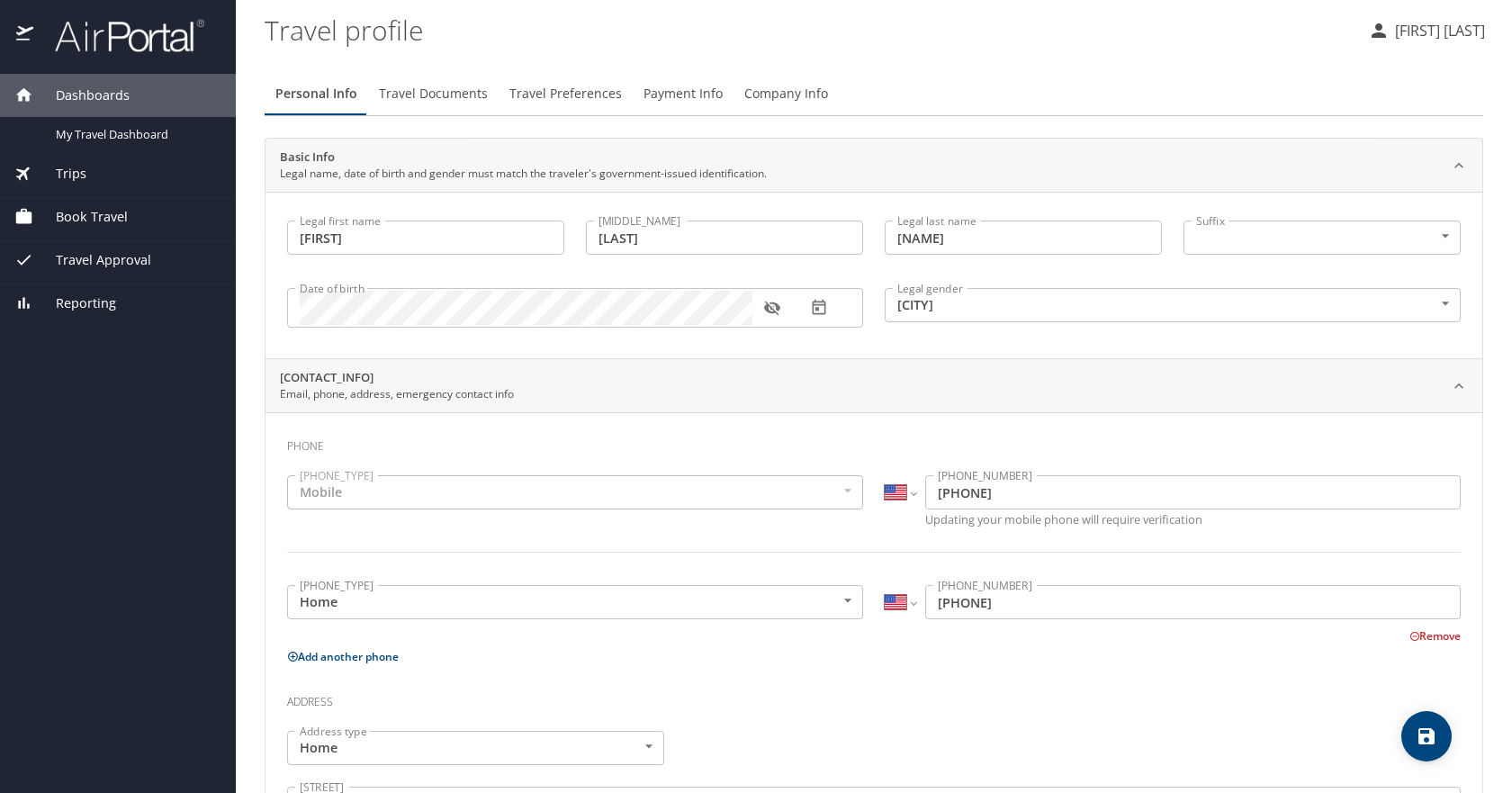 click on "Travel Documents" at bounding box center [433, 94] 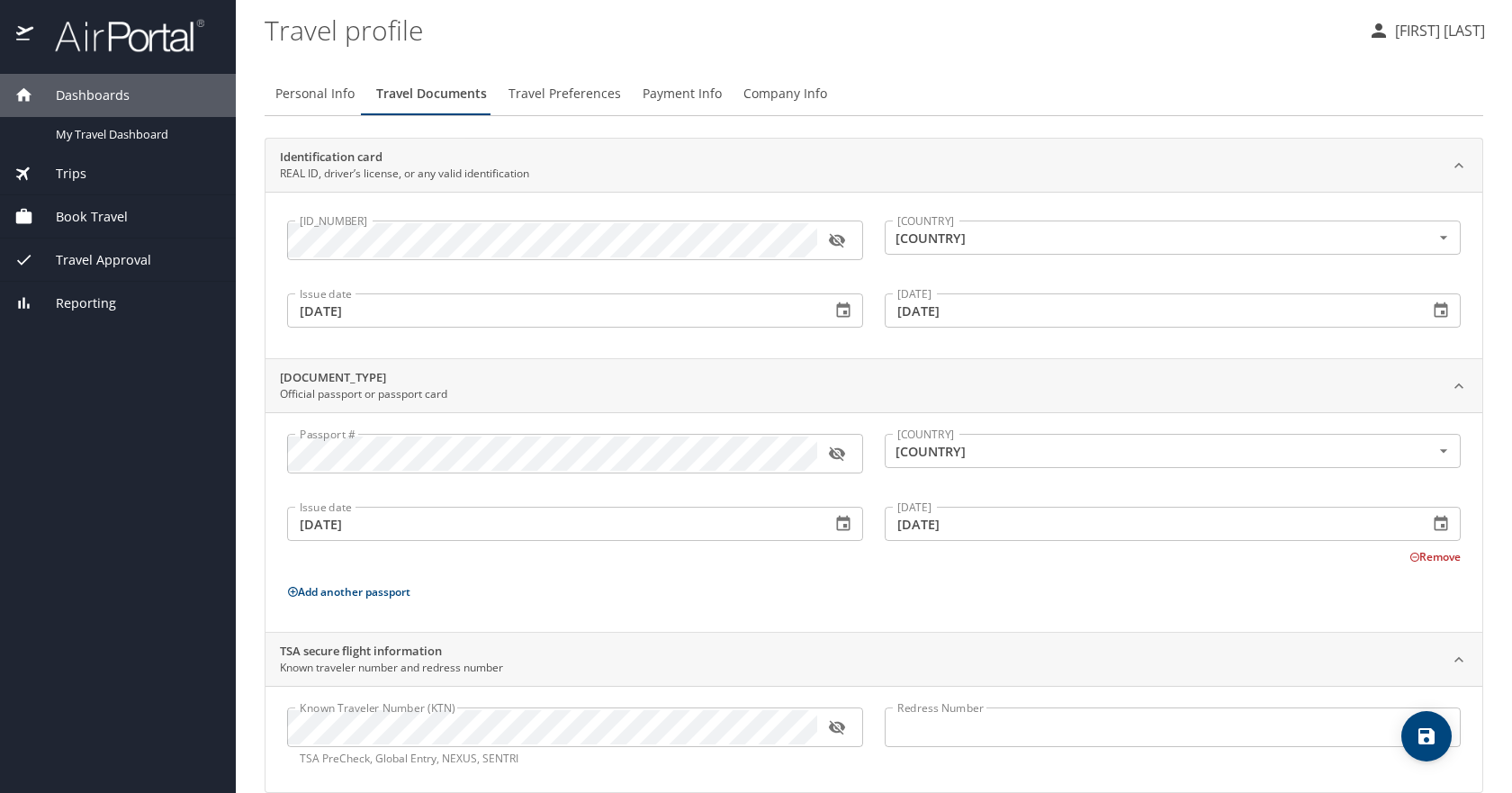 click on "Travel Preferences" at bounding box center (564, 94) 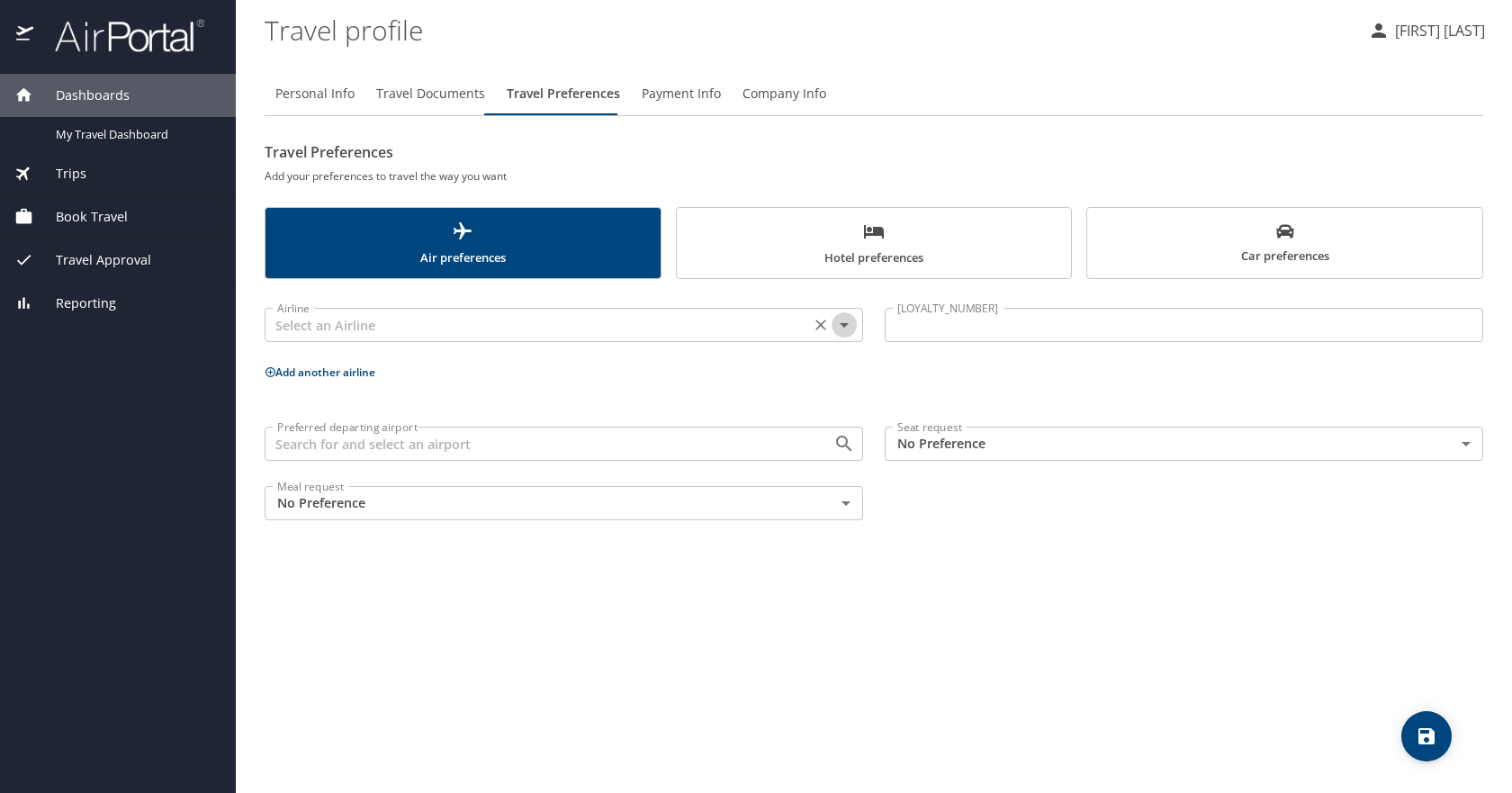 click at bounding box center [844, 325] 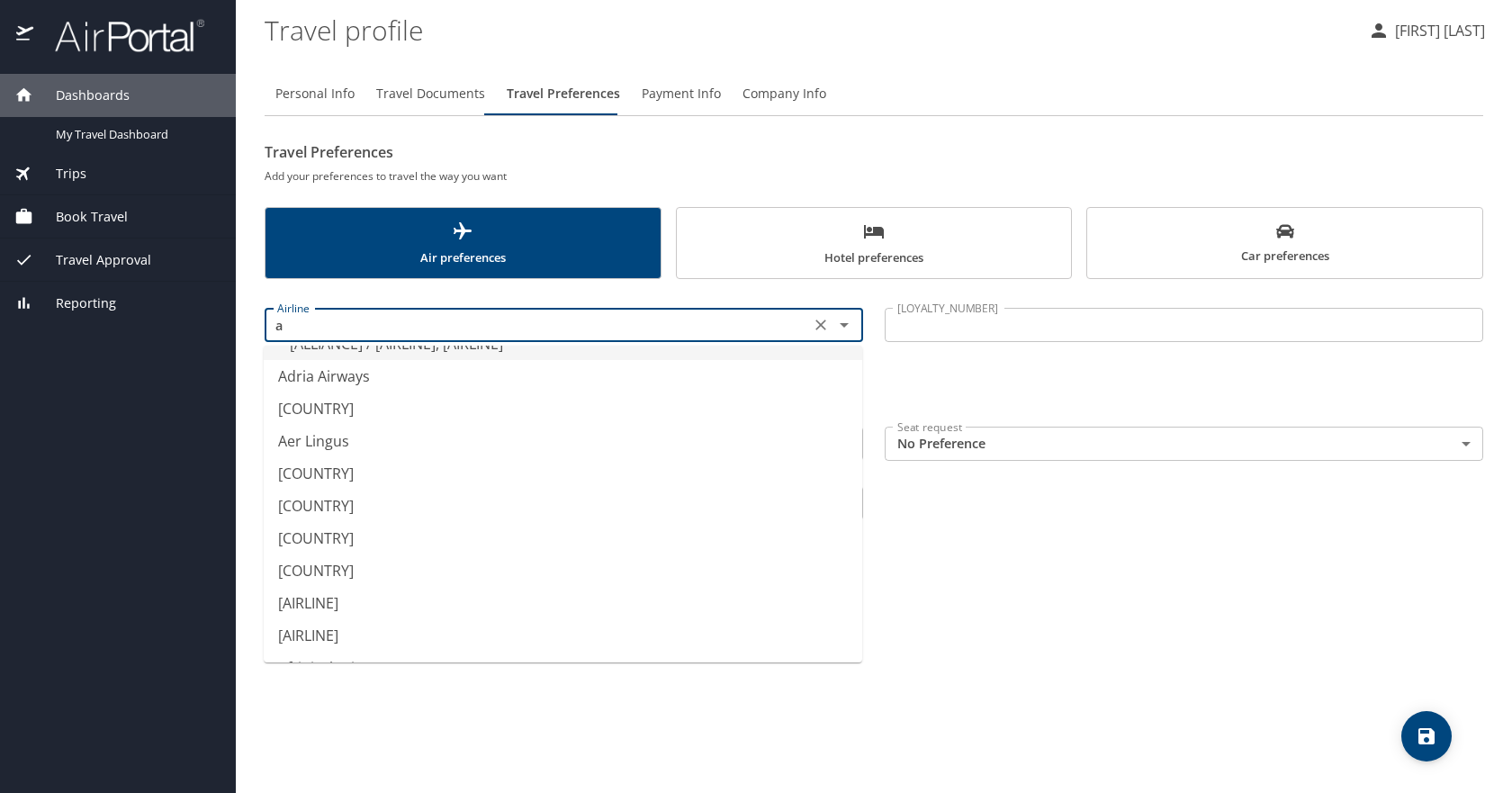 scroll, scrollTop: 0, scrollLeft: 0, axis: both 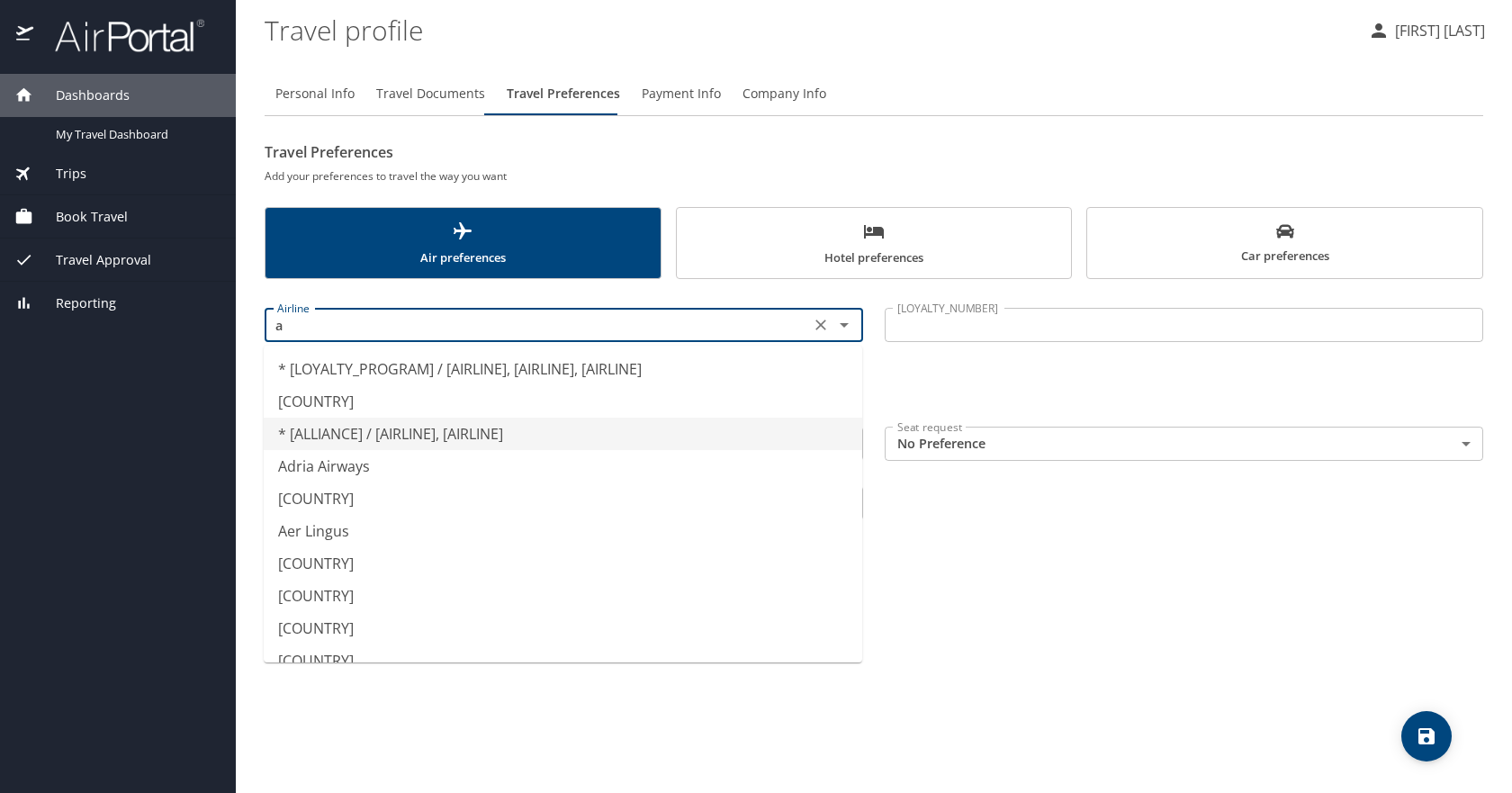 type on "a" 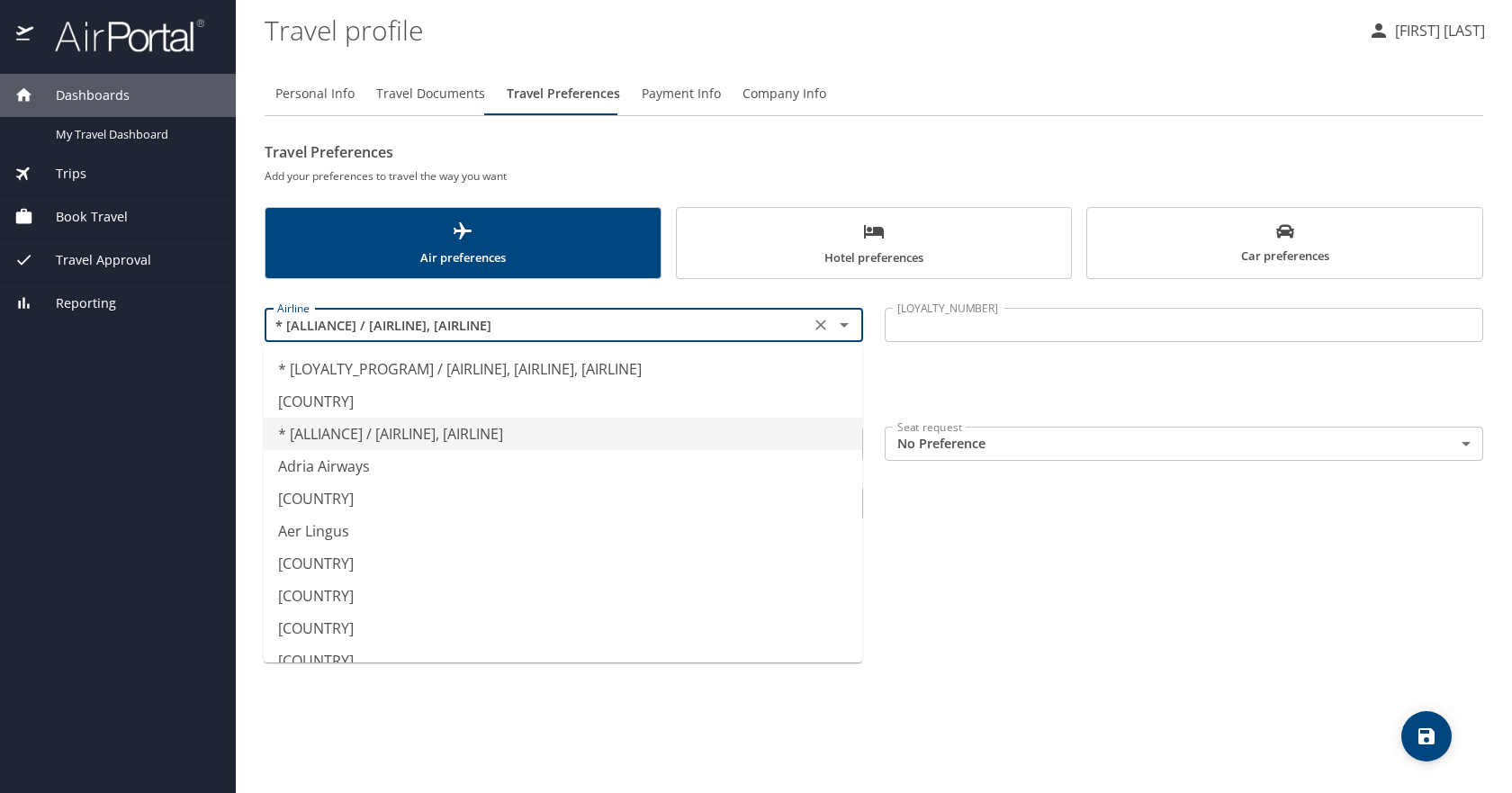 click on "Personal Info Travel Documents Travel Preferences Payment Info Company Info Travel Preferences Add your preferences to travel the way you want Air preferences Hotel preferences Car preferences Airline * Skyteam / KLM, Air France Airline   Loyalty member # Loyalty member #  Add another airline Preferred departing airport Preferred departing airport   Seat request No Preference NotApplicable Seat request   Meal request No Preference NotApplicable Meal request" at bounding box center (874, 425) 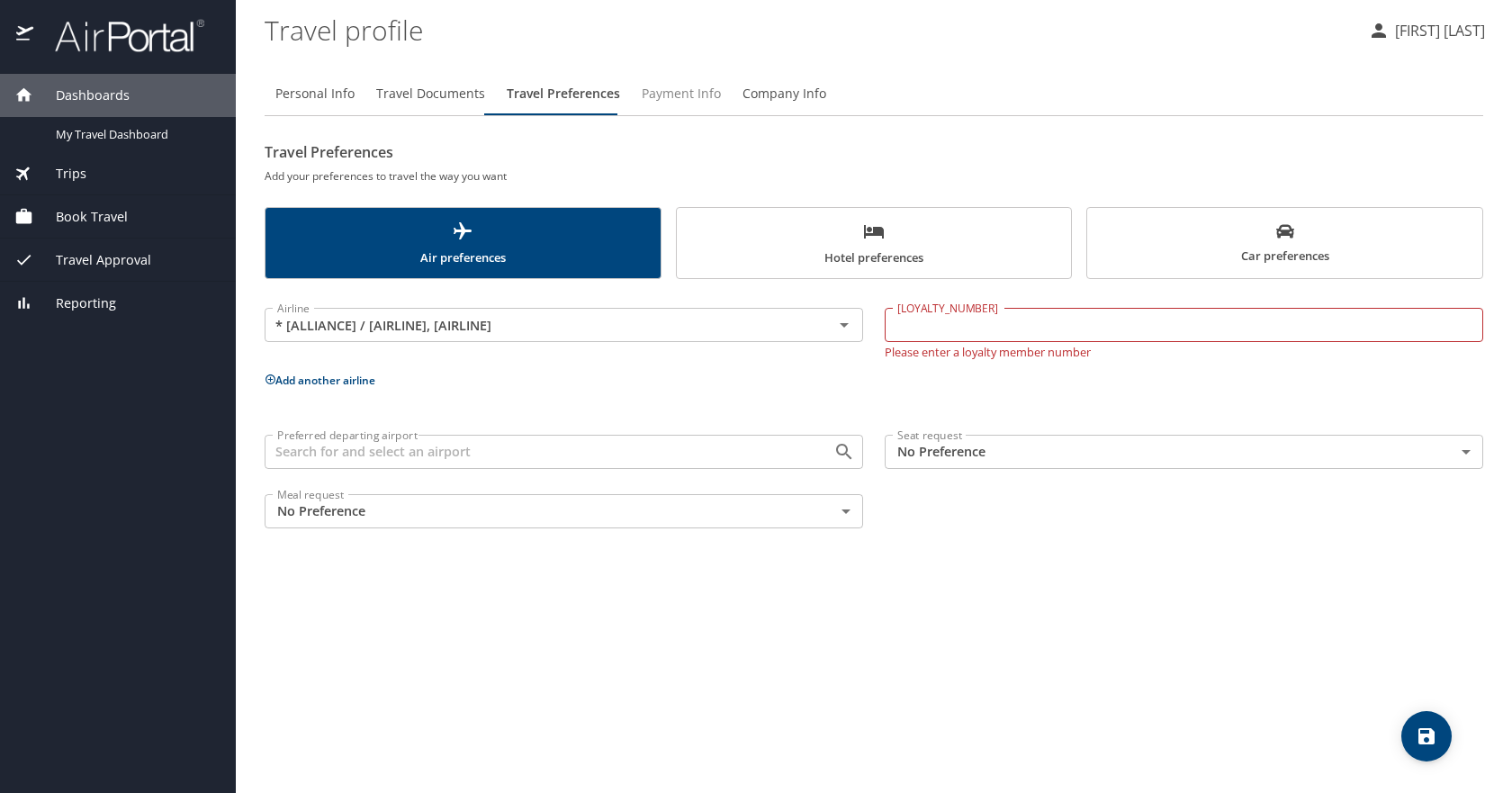 click on "Payment Info" at bounding box center [681, 94] 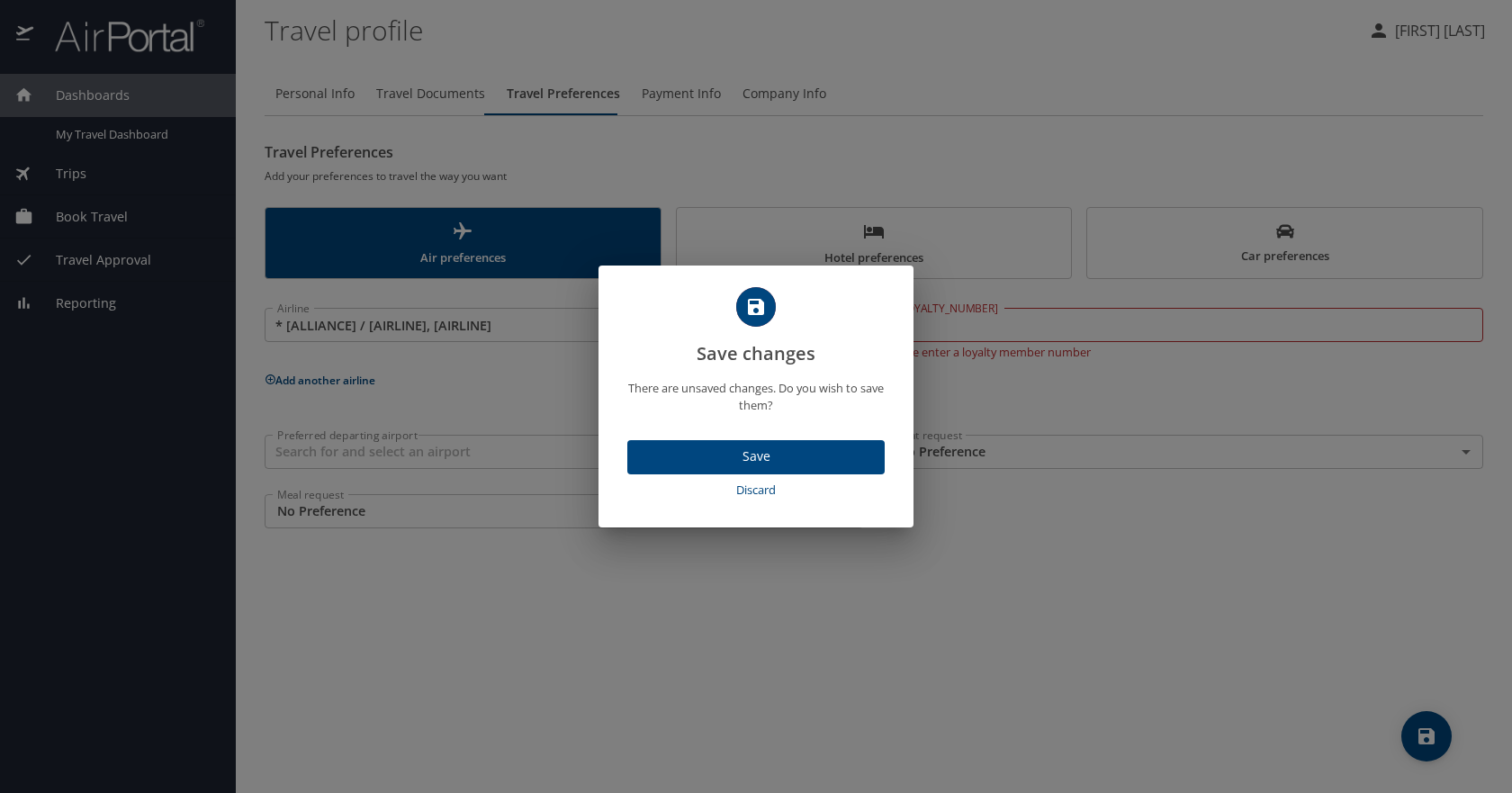 click on "Save changes There are unsaved changes. Do you wish to save them? Save Discard" at bounding box center [756, 396] 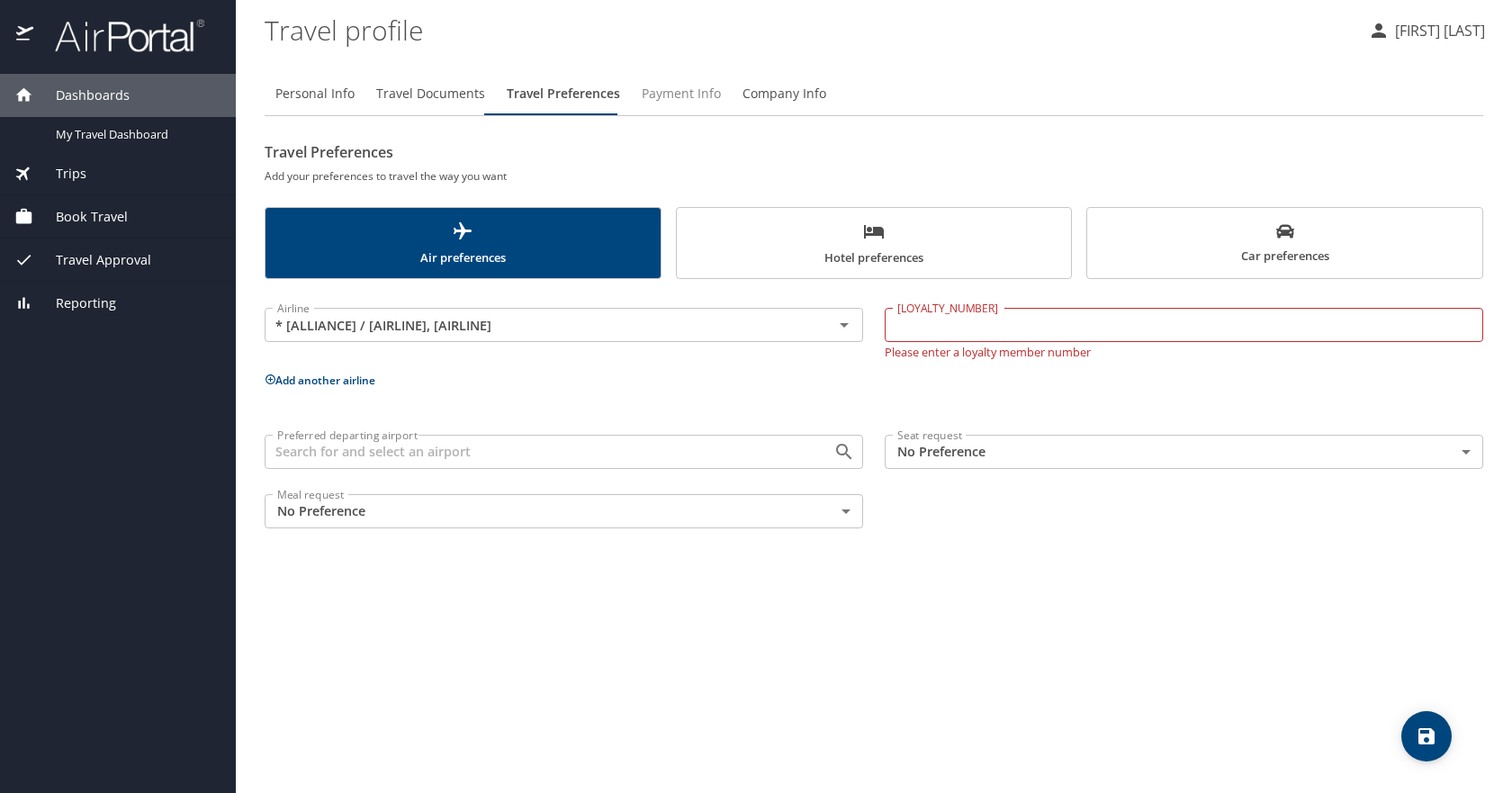 click on "Payment Info" at bounding box center (681, 94) 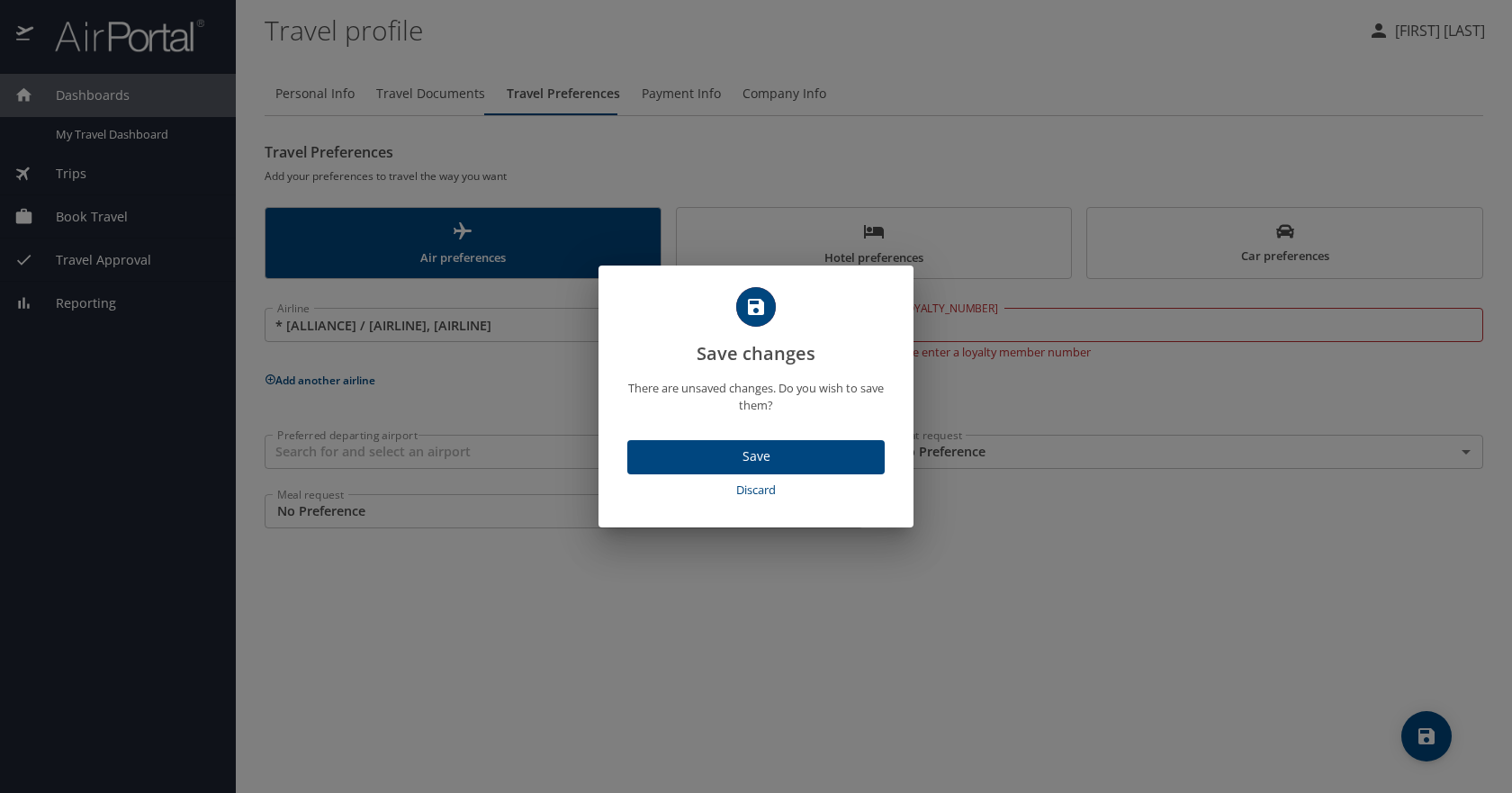 drag, startPoint x: 756, startPoint y: 487, endPoint x: 793, endPoint y: 500, distance: 39.21734 